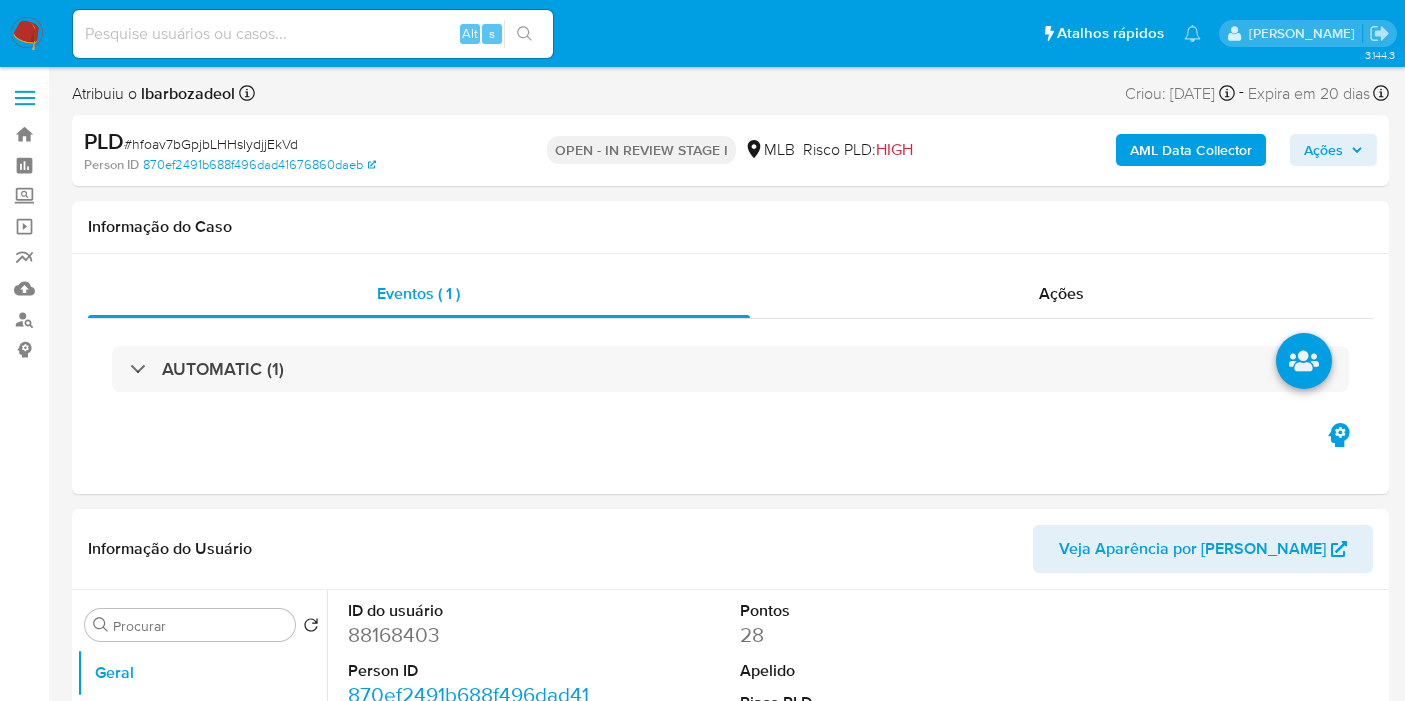 select on "10" 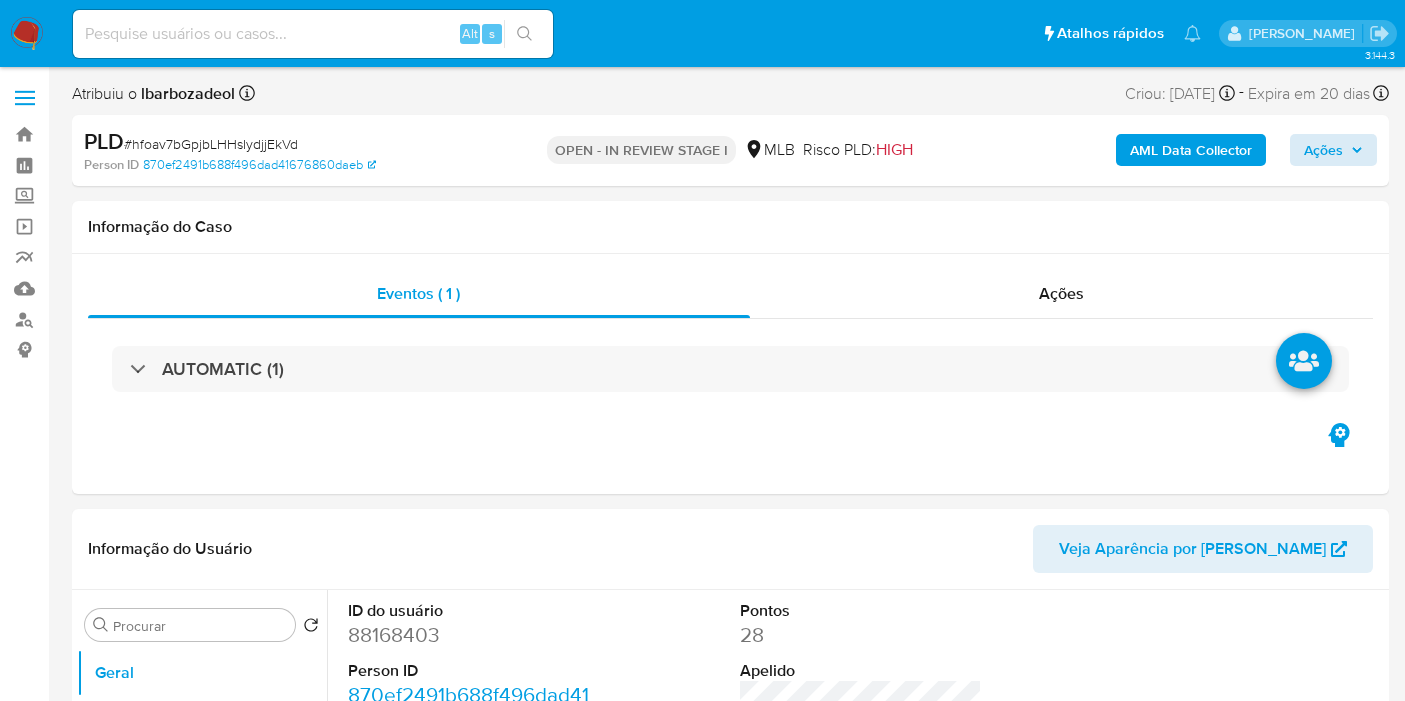 scroll, scrollTop: 0, scrollLeft: 0, axis: both 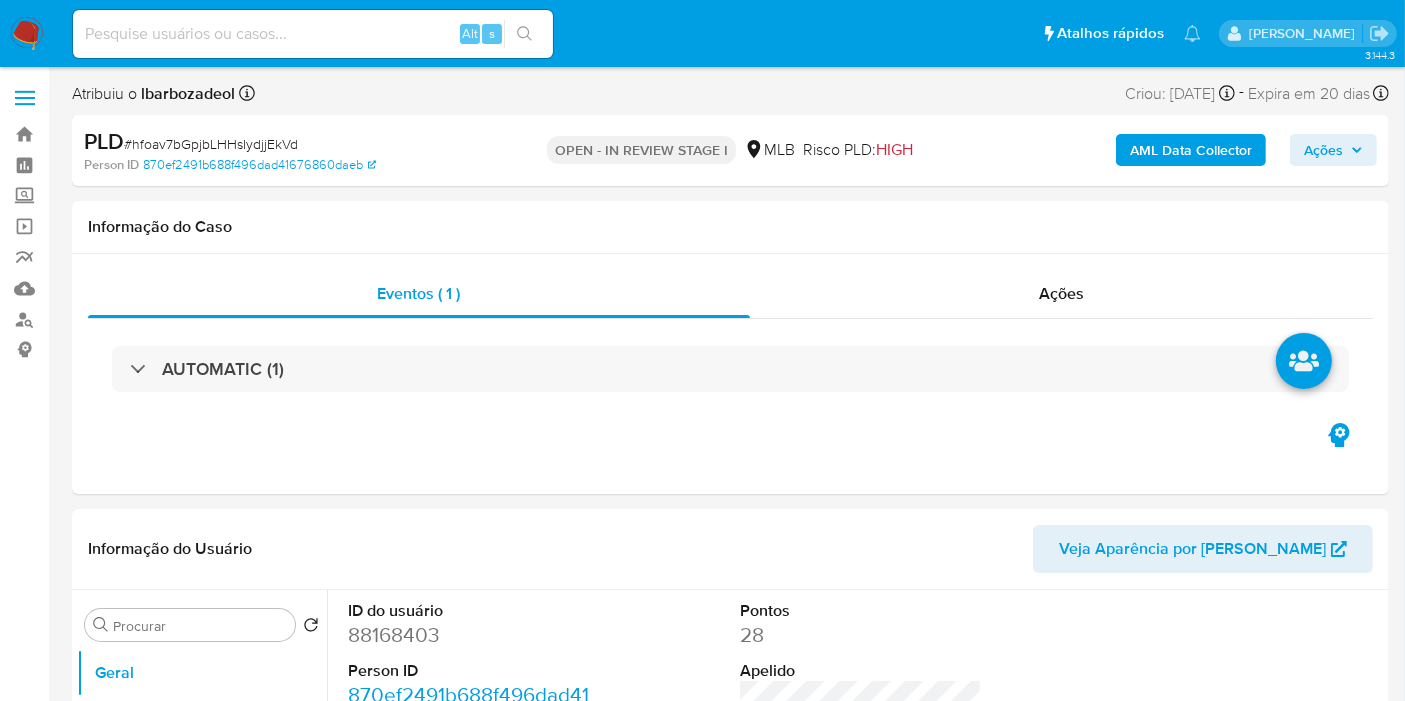 click on "Ações" at bounding box center [1323, 150] 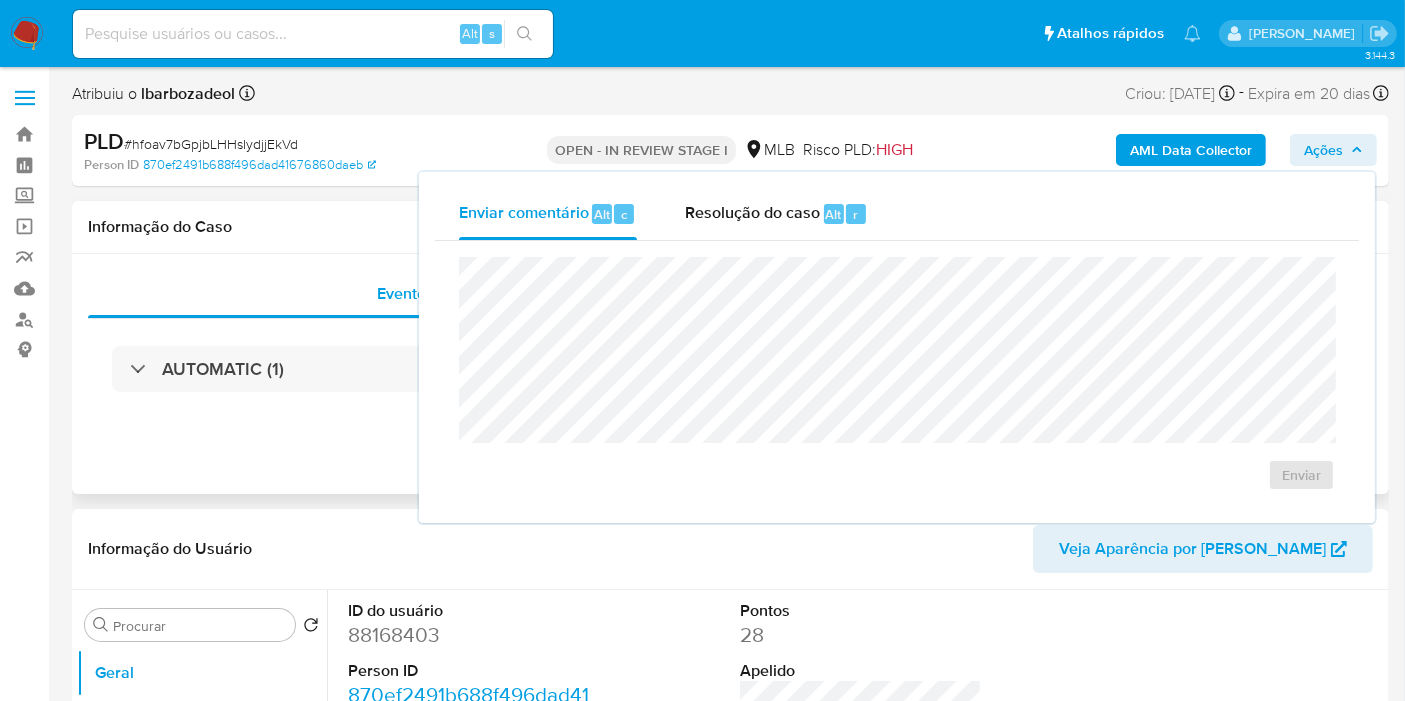 click on "Informação do Caso" at bounding box center [730, 227] 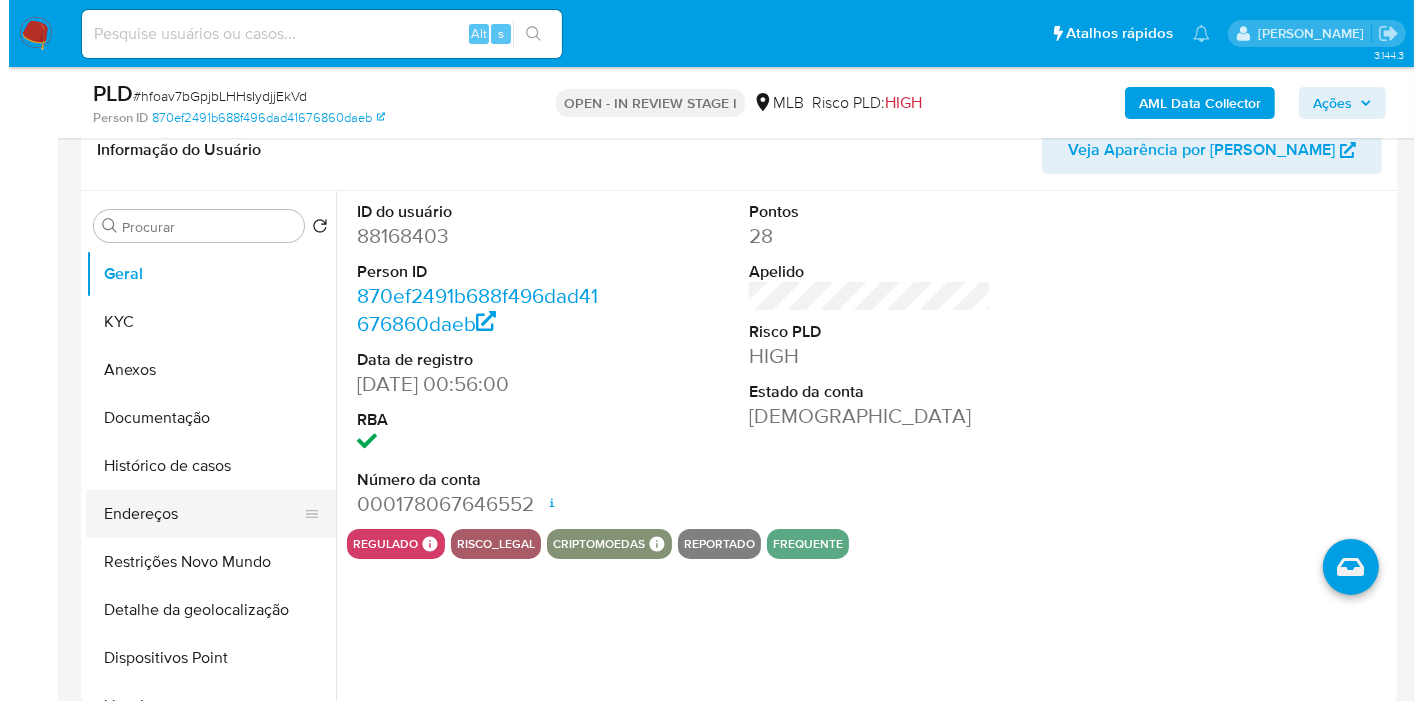 scroll, scrollTop: 333, scrollLeft: 0, axis: vertical 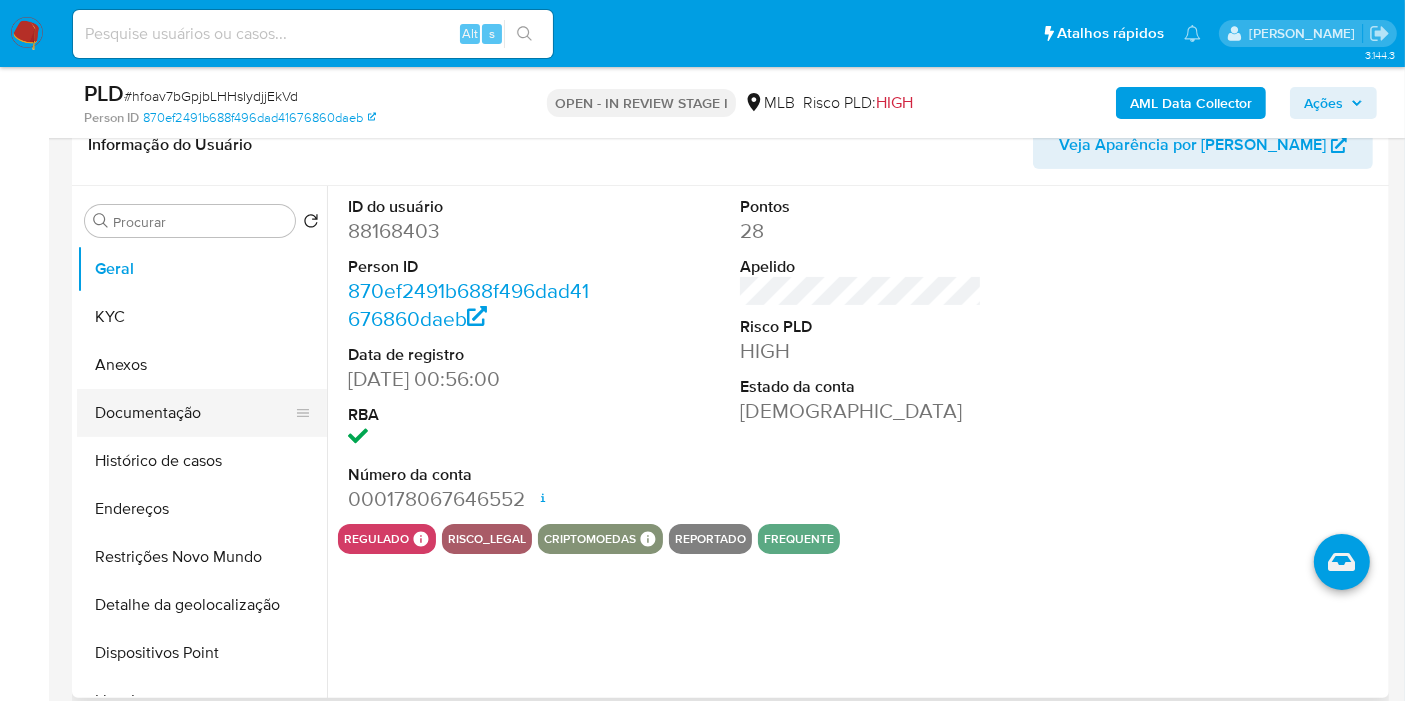 click on "Documentação" at bounding box center [194, 413] 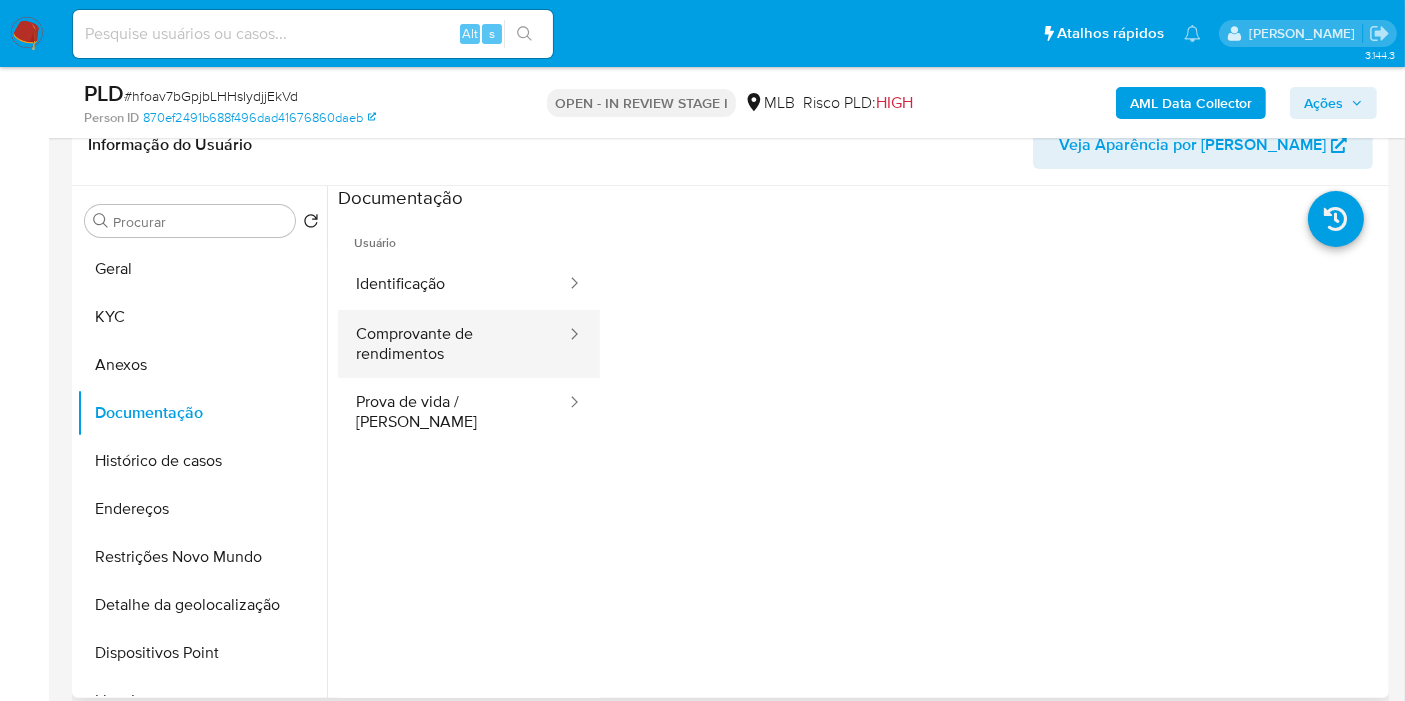 click on "Comprovante de rendimentos" at bounding box center [453, 344] 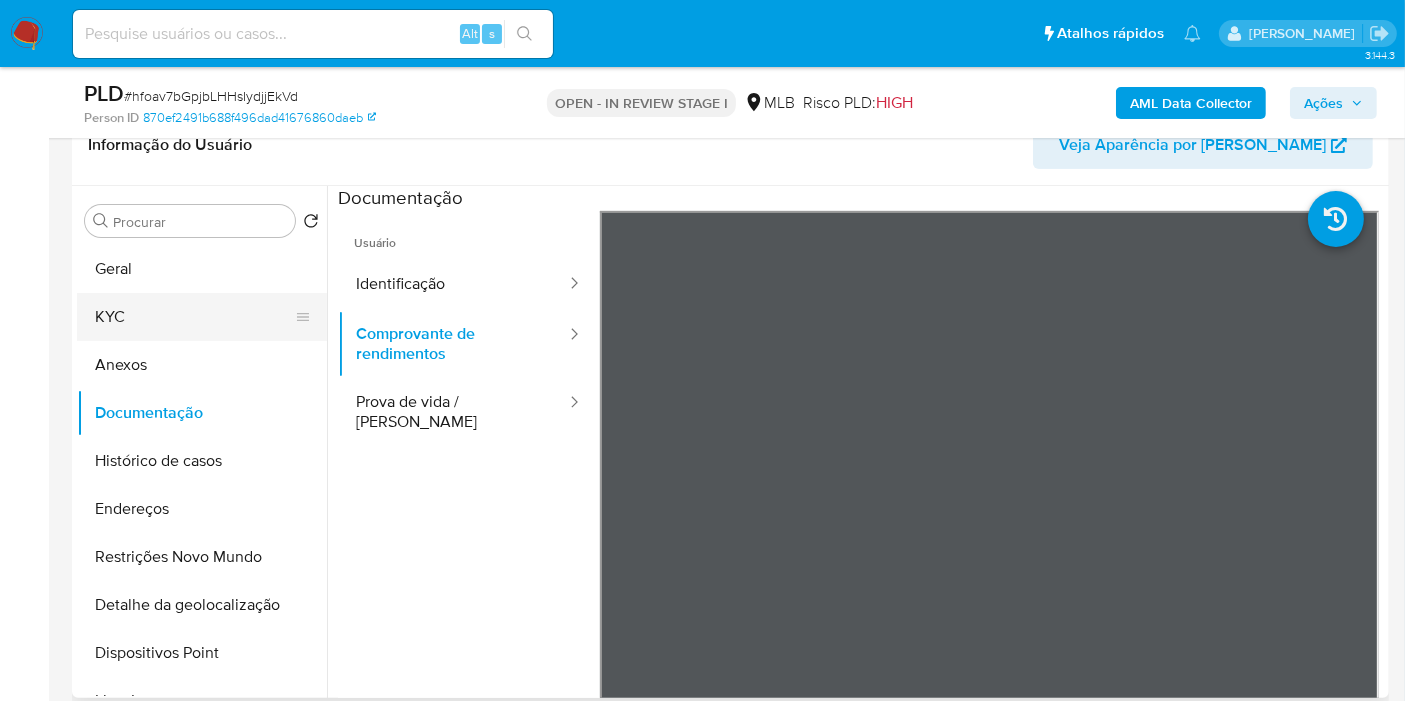 click on "KYC" at bounding box center (194, 317) 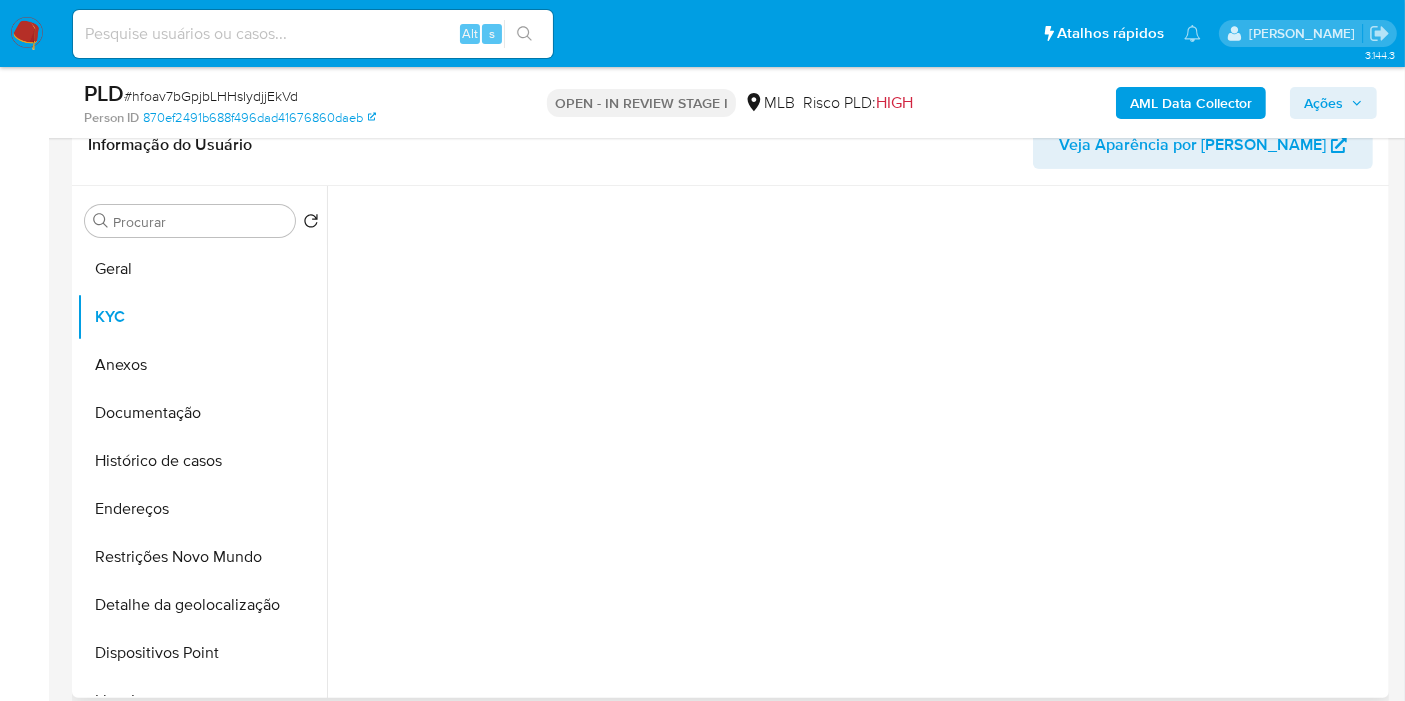 click on "Procurar   Retornar ao pedido padrão Geral KYC Anexos Documentação Histórico de casos Endereços Restrições Novo Mundo Detalhe da geolocalização Dispositivos Point Lista Interna Listas Externas Financiamento de Veículos Empréstimos Adiantamentos de Dinheiro Cartões Contas Bancárias Dados Modificados Devices Geolocation Fecha Compliant Histórico de Risco PLD Histórico de conversas IV Challenges Insurtech Items Marcas AML Perfis Relacionados" at bounding box center [202, 443] 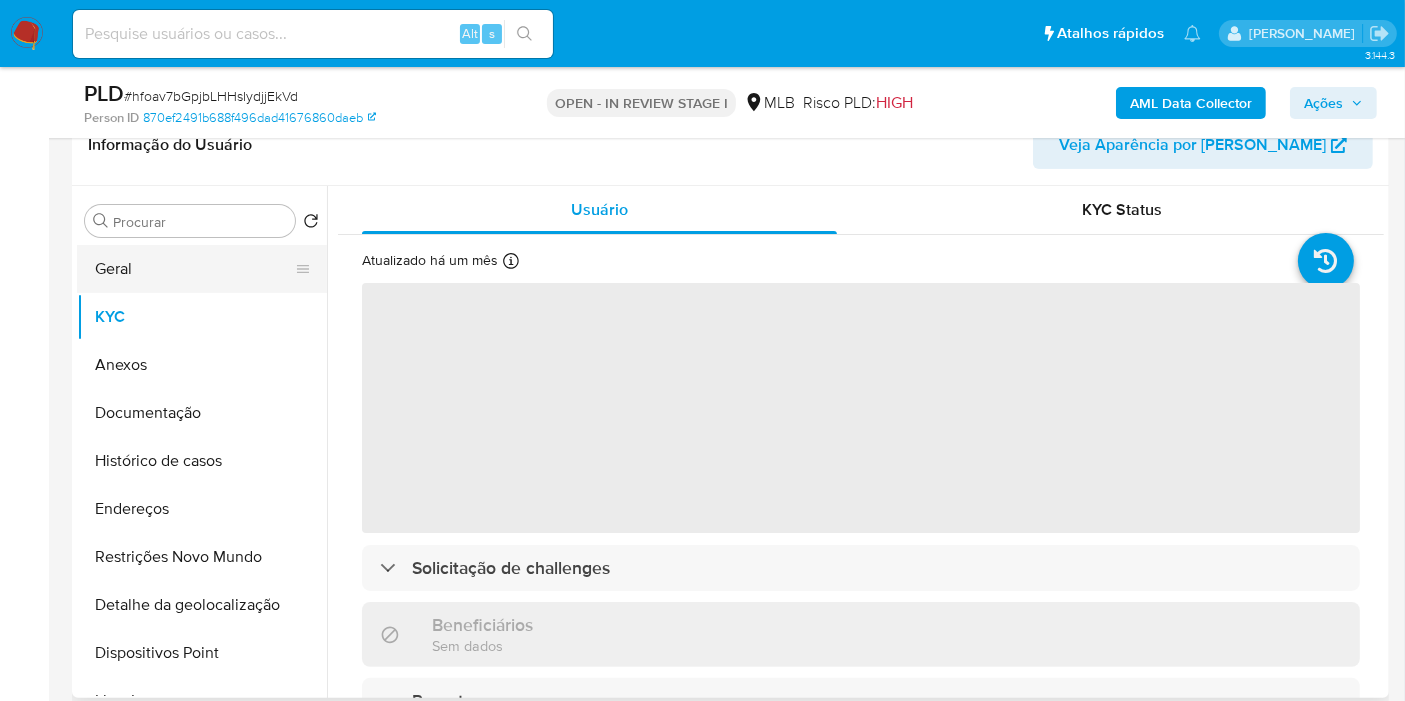 click on "Geral" at bounding box center (194, 269) 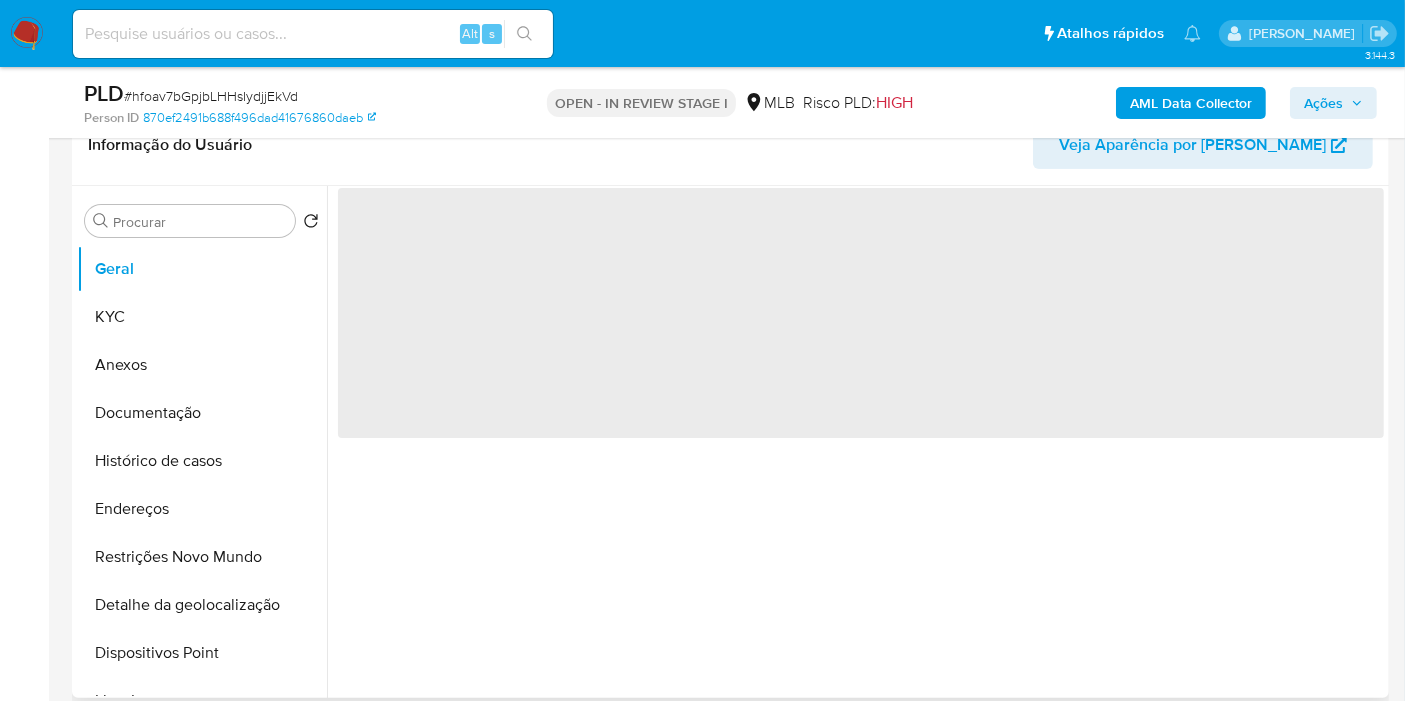 type 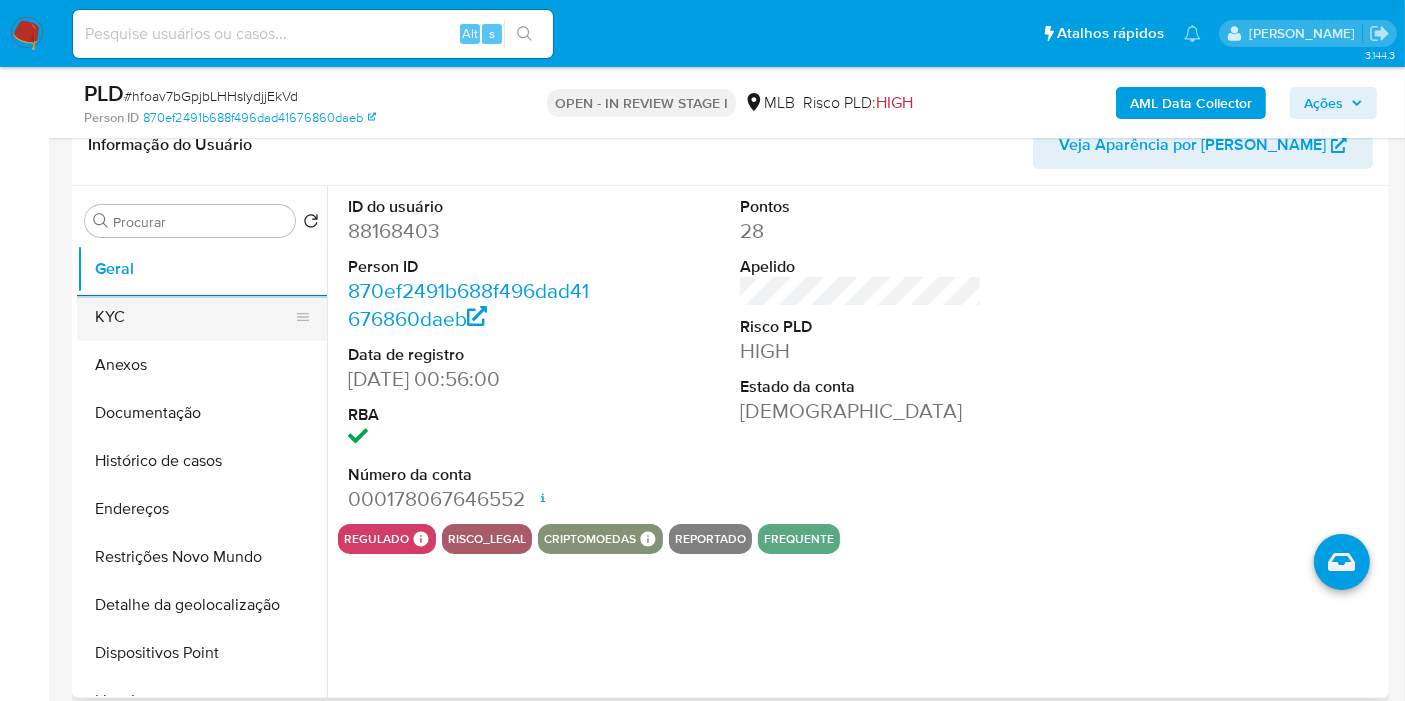 click on "KYC" at bounding box center [194, 317] 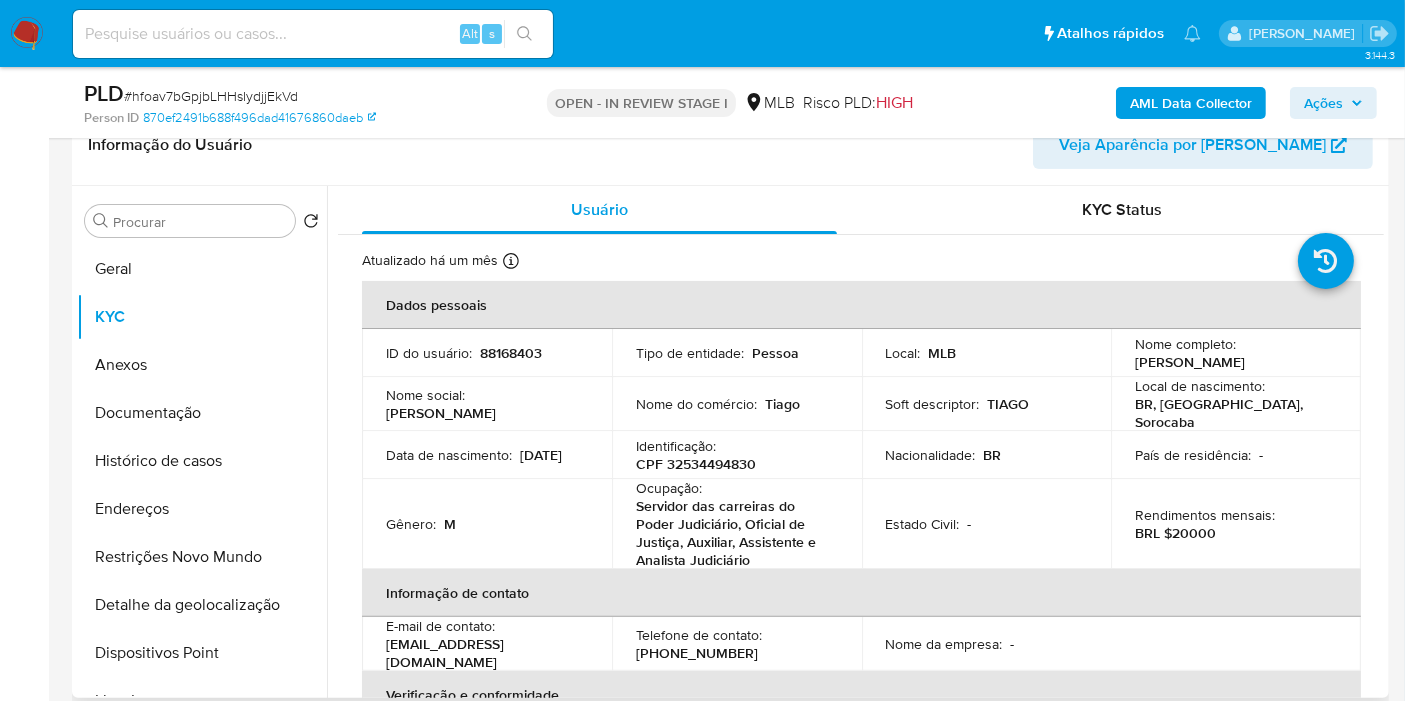 type 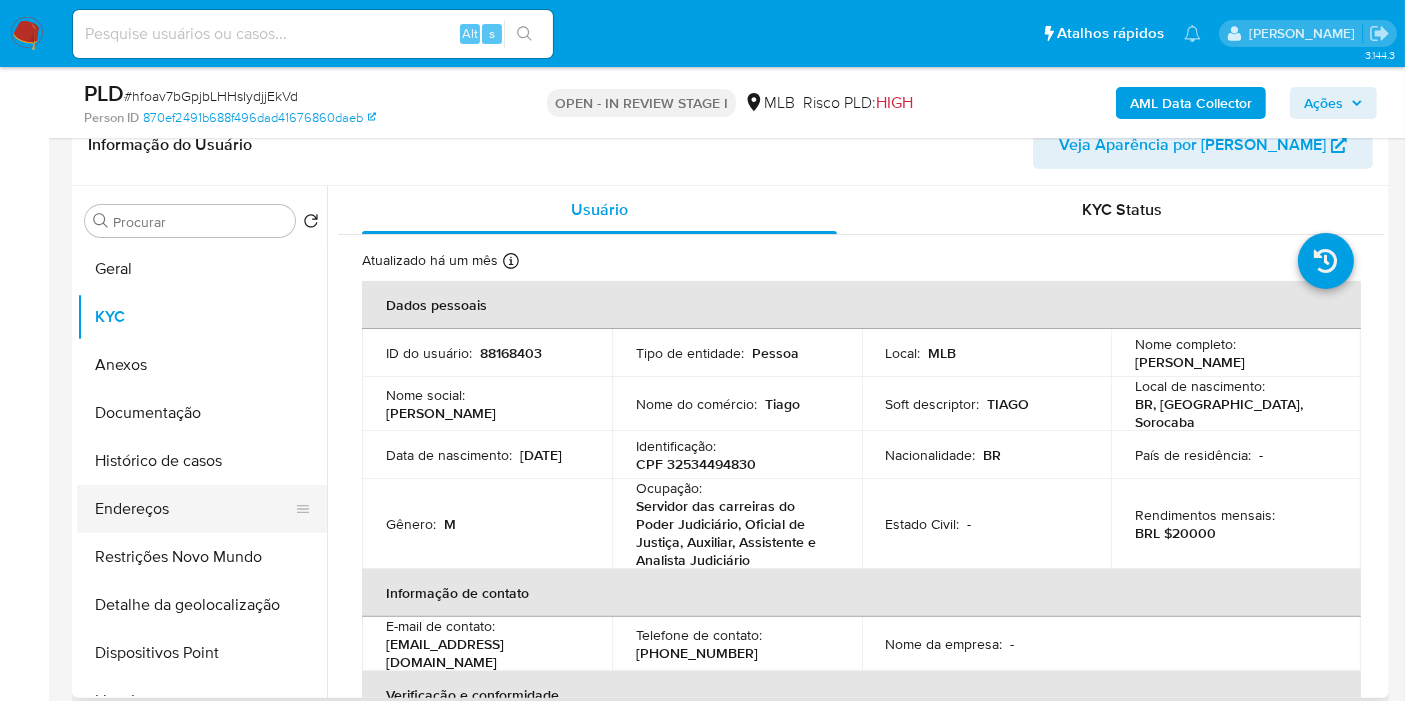 click on "Endereços" at bounding box center (194, 509) 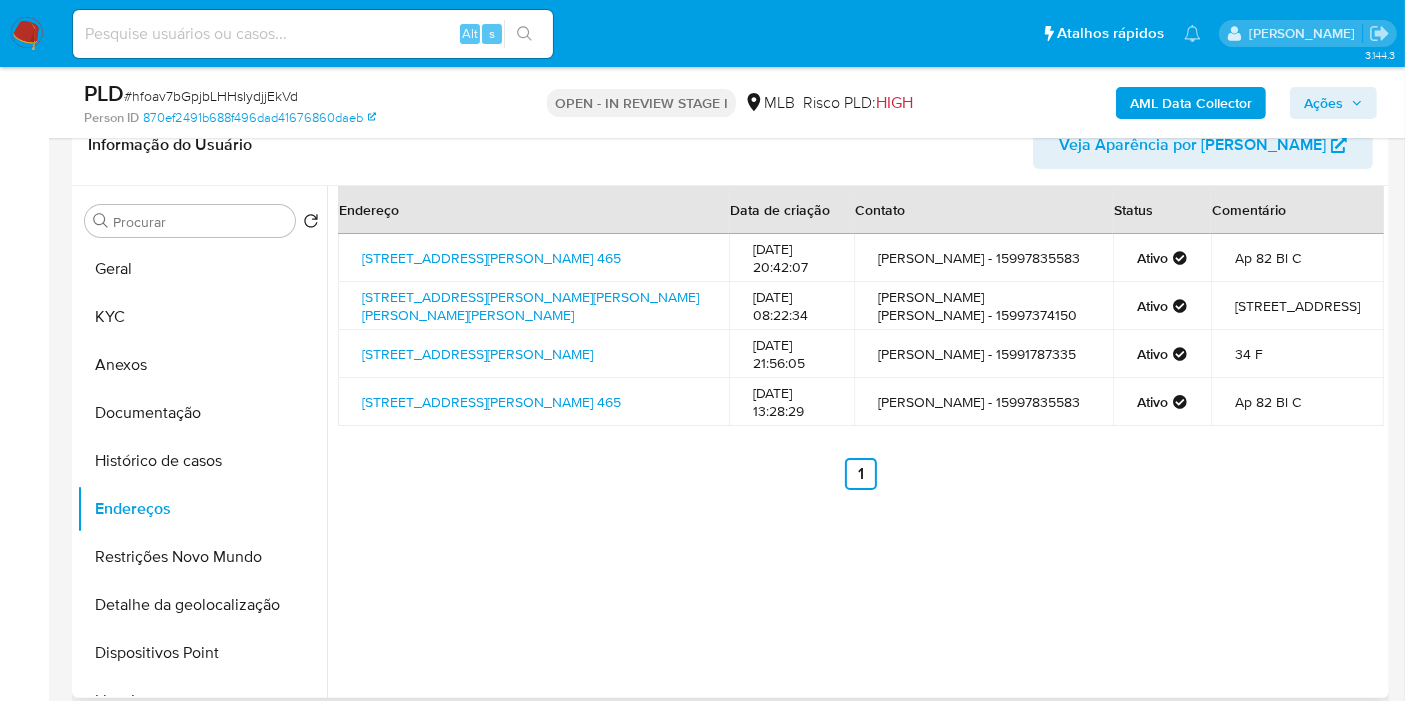 type 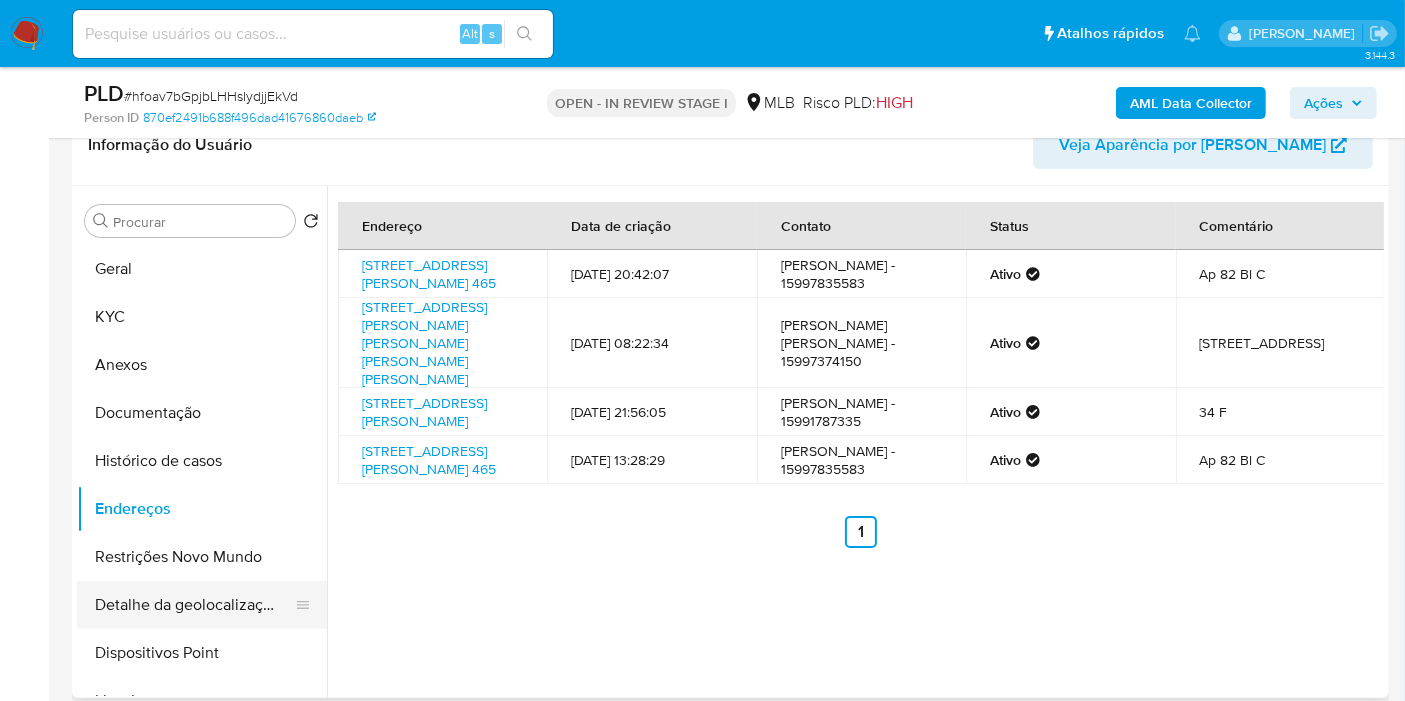 click on "Detalhe da geolocalização" at bounding box center [194, 605] 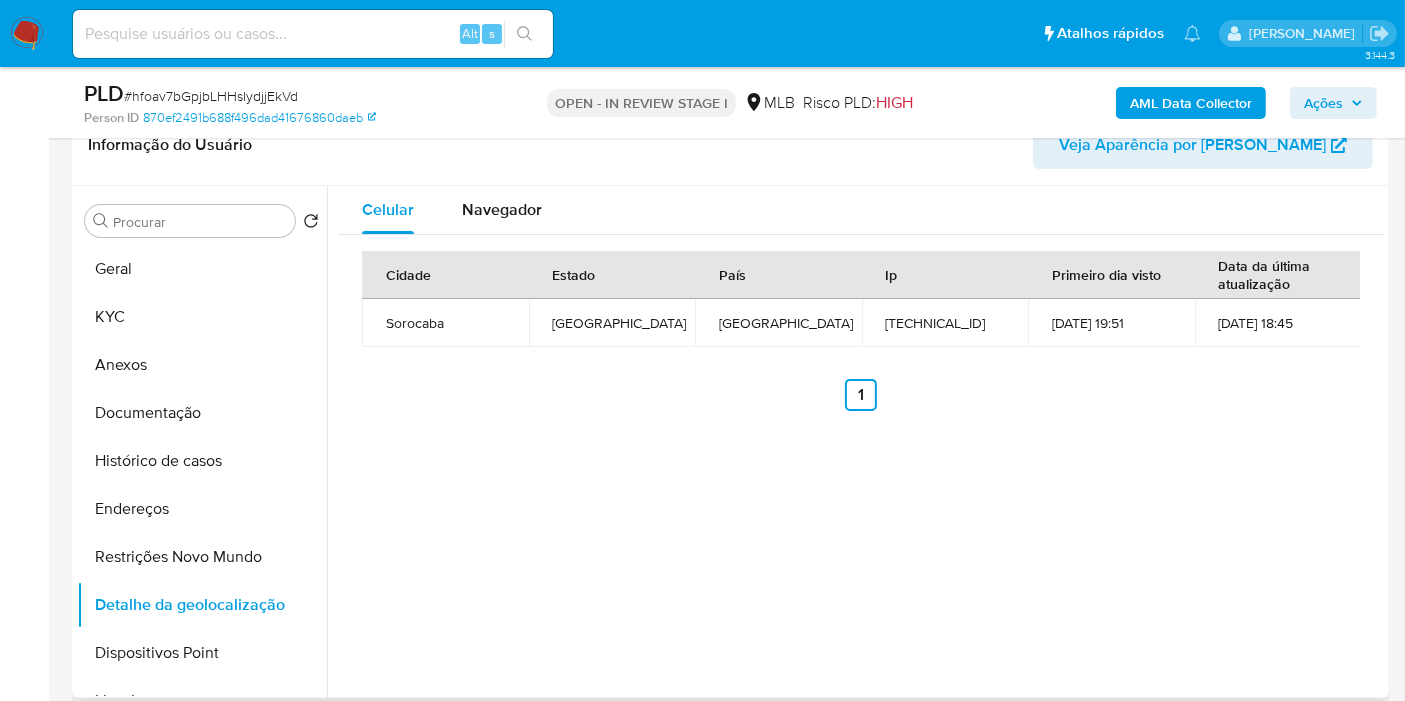 type 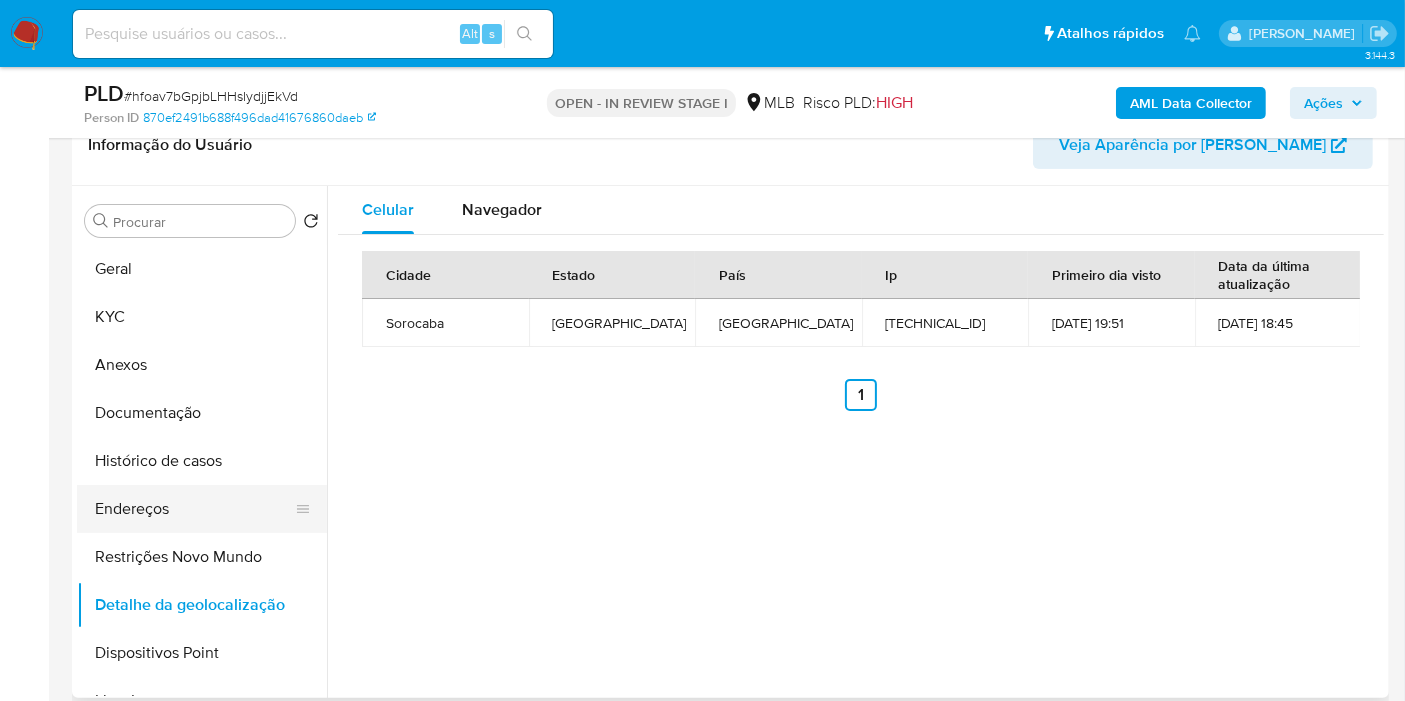 click on "Endereços" at bounding box center (194, 509) 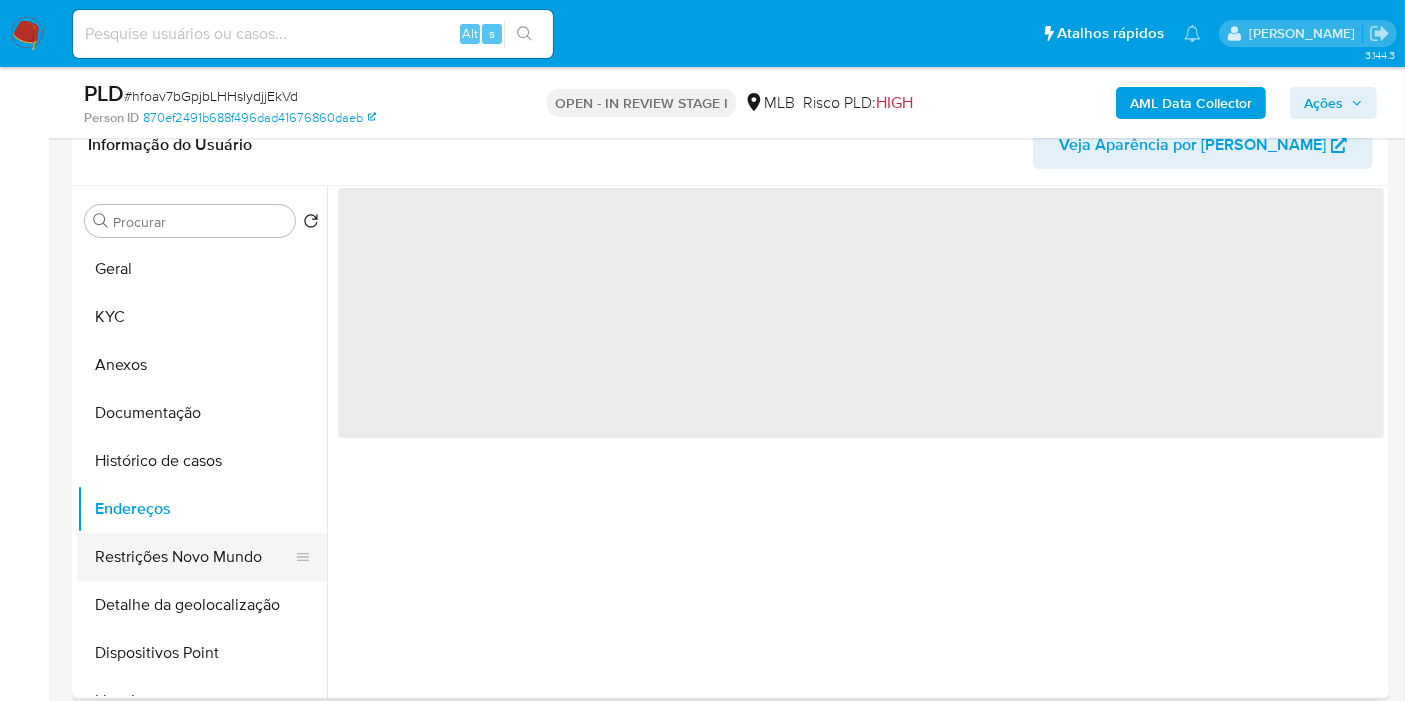 click on "Restrições Novo Mundo" at bounding box center [194, 557] 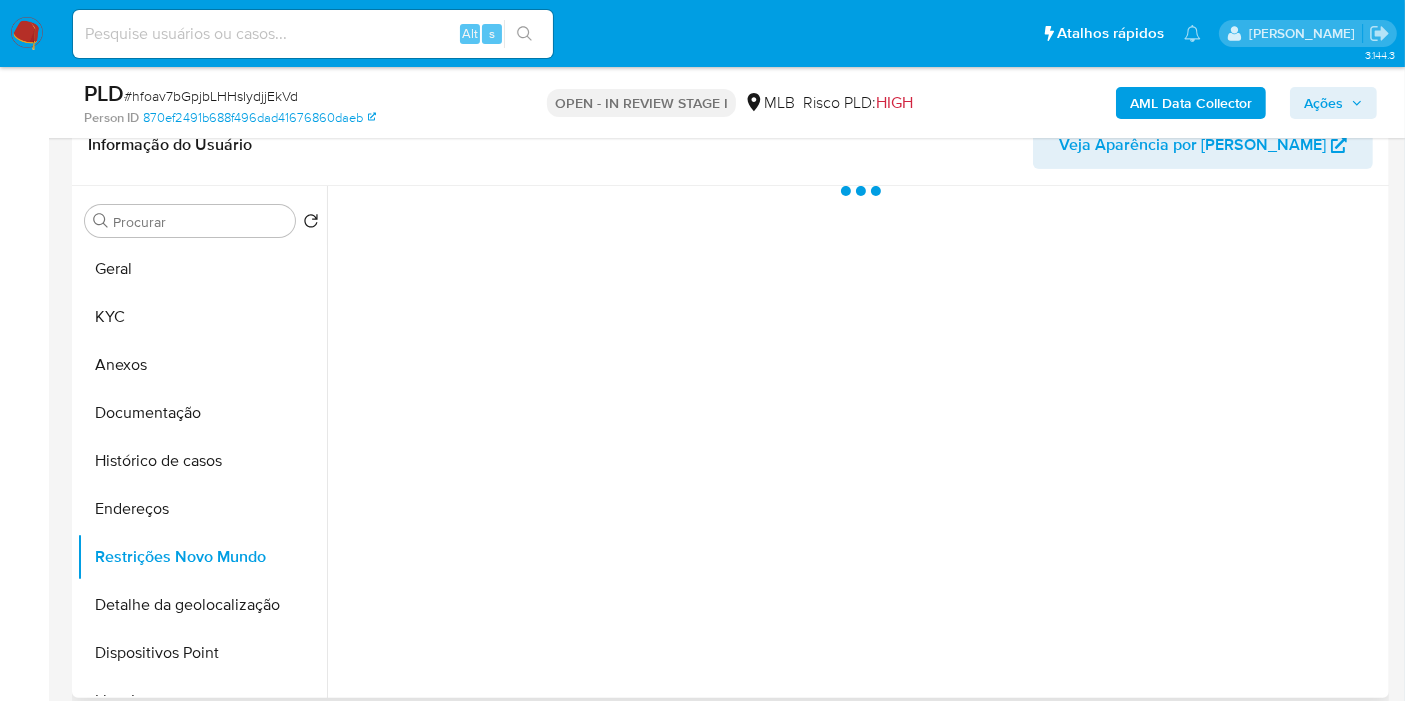 type 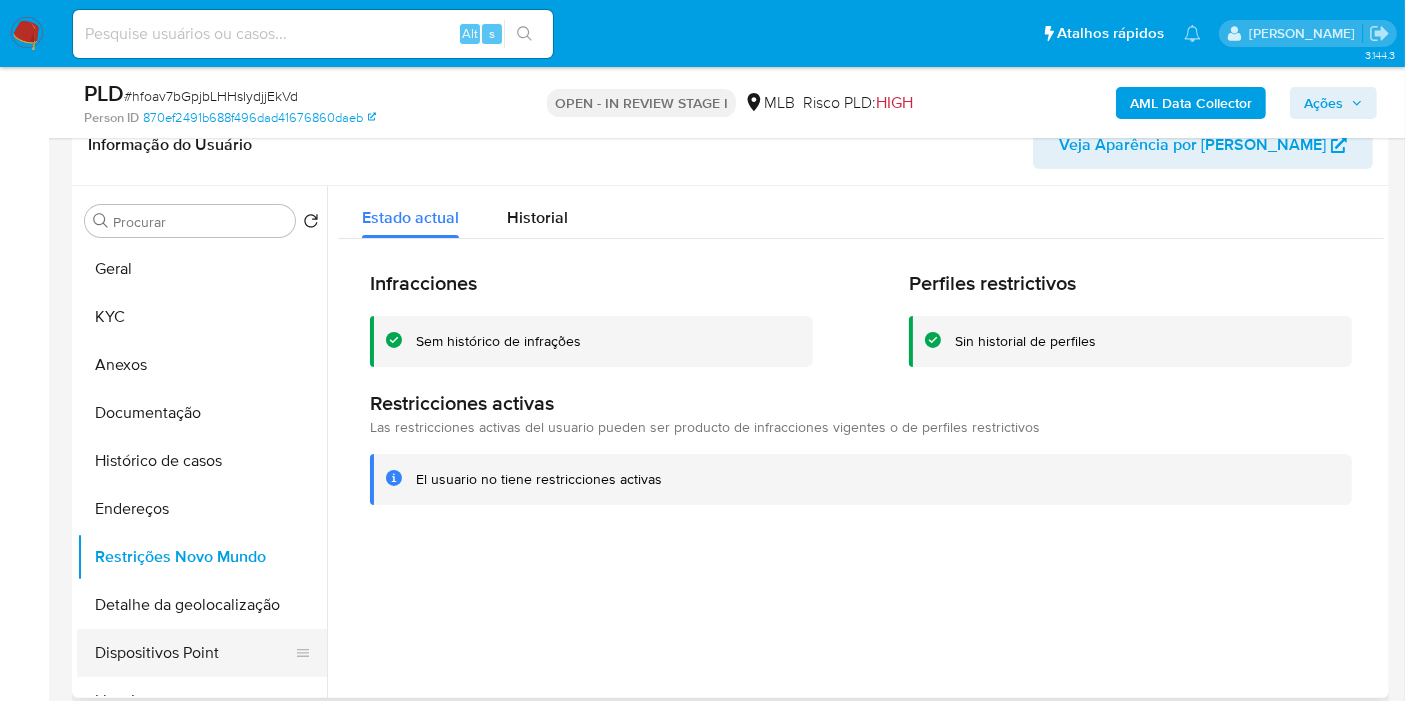 click on "Dispositivos Point" at bounding box center [194, 653] 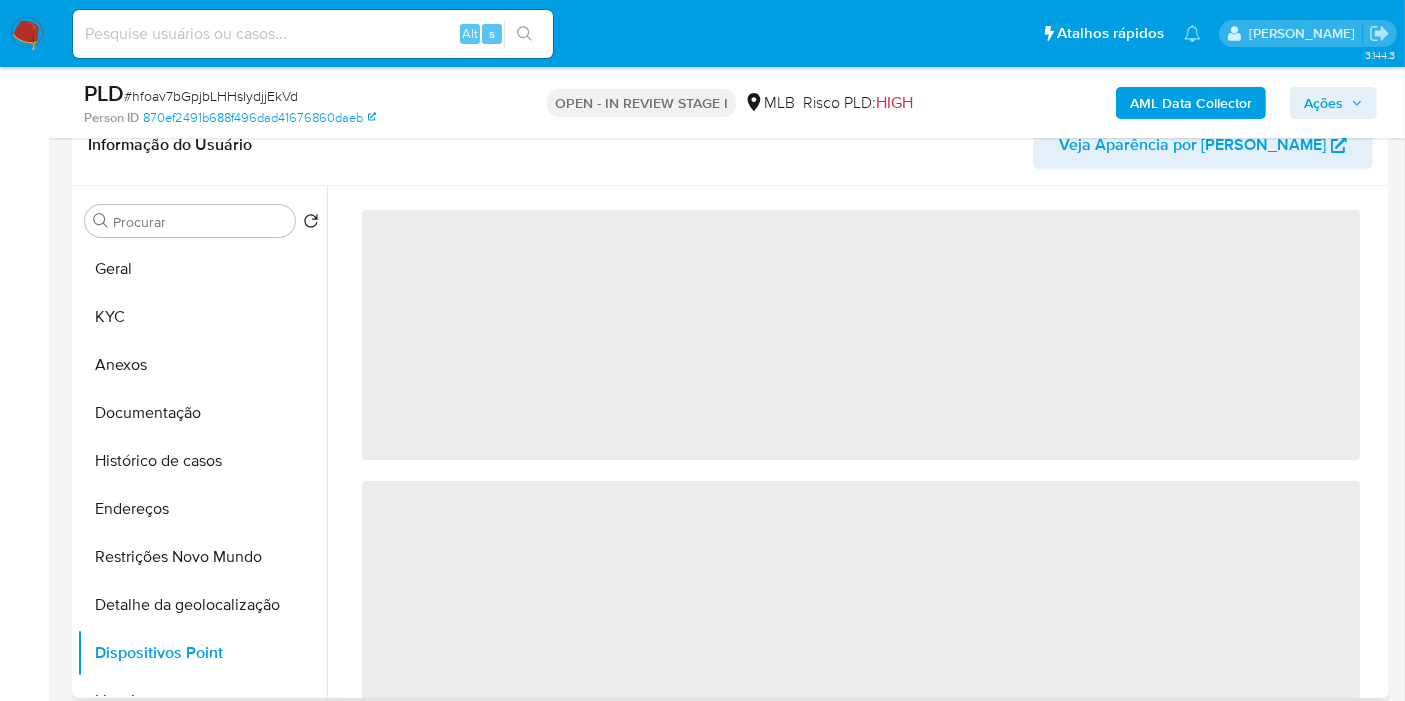 type 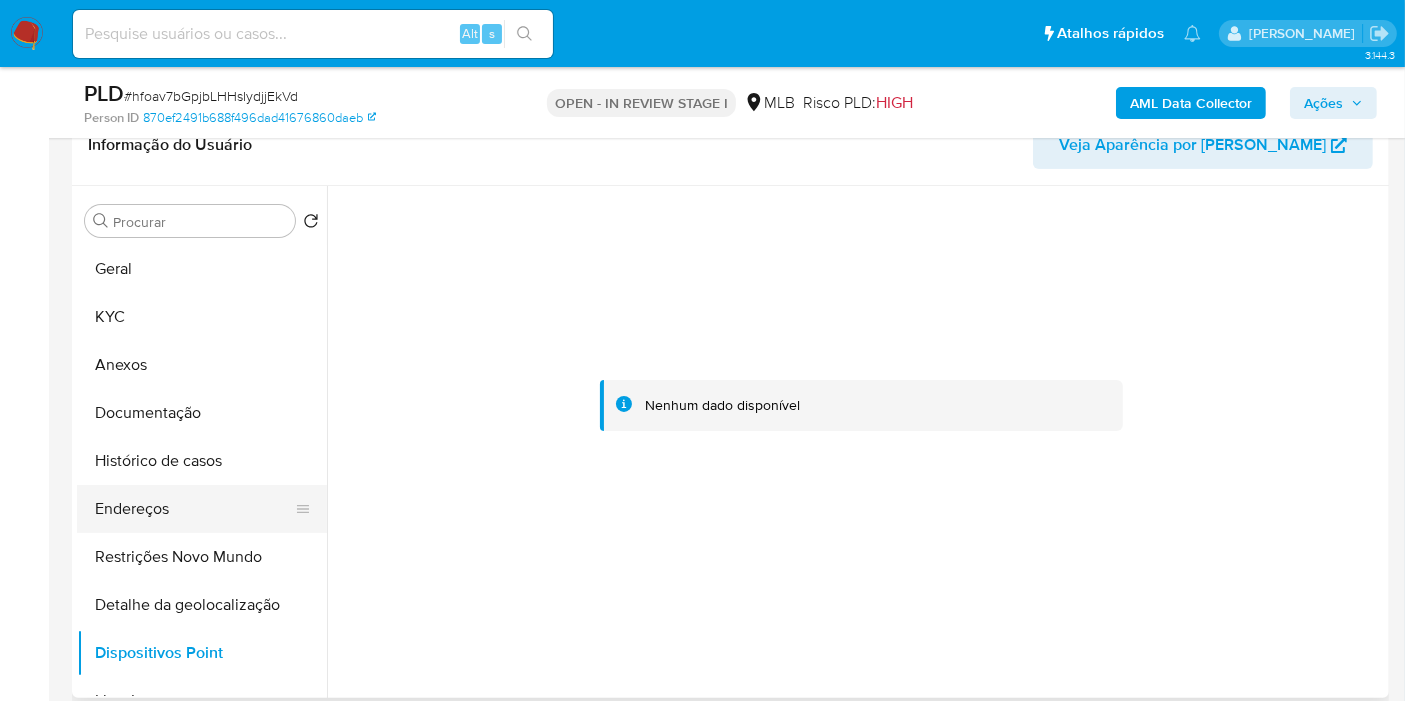 click on "Endereços" at bounding box center (194, 509) 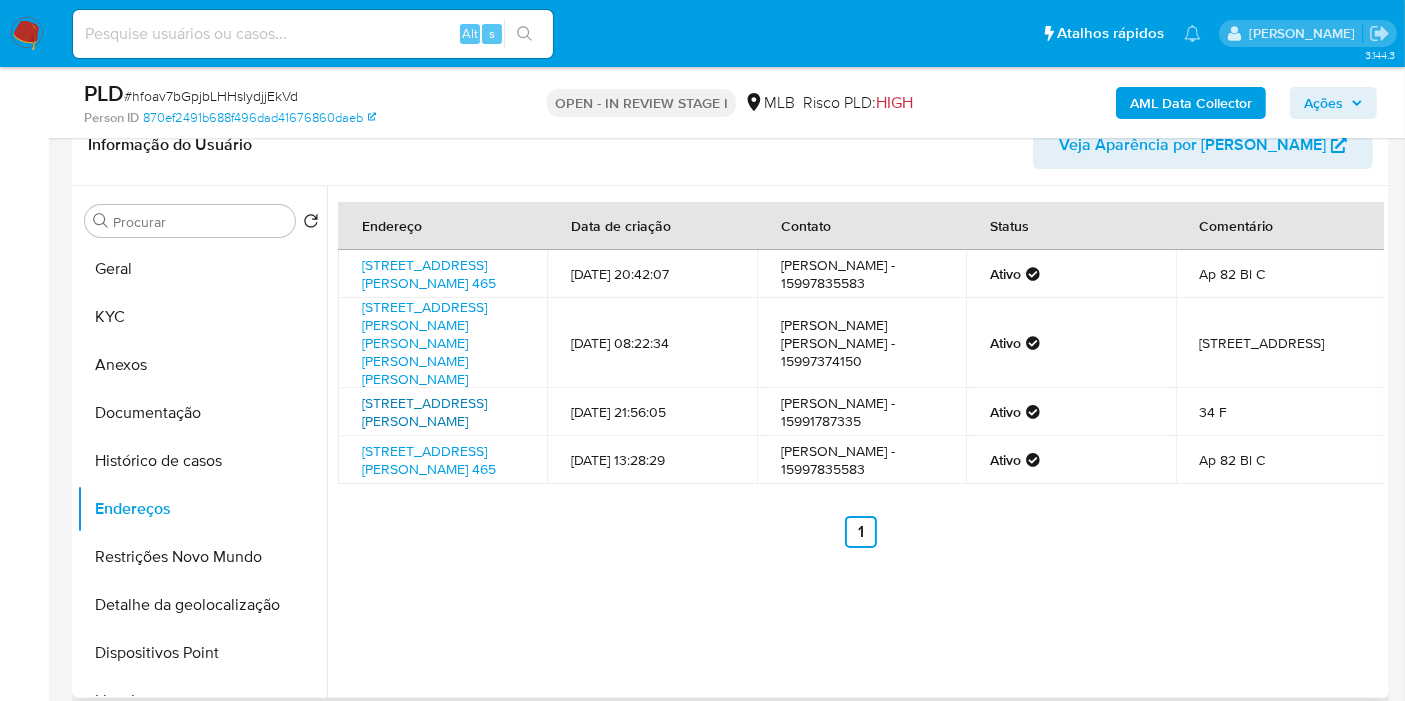 drag, startPoint x: 421, startPoint y: 401, endPoint x: 420, endPoint y: 416, distance: 15.033297 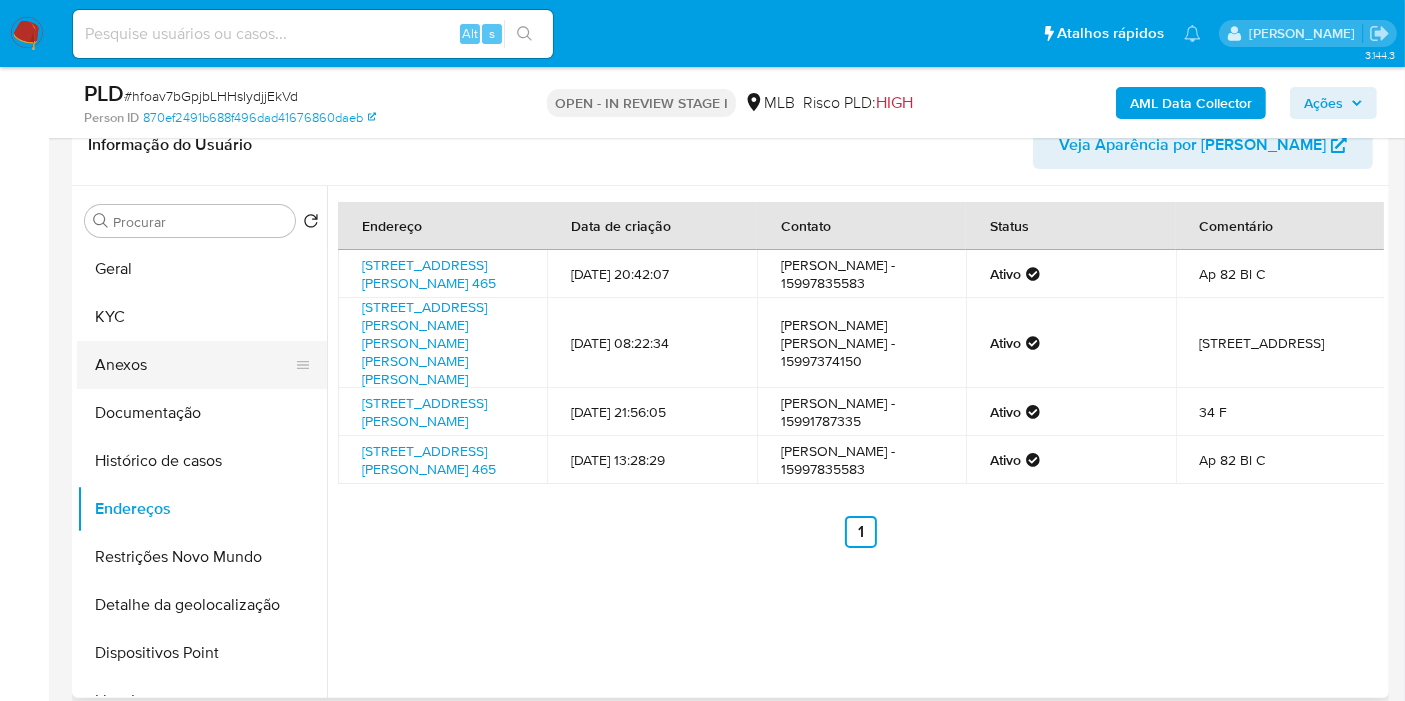 click on "Anexos" at bounding box center [194, 365] 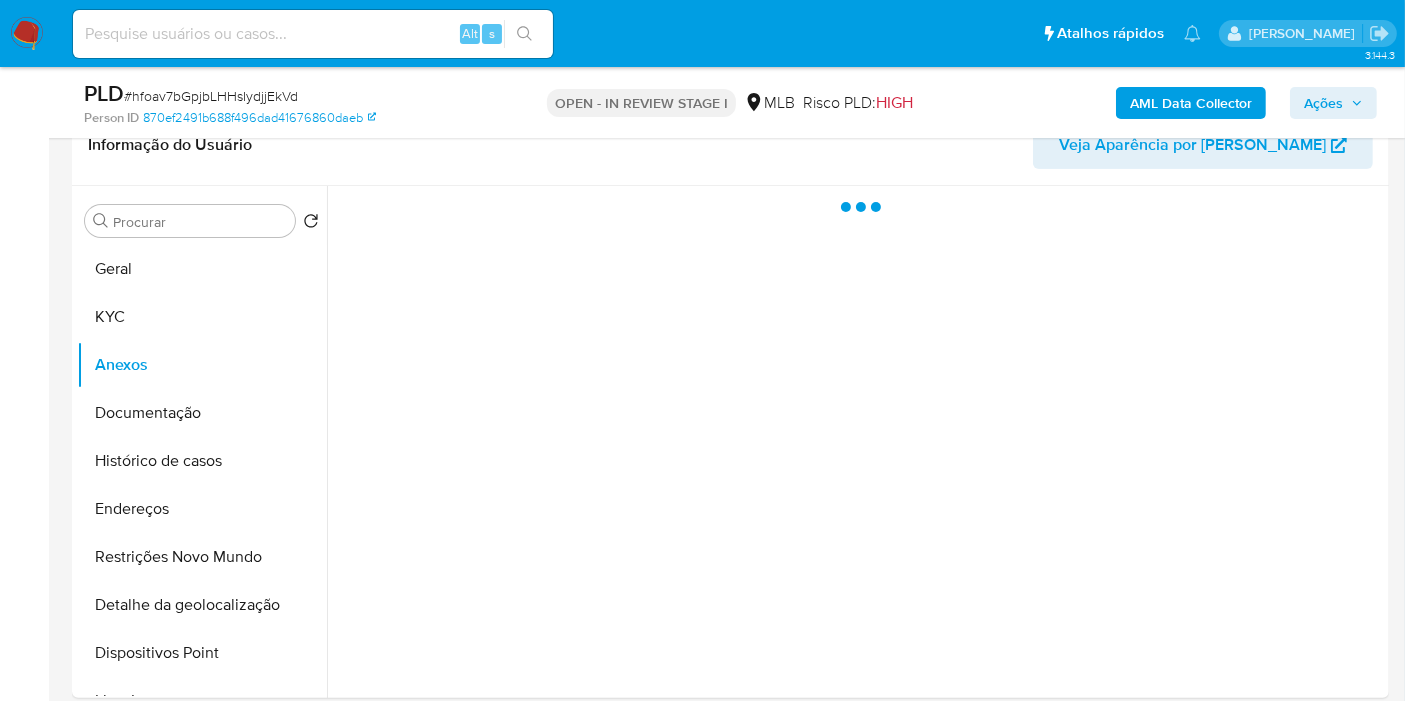 click on "Ações" at bounding box center [1323, 103] 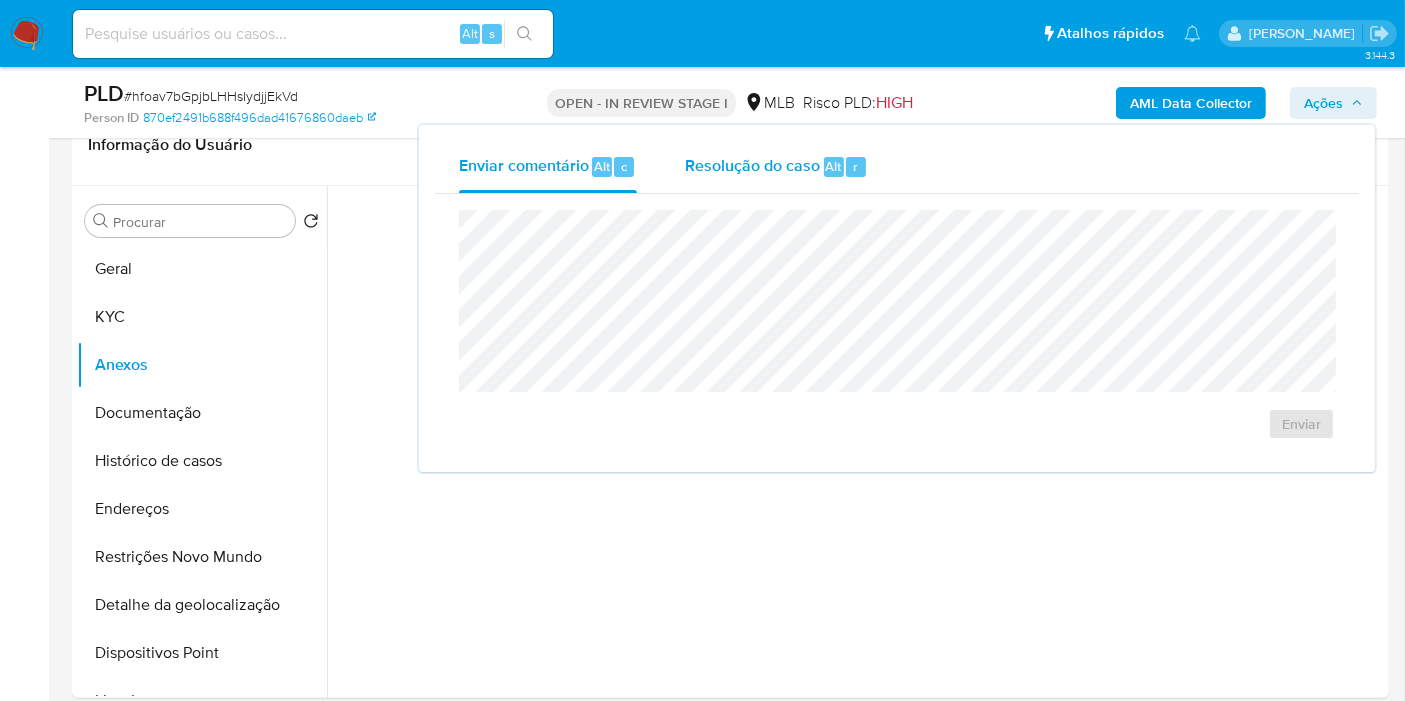 click on "Resolução do caso" at bounding box center [752, 165] 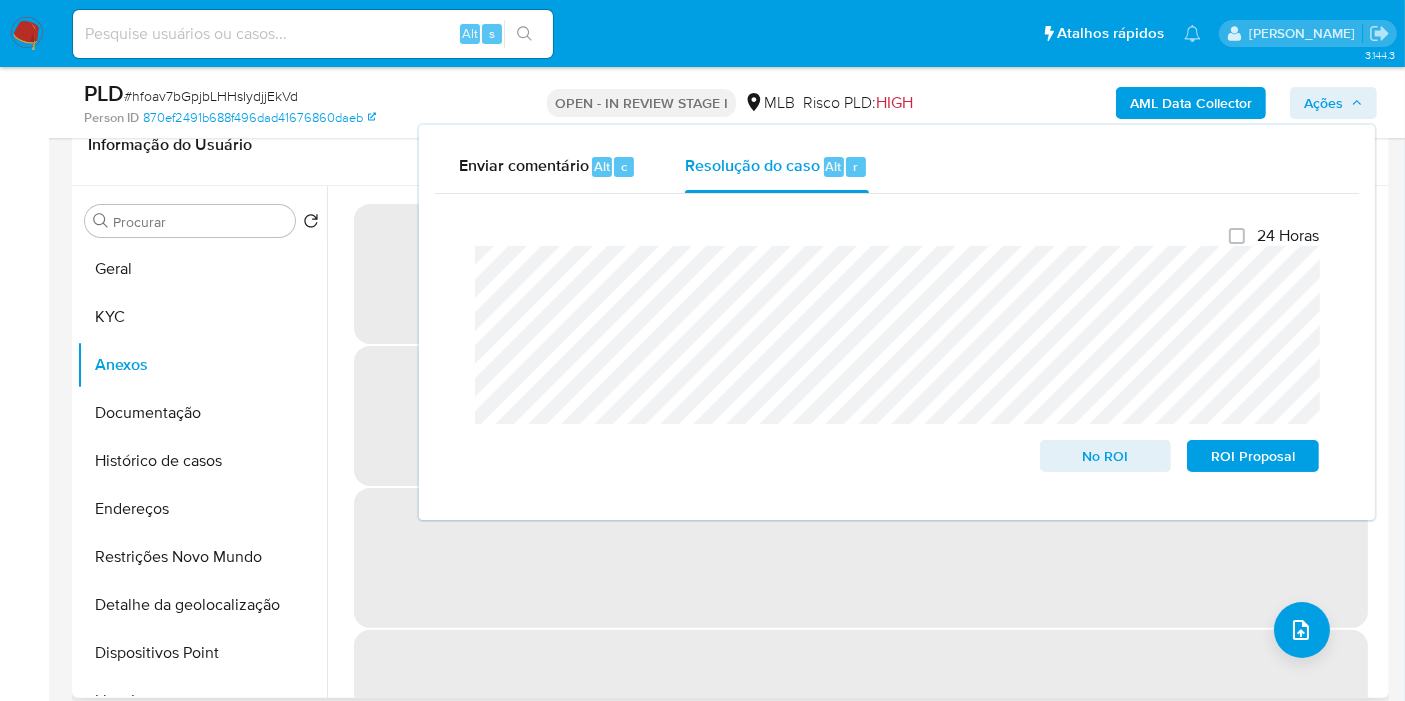 click on "‌" at bounding box center [861, 558] 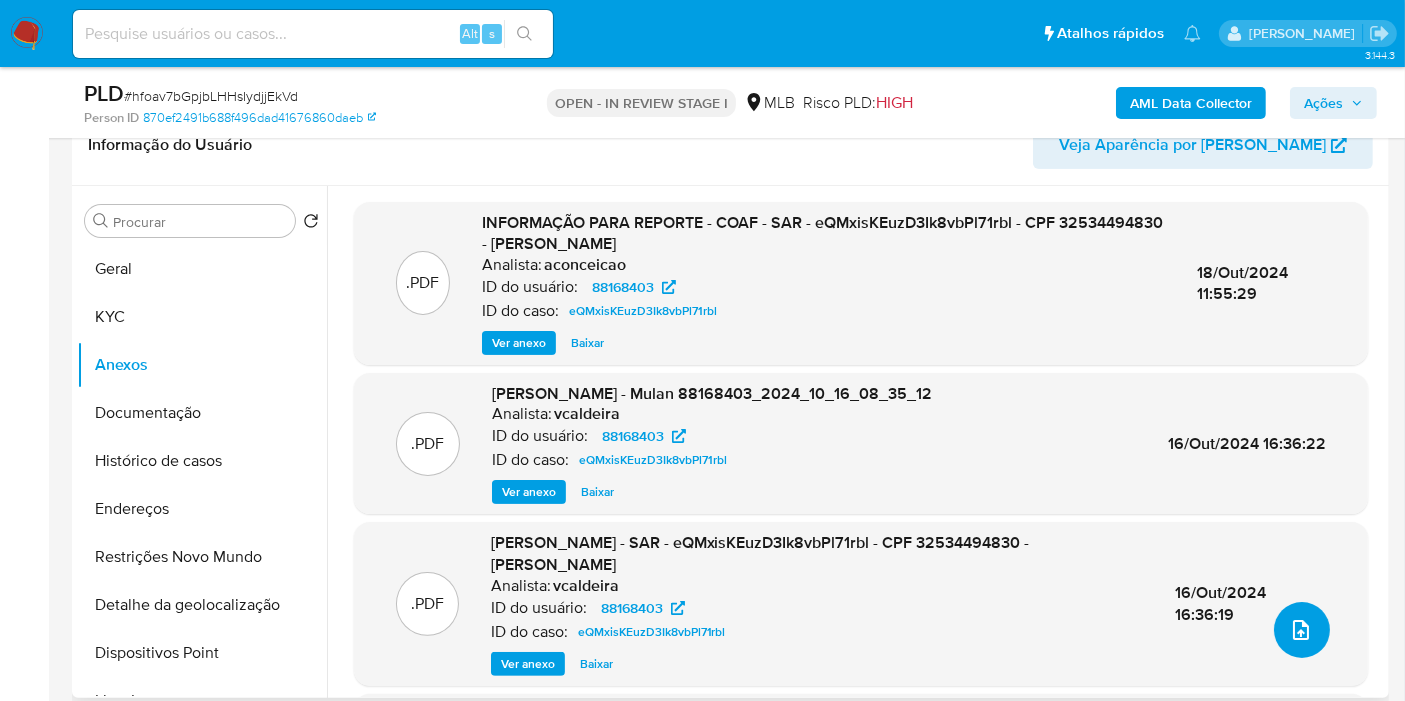 click 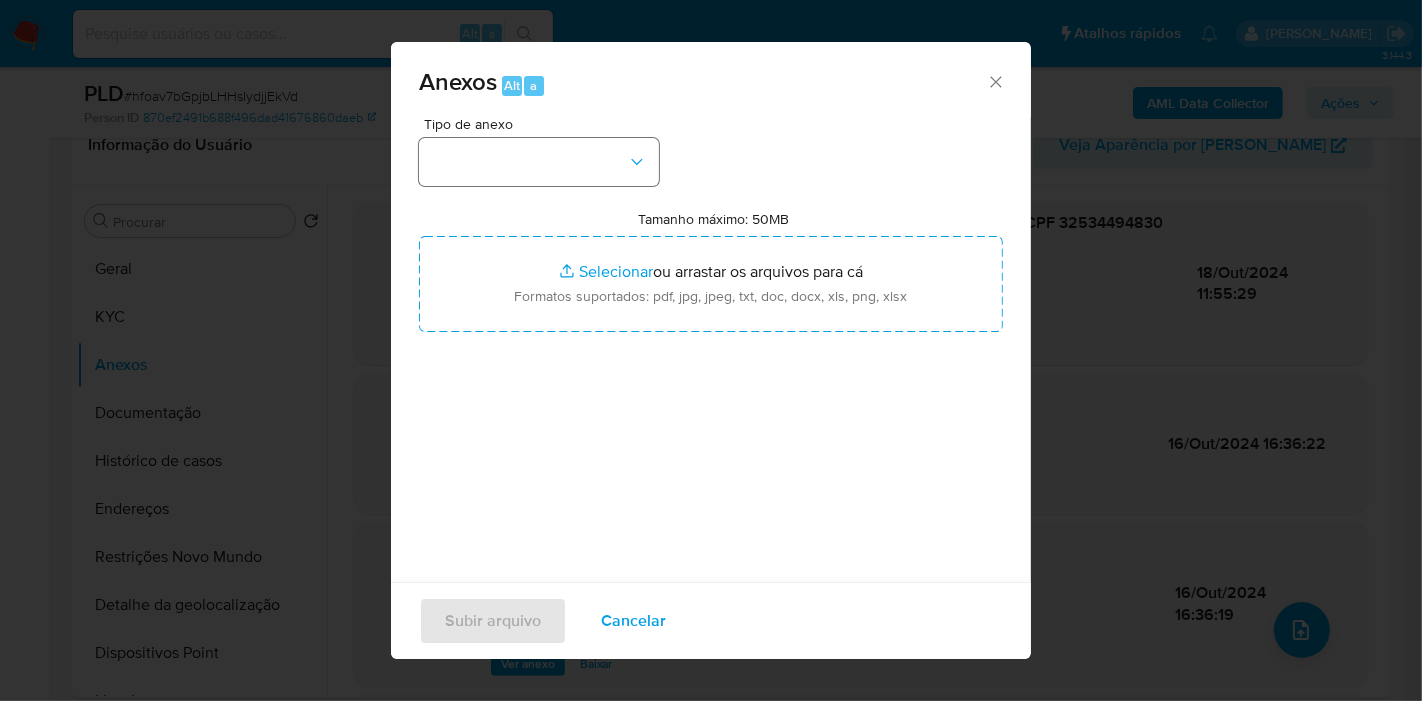 click on "Tipo de anexo" at bounding box center (539, 151) 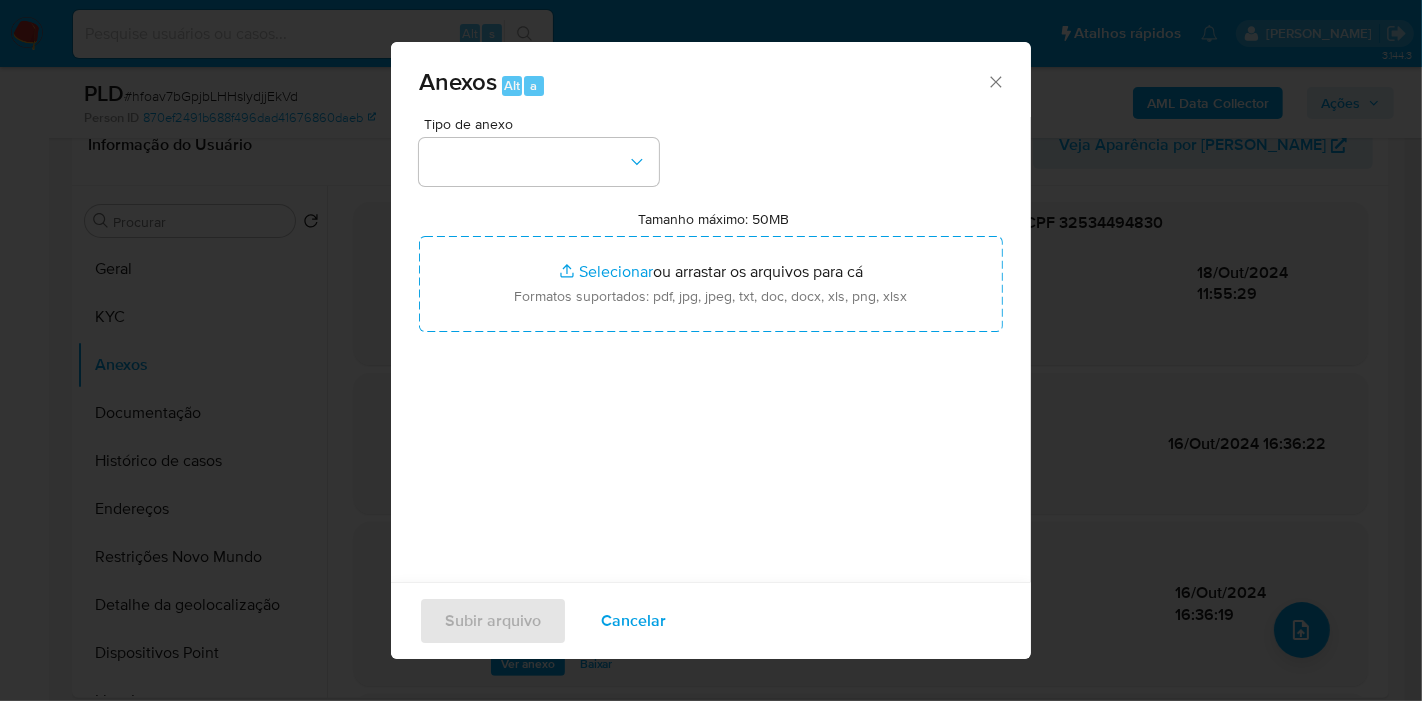 scroll, scrollTop: 20, scrollLeft: 0, axis: vertical 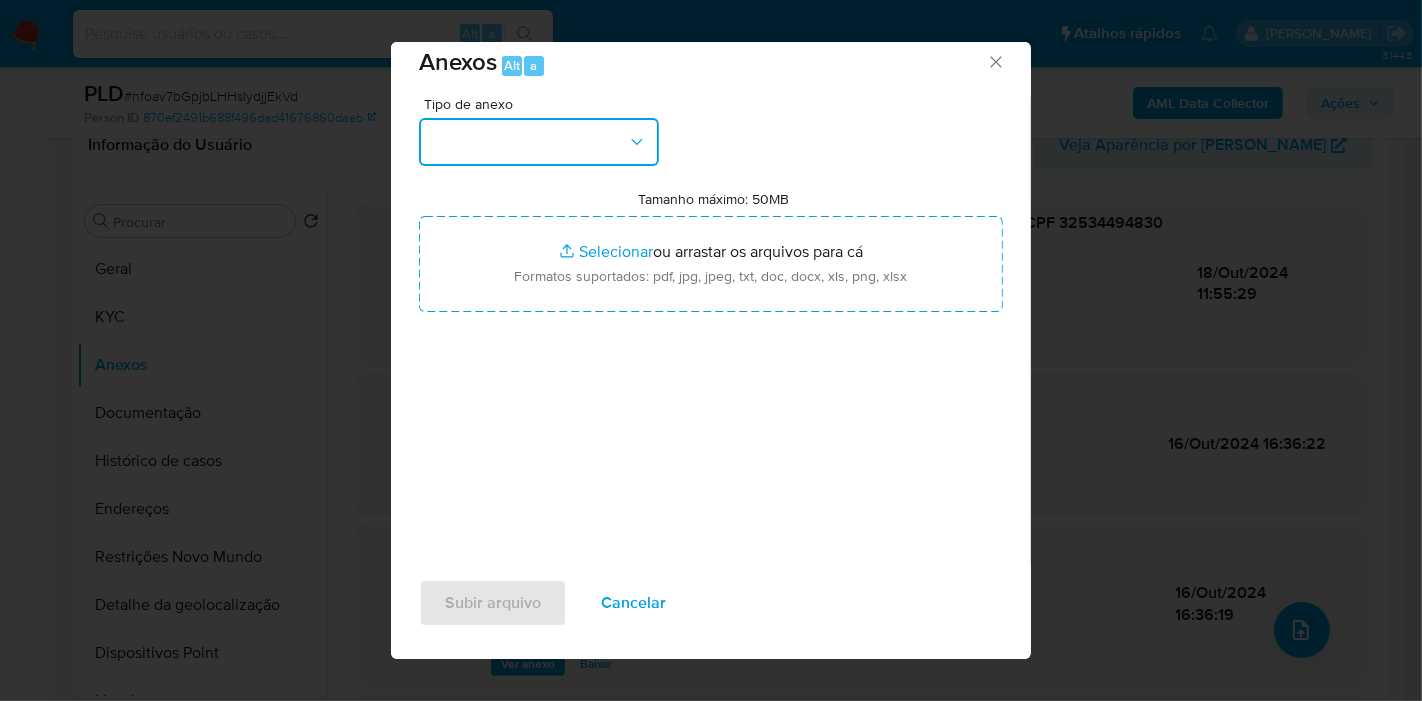 drag, startPoint x: 560, startPoint y: 138, endPoint x: 555, endPoint y: 164, distance: 26.476404 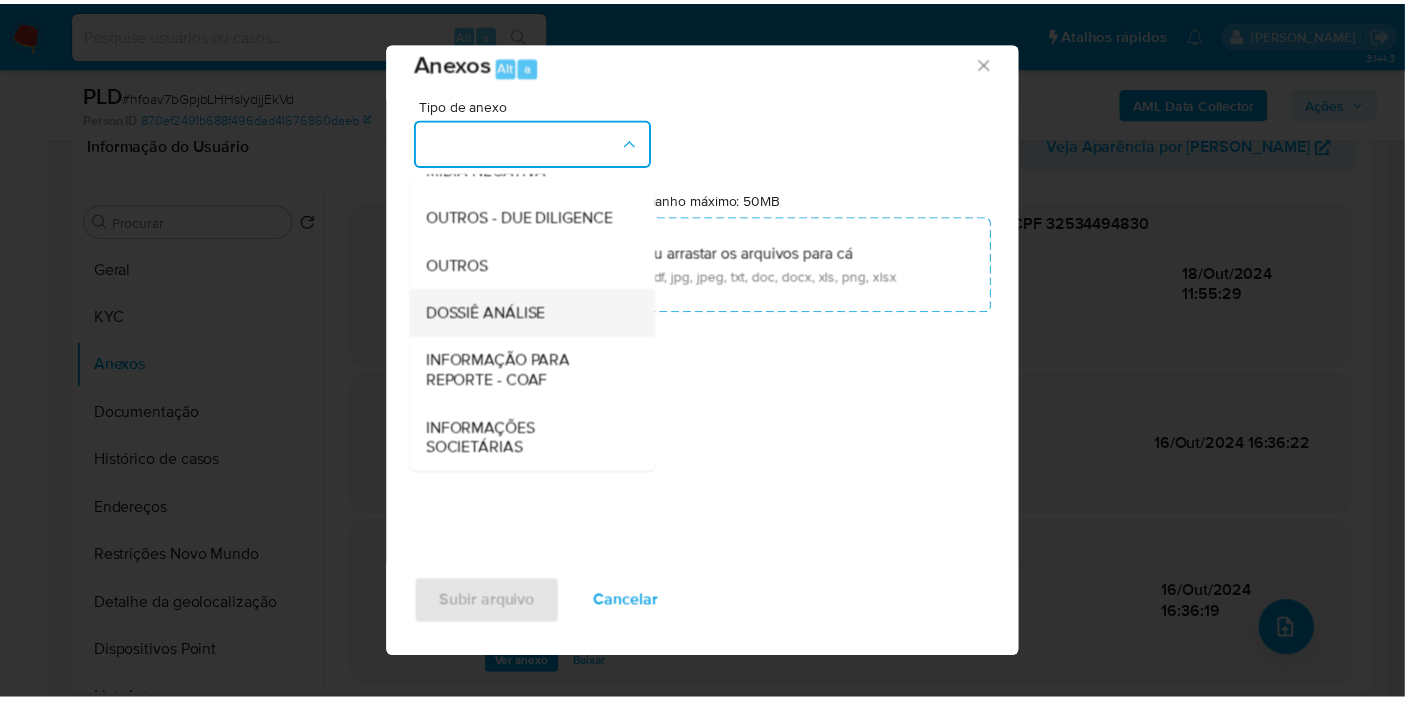scroll, scrollTop: 307, scrollLeft: 0, axis: vertical 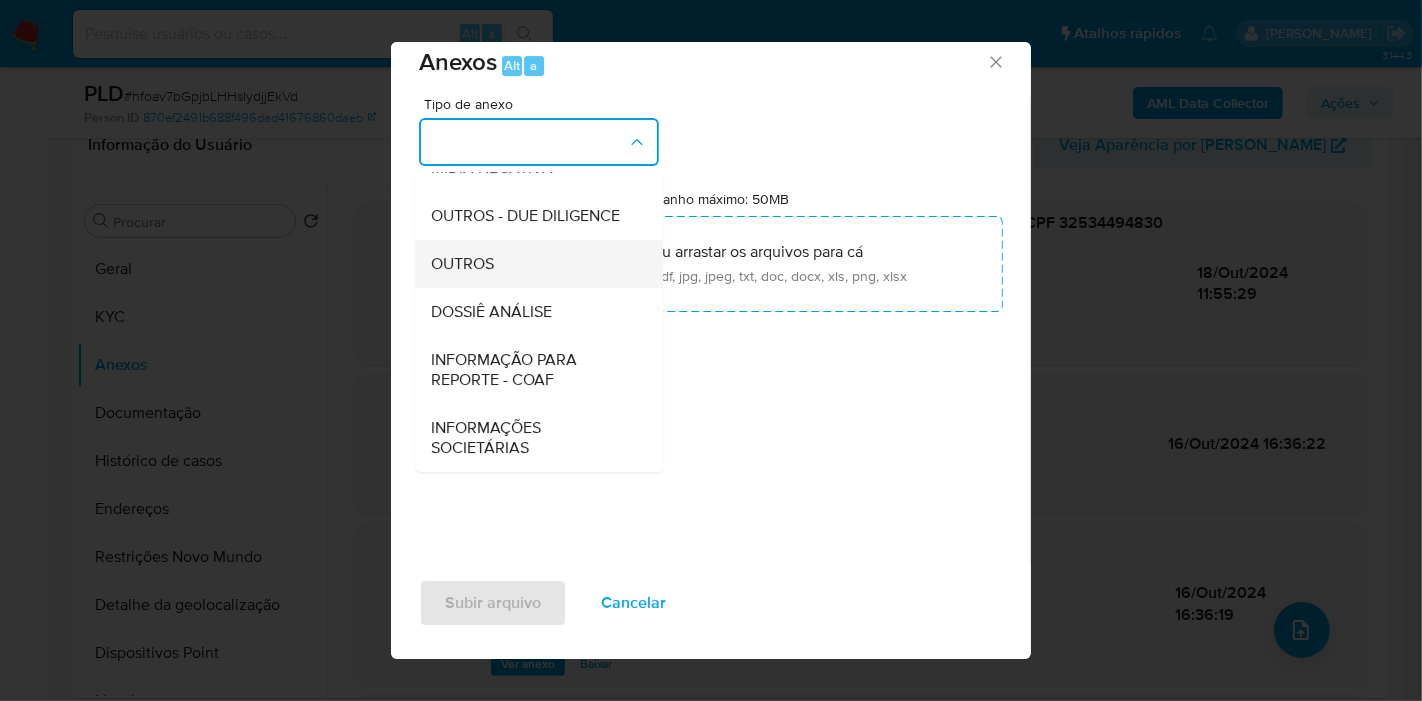 click on "OUTROS" at bounding box center (533, 264) 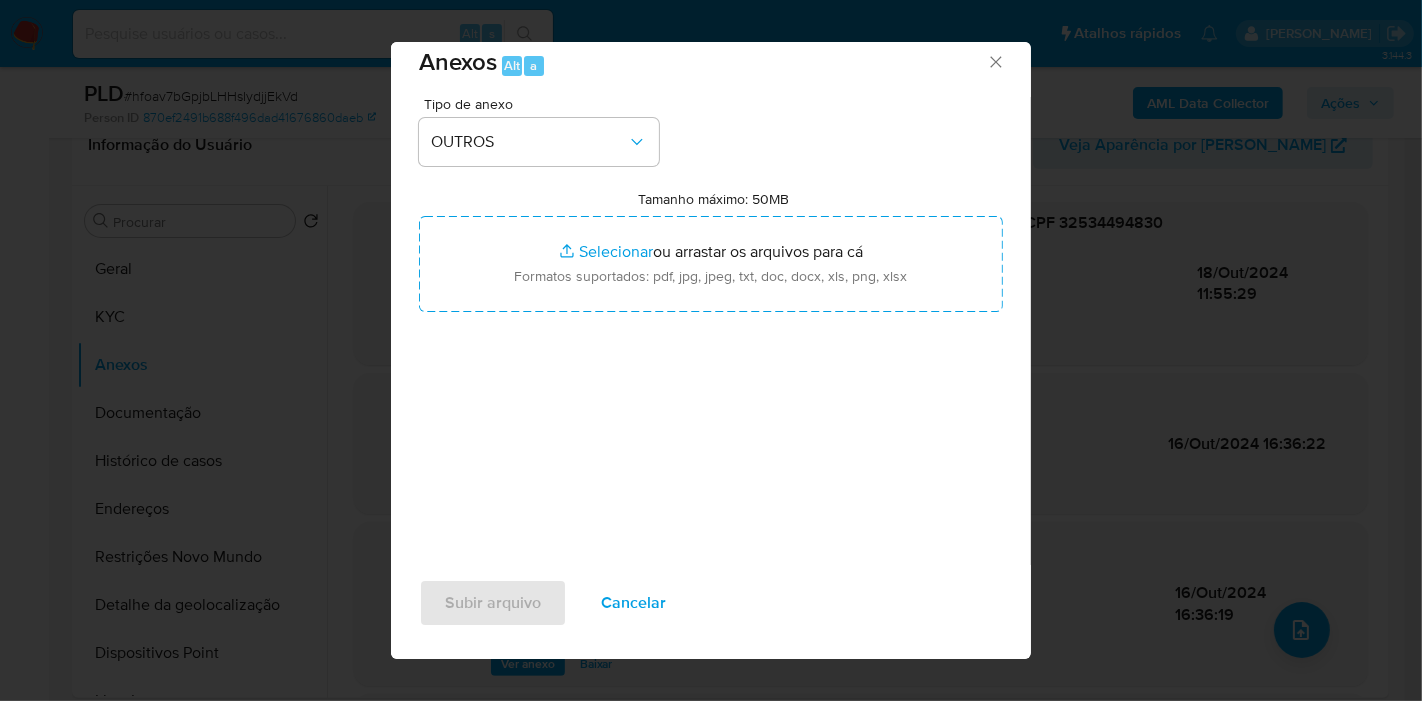 click on "Tamanho máximo: 50MB Selecionar arquivos" at bounding box center (711, 264) 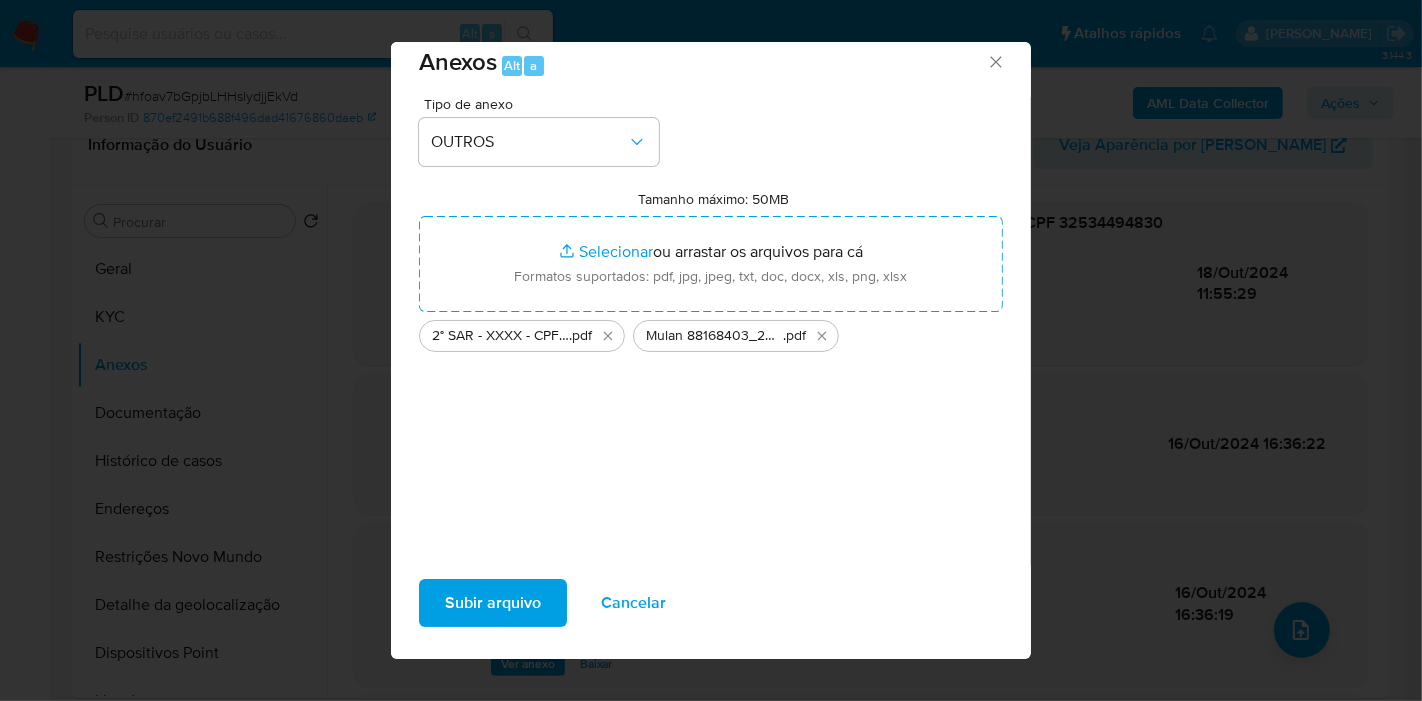 click on "Subir arquivo" at bounding box center (493, 603) 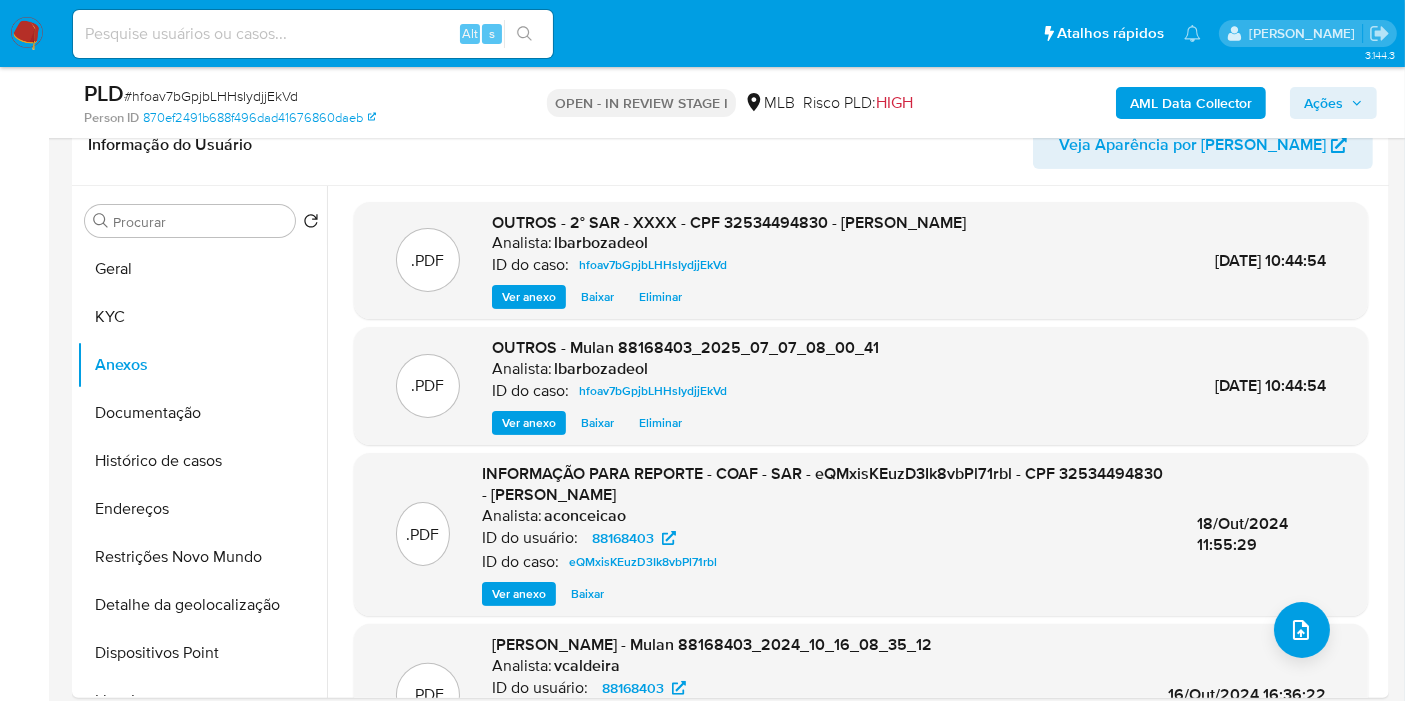 click on "Ações" at bounding box center [1323, 103] 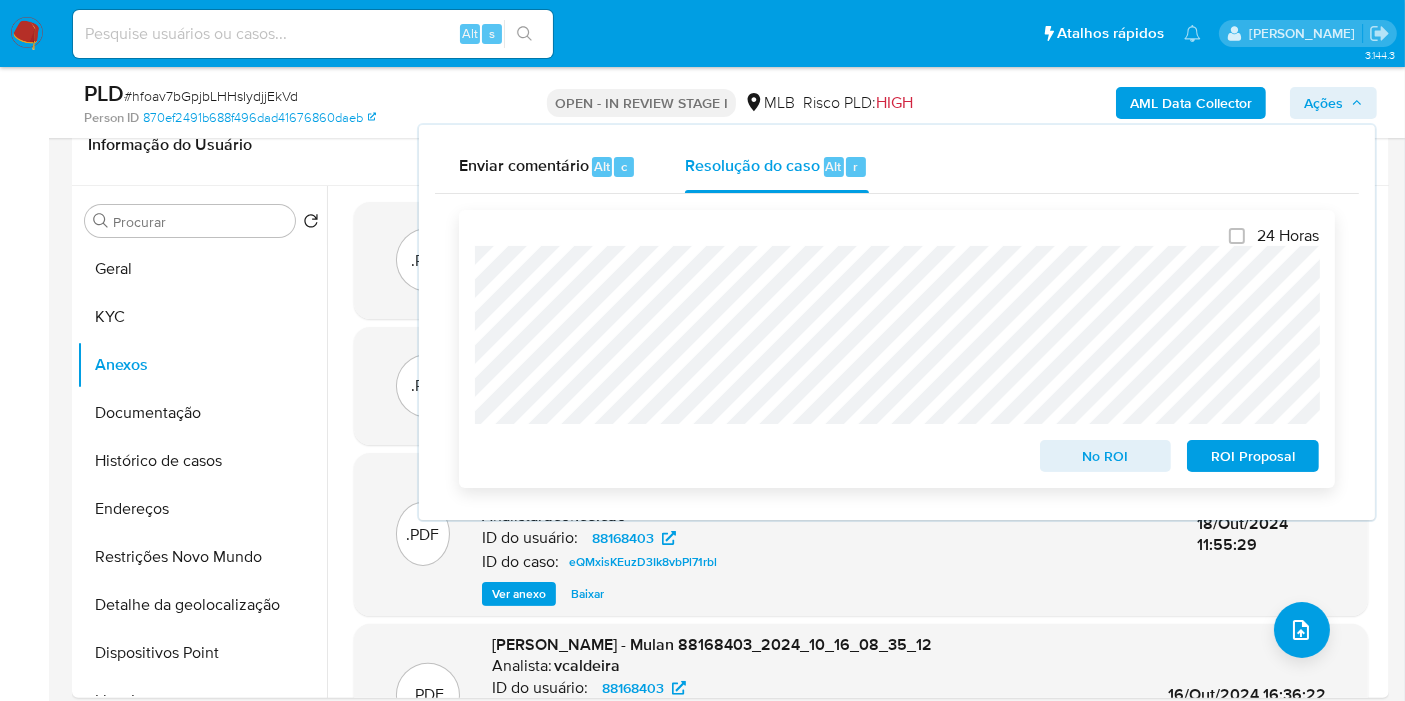 click on "ROI Proposal" at bounding box center (1253, 456) 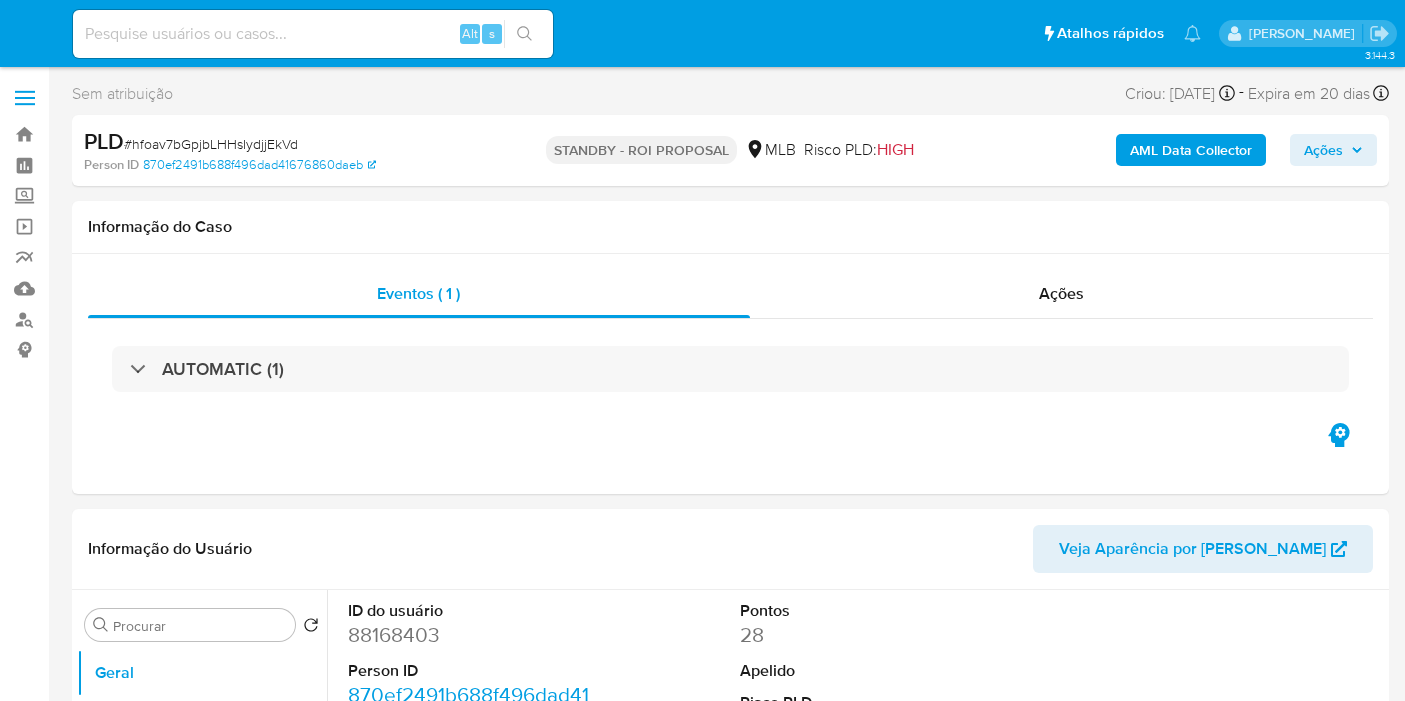 select on "10" 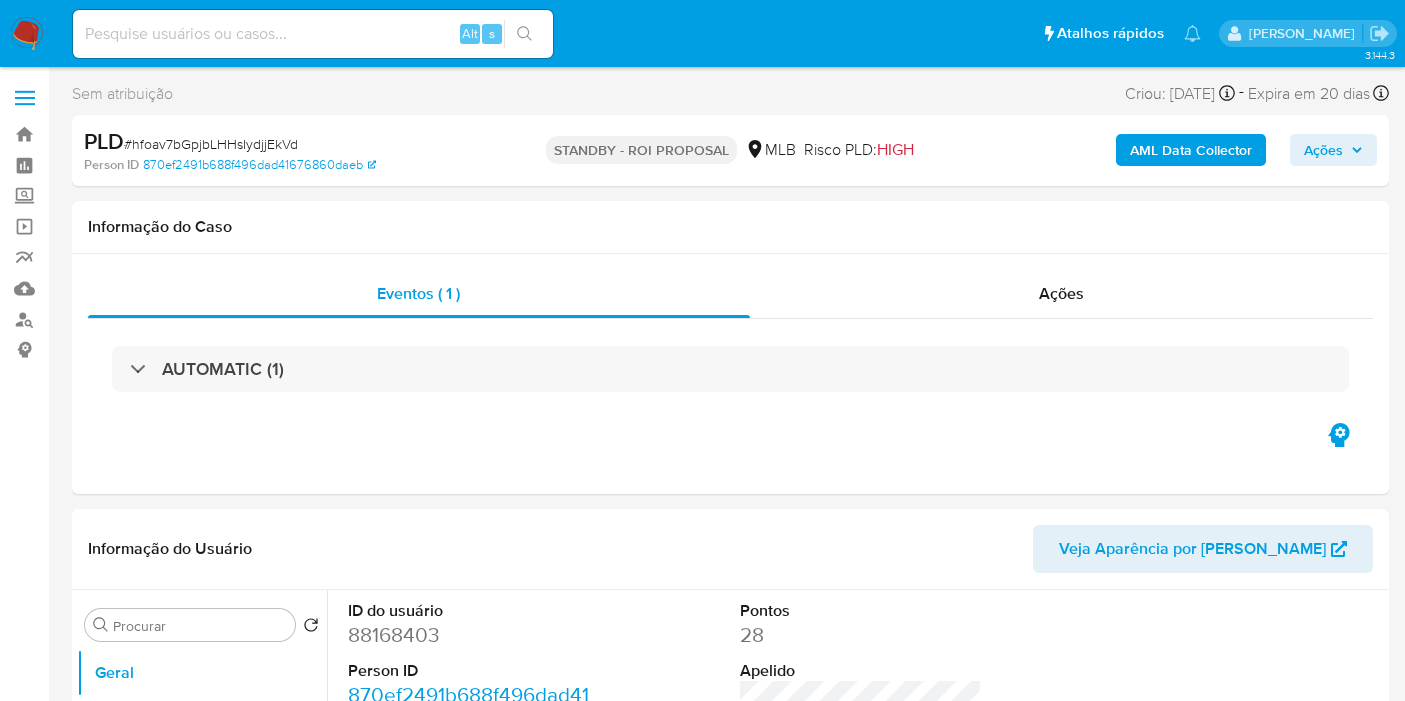 scroll, scrollTop: 0, scrollLeft: 0, axis: both 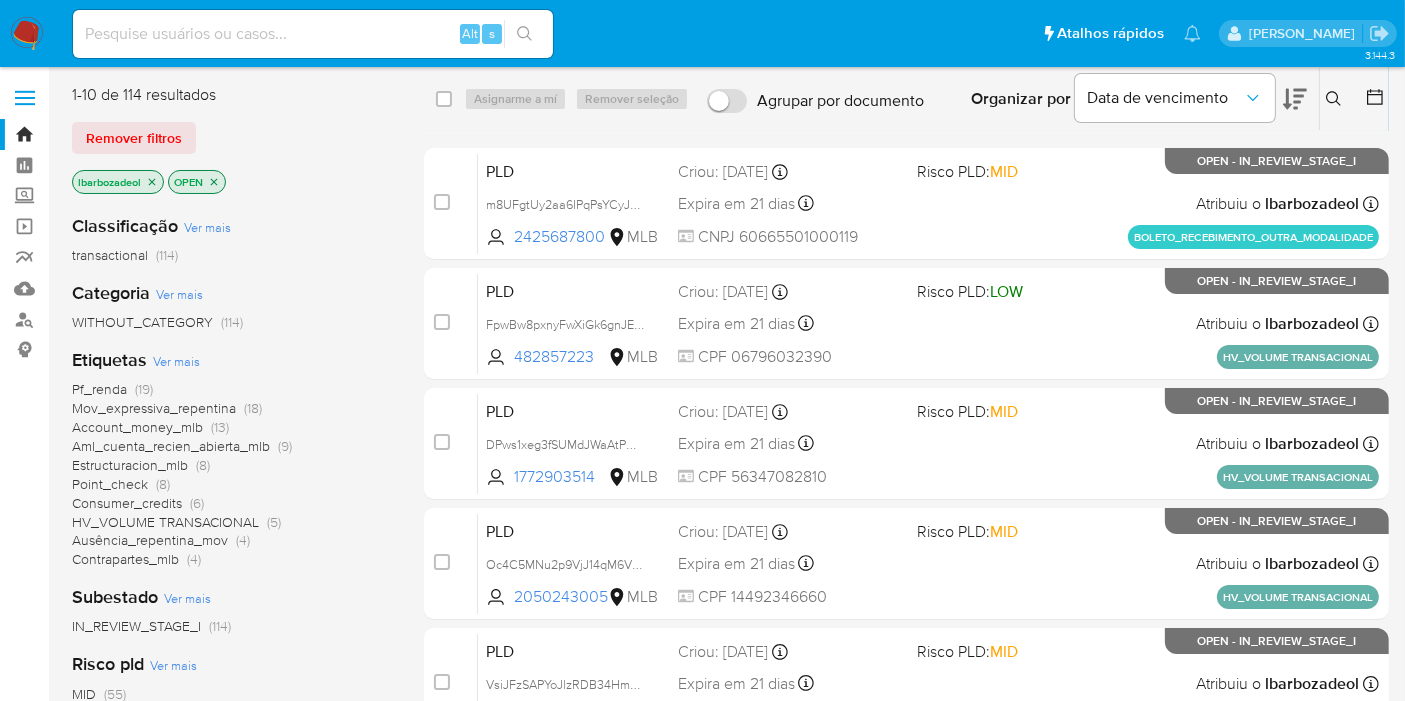 click on "Ver mais" at bounding box center (176, 361) 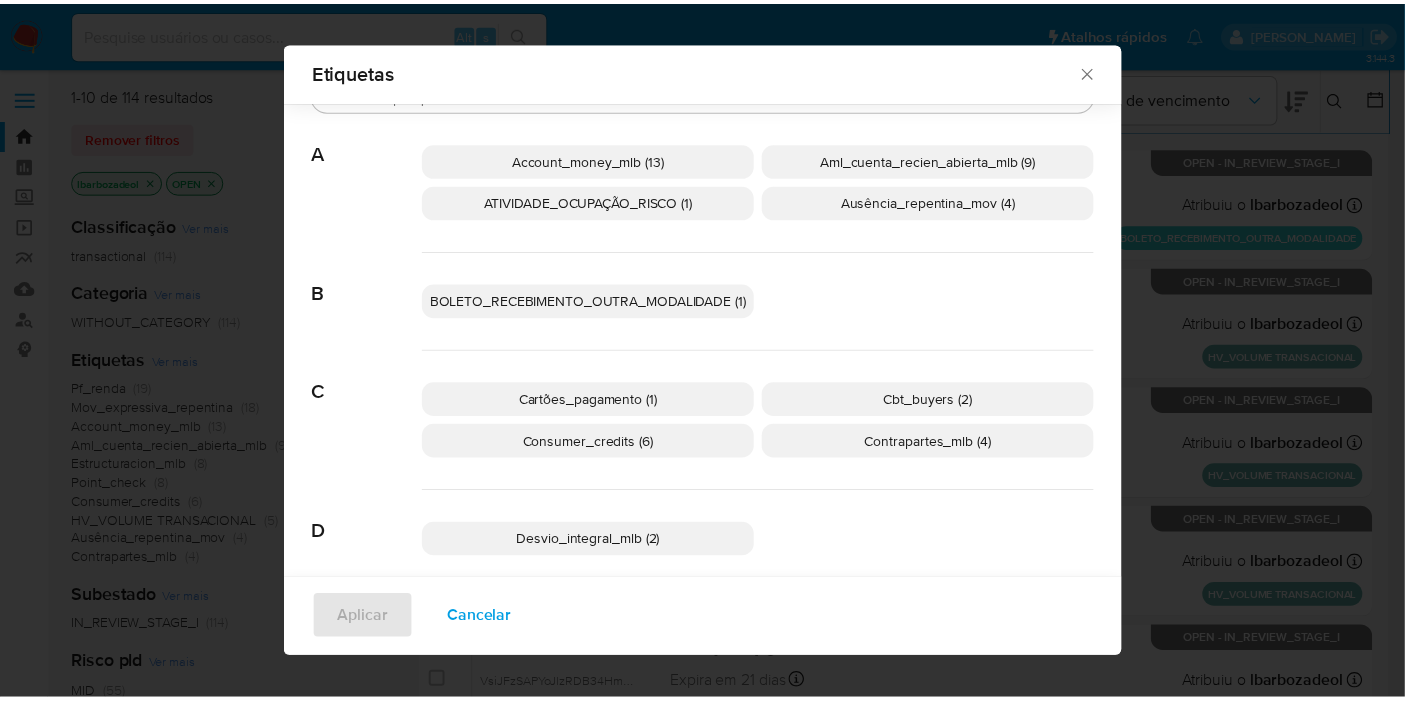 scroll, scrollTop: 0, scrollLeft: 0, axis: both 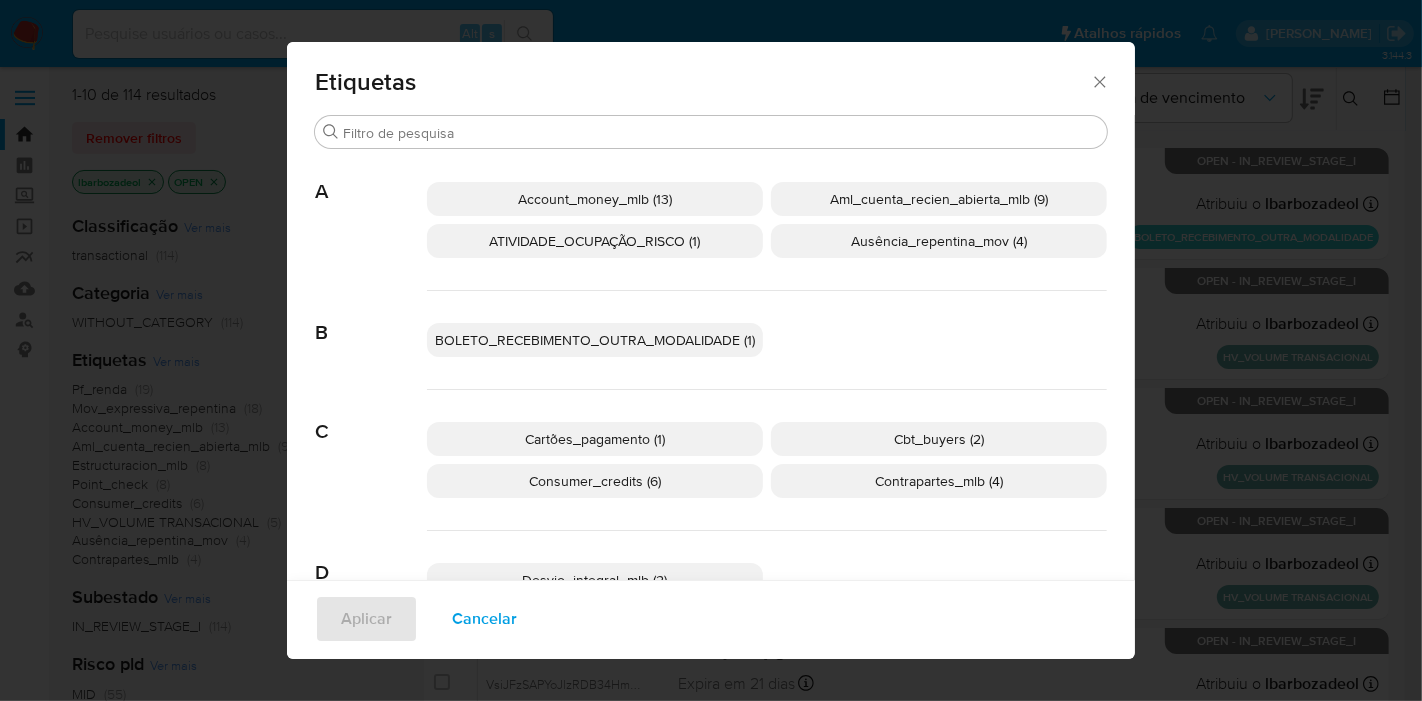 click 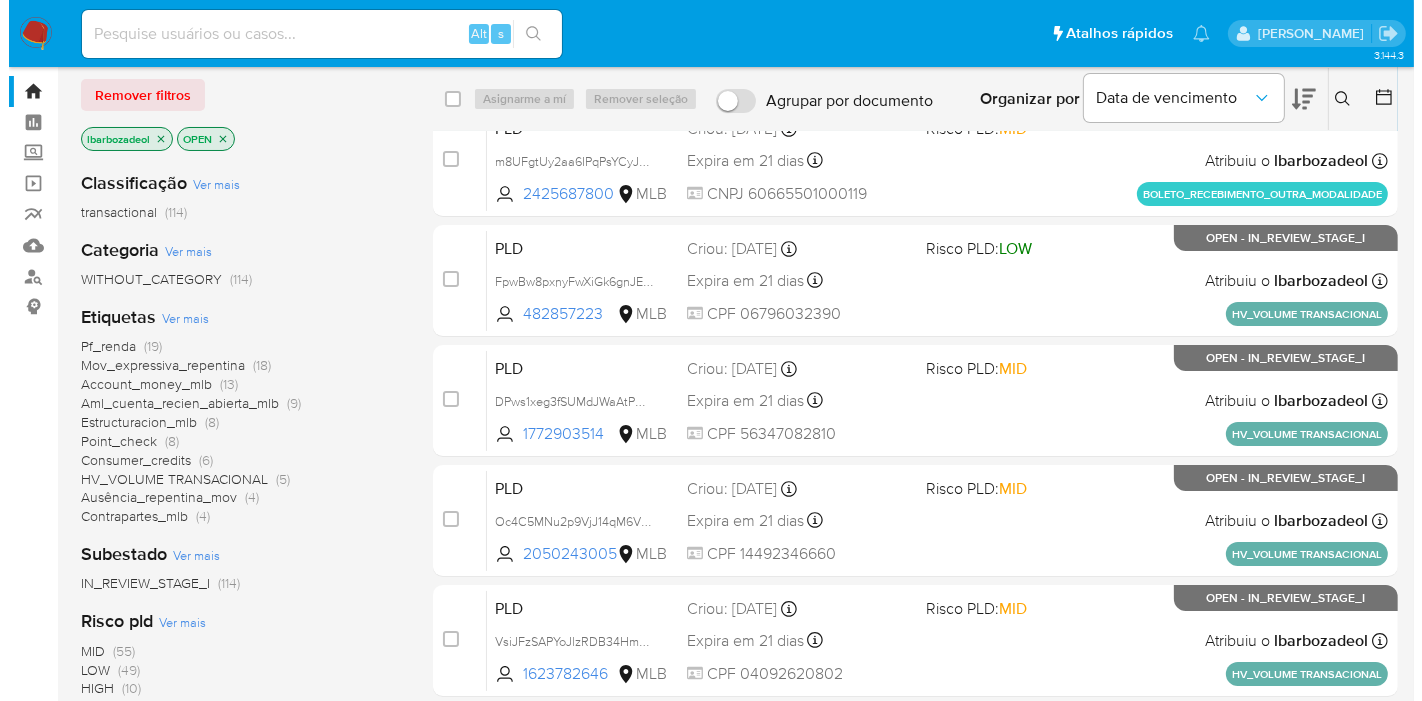 scroll, scrollTop: 0, scrollLeft: 0, axis: both 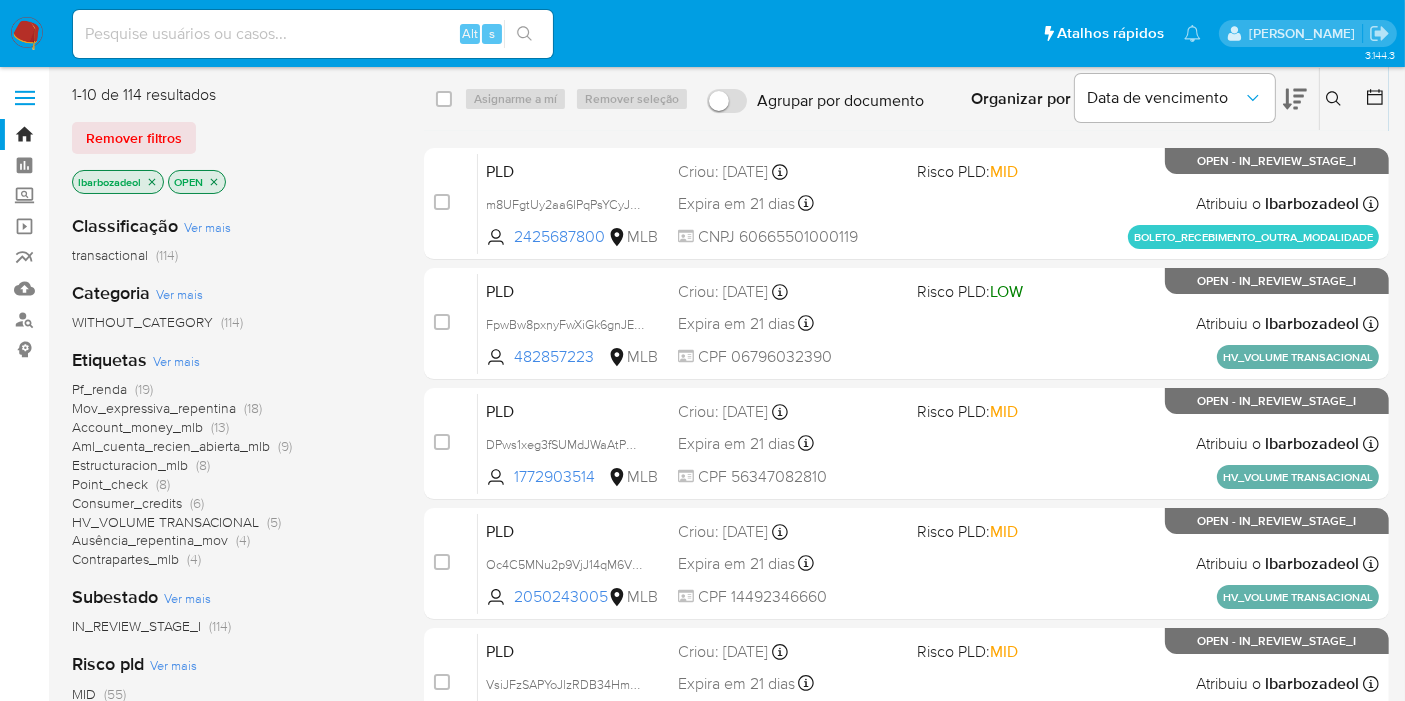 click on "Ver mais" at bounding box center [176, 361] 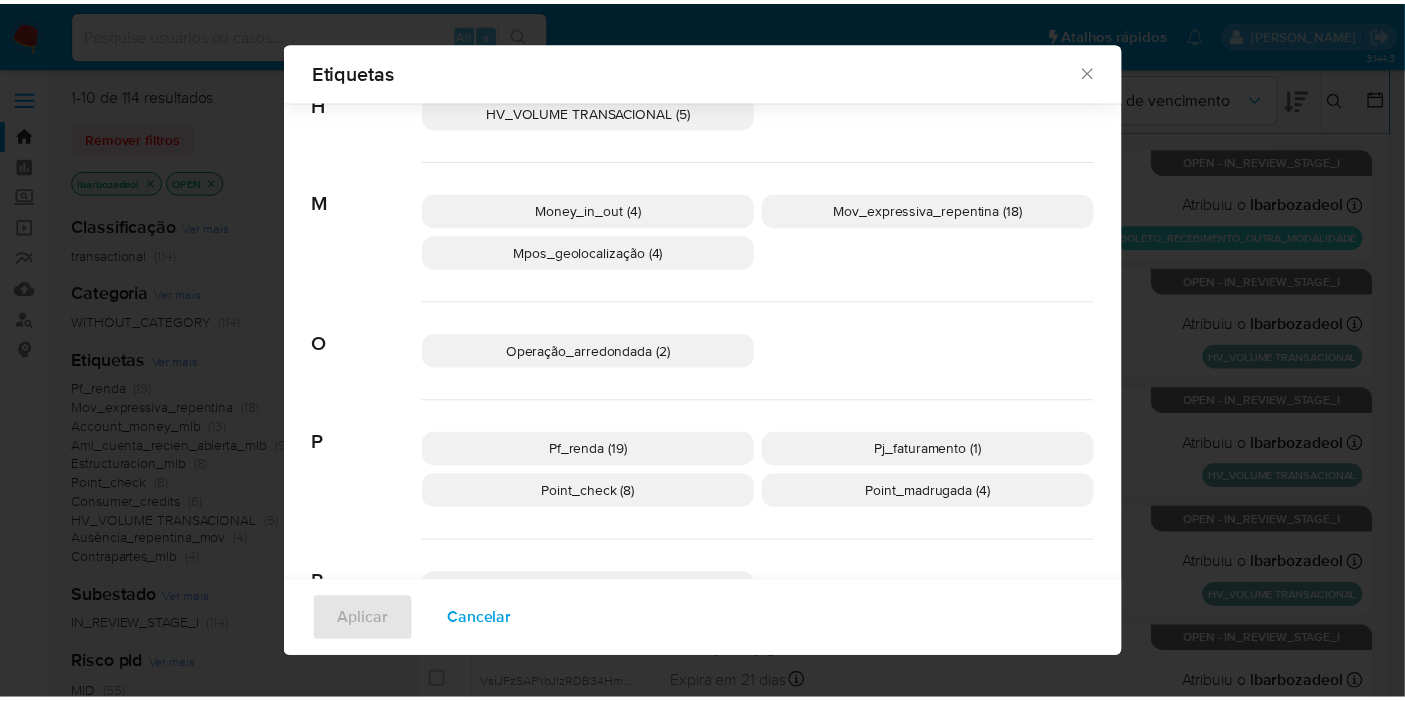scroll, scrollTop: 720, scrollLeft: 0, axis: vertical 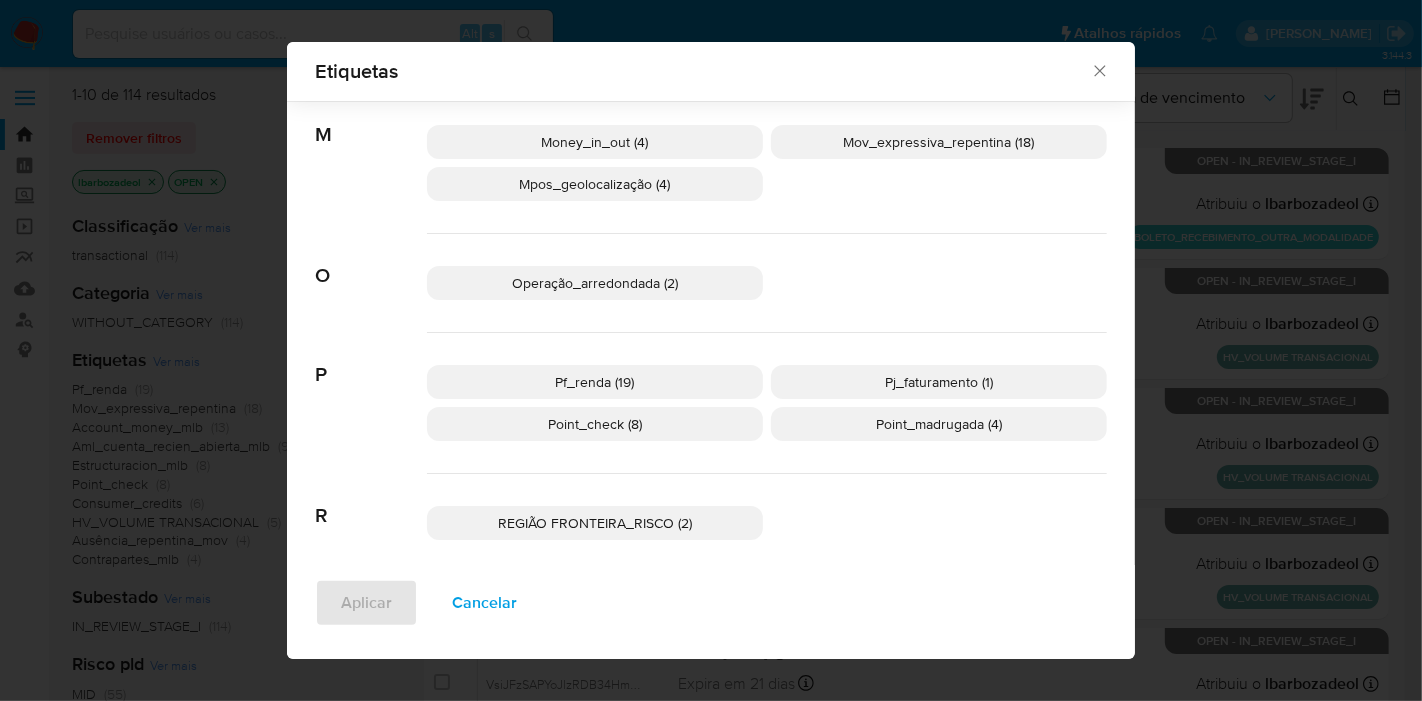 click on "REGIÃO FRONTEIRA_RISCO (2)" at bounding box center (595, 523) 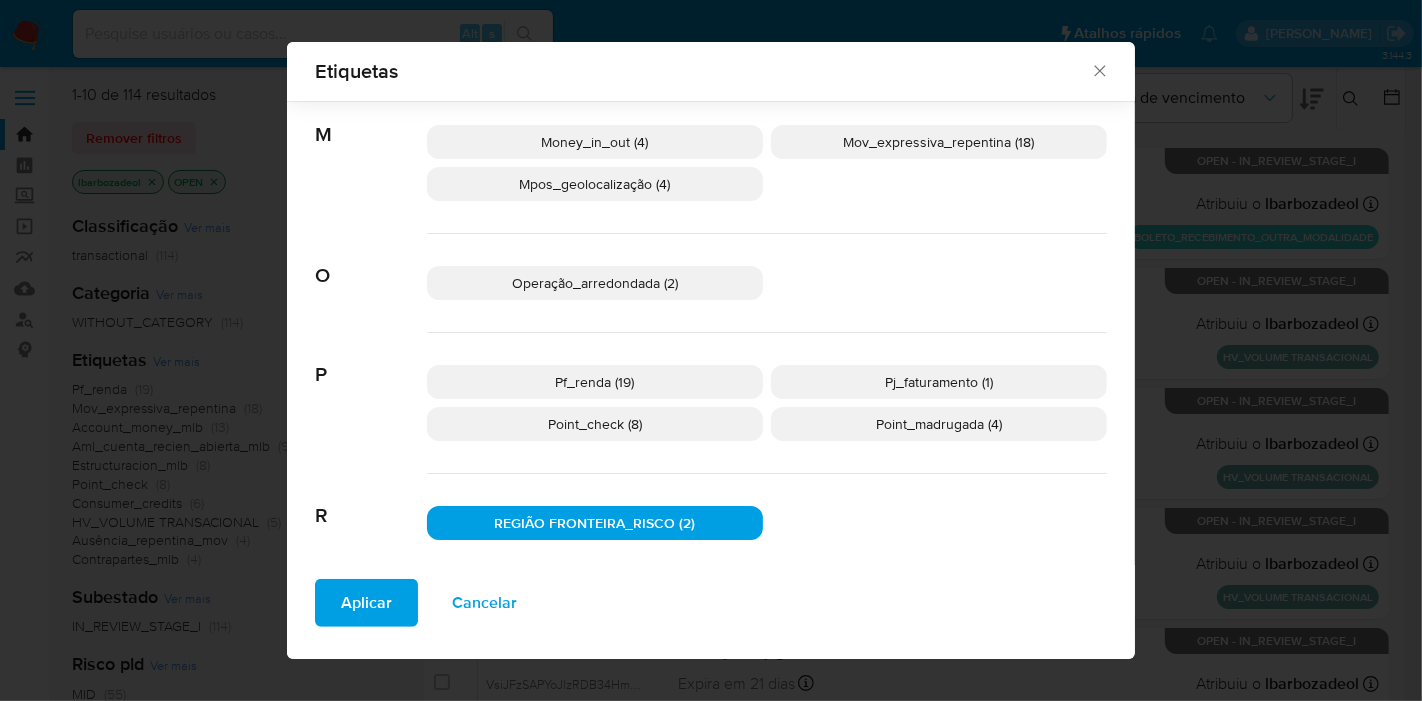 click on "Aplicar" at bounding box center [366, 603] 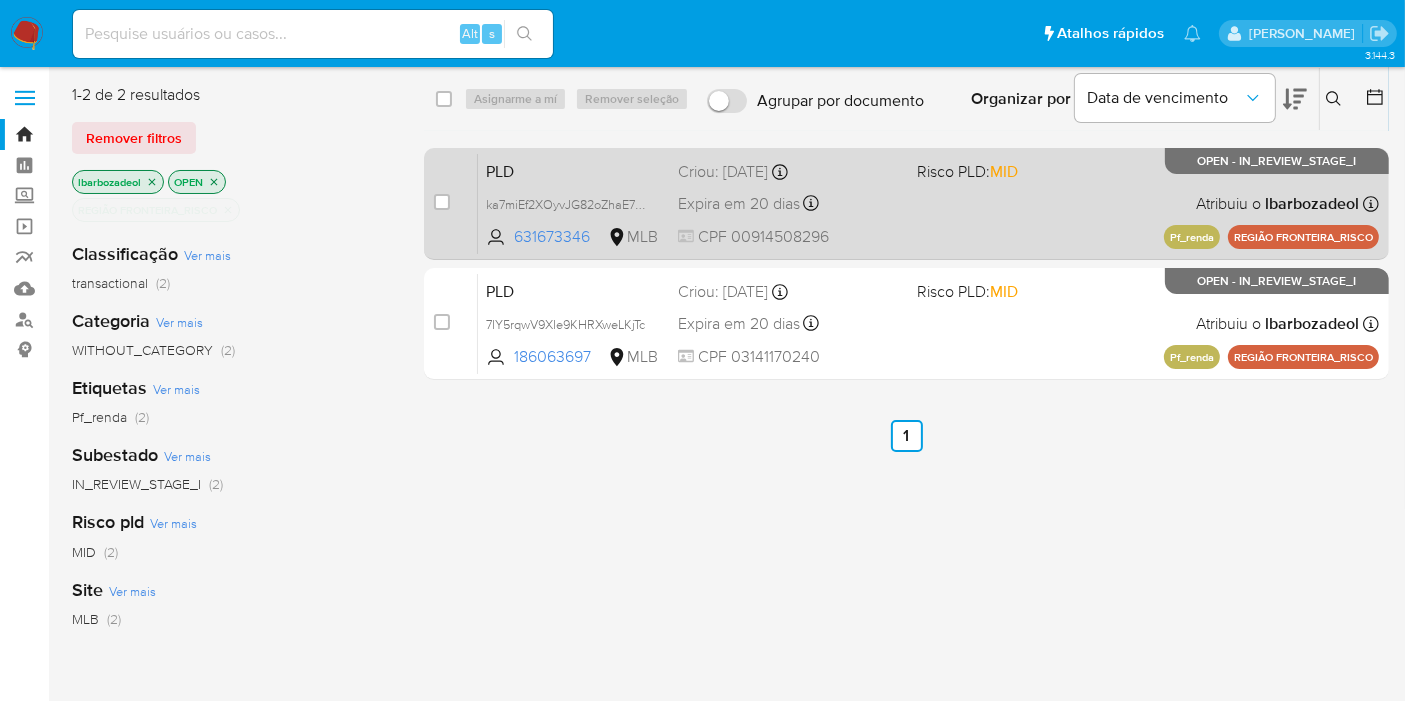 click on "PLD ka7miEf2XOyvJG82oZhaE7Uc 631673346 MLB Risco PLD:  MID Criou: 12/06/2025   Criou: 12/06/2025 00:22:27 Expira em 20 dias   Expira em 27/07/2025 00:22:28 CPF   00914508296 Atribuiu o   lbarbozadeol   Asignado el: 13/06/2025 15:05:46 Pf_renda REGIÃO FRONTEIRA_RISCO OPEN - IN_REVIEW_STAGE_I" at bounding box center [928, 203] 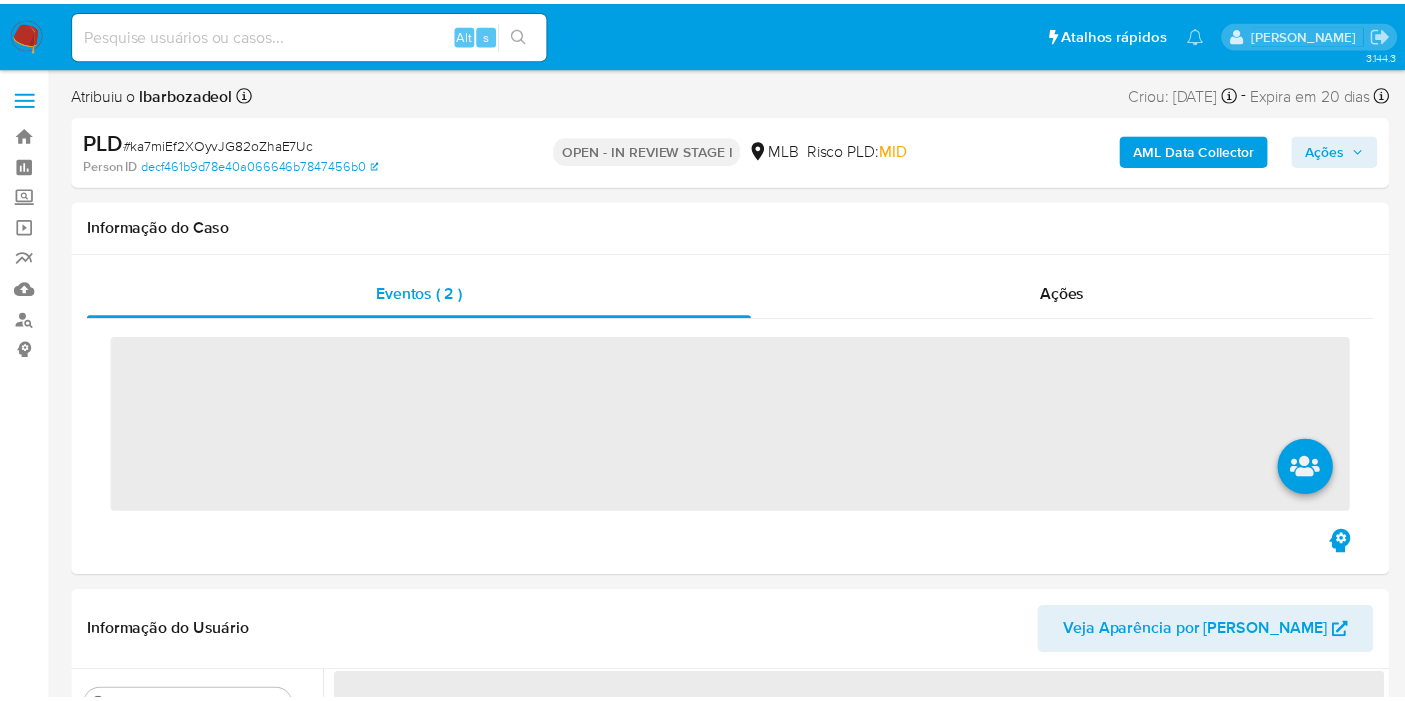 scroll, scrollTop: 0, scrollLeft: 0, axis: both 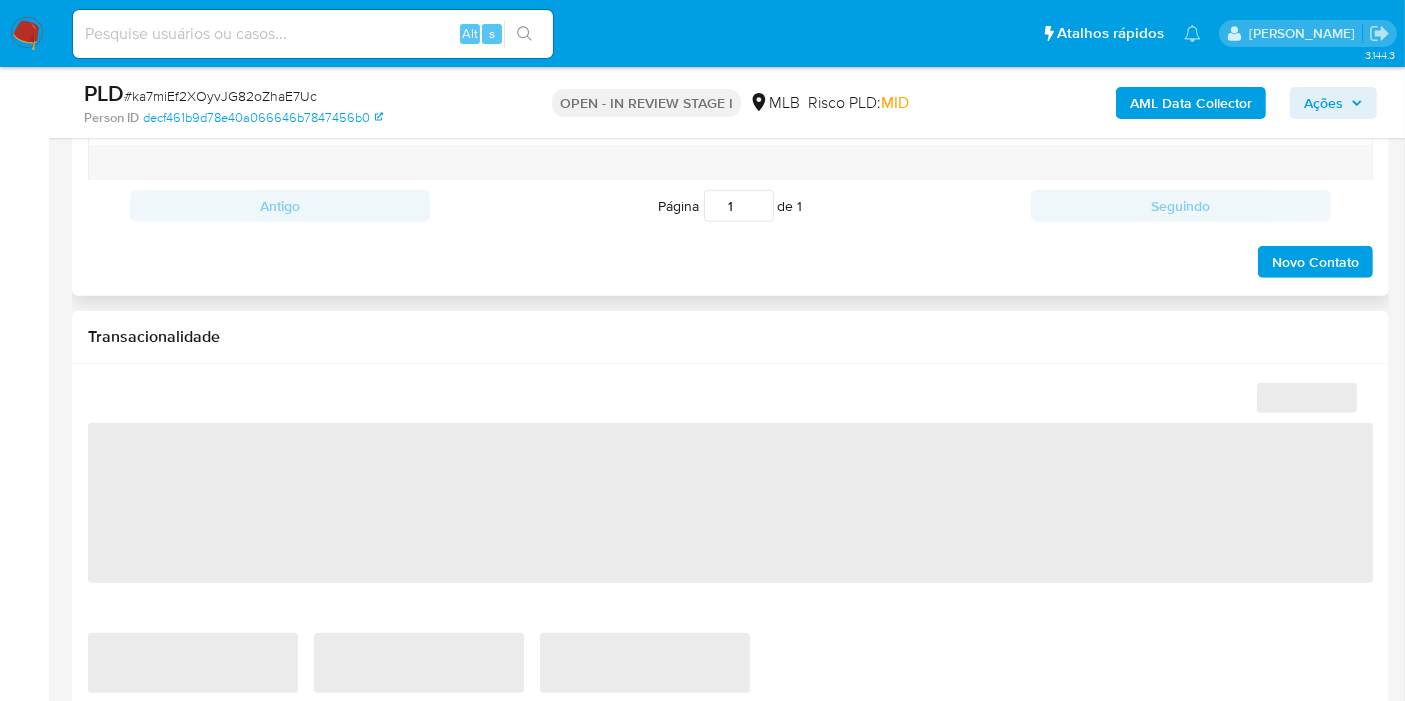 select on "10" 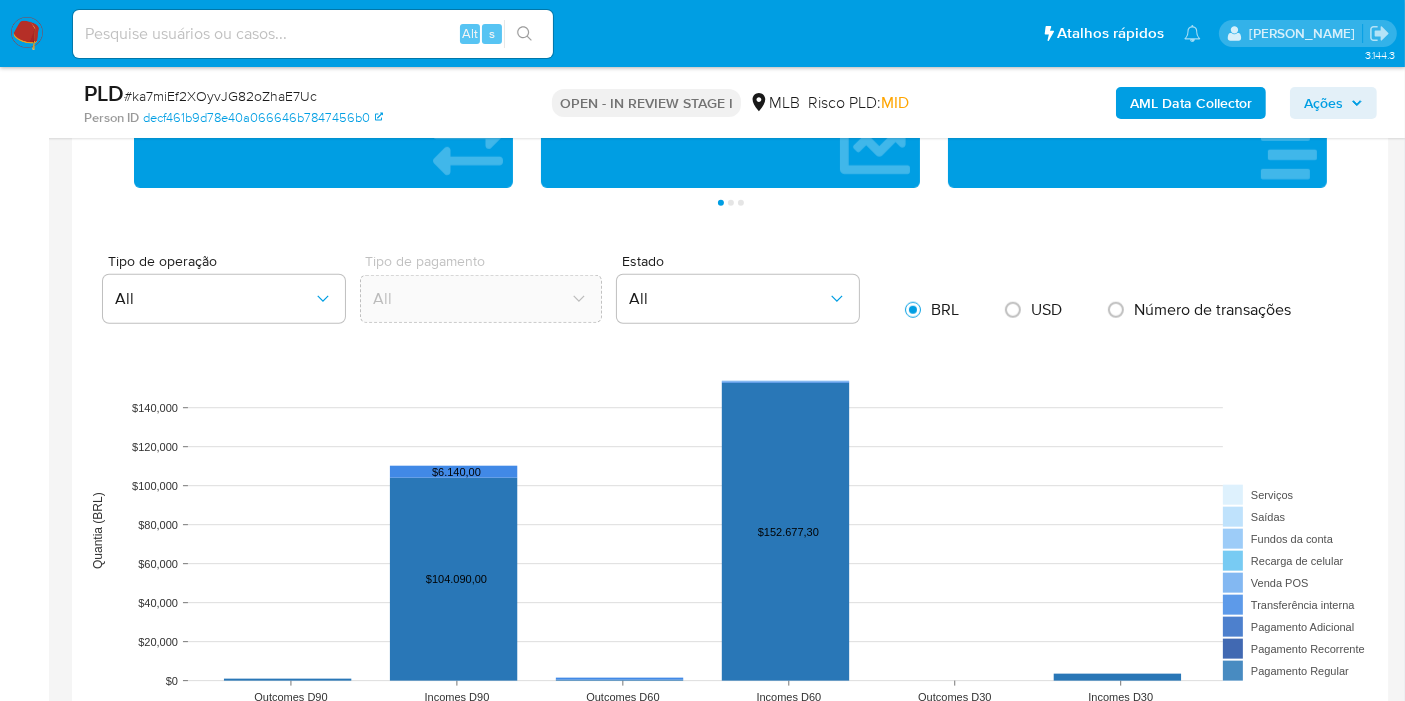 scroll, scrollTop: 2111, scrollLeft: 0, axis: vertical 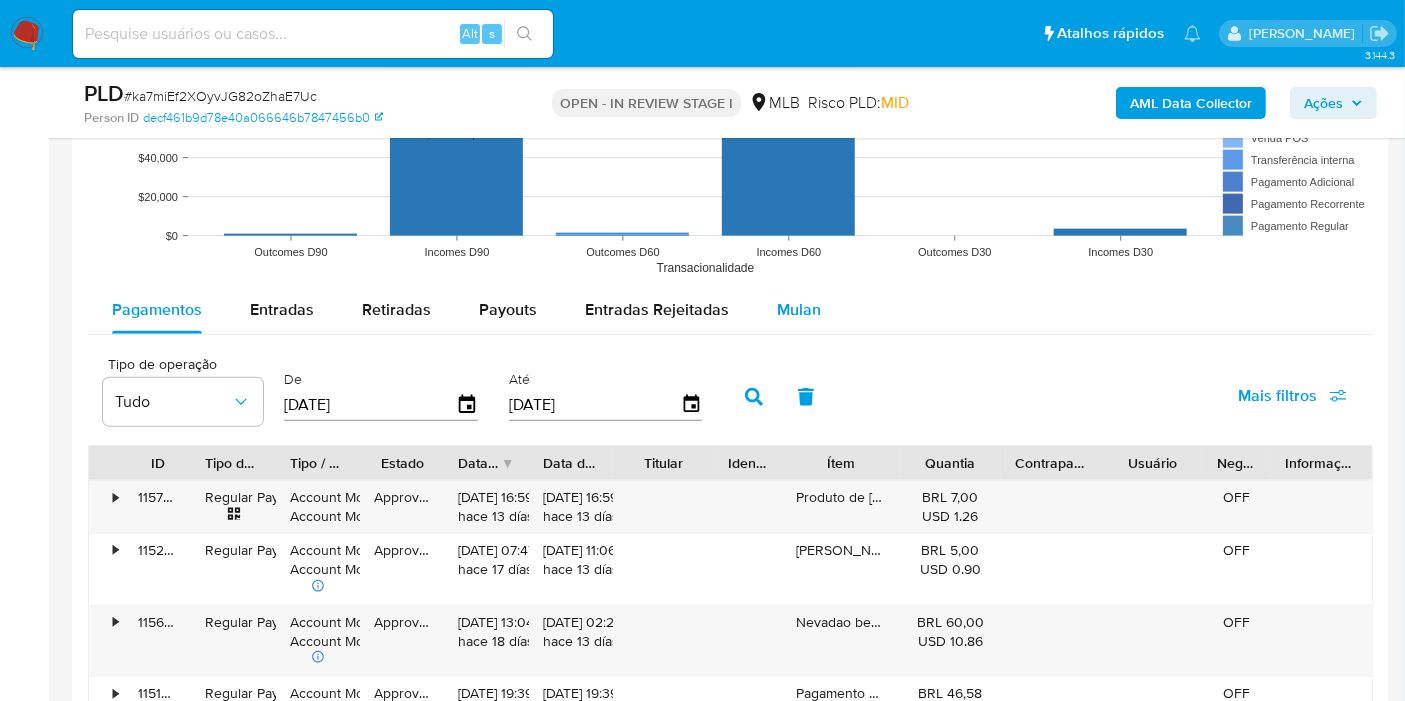 click on "Mulan" at bounding box center (799, 309) 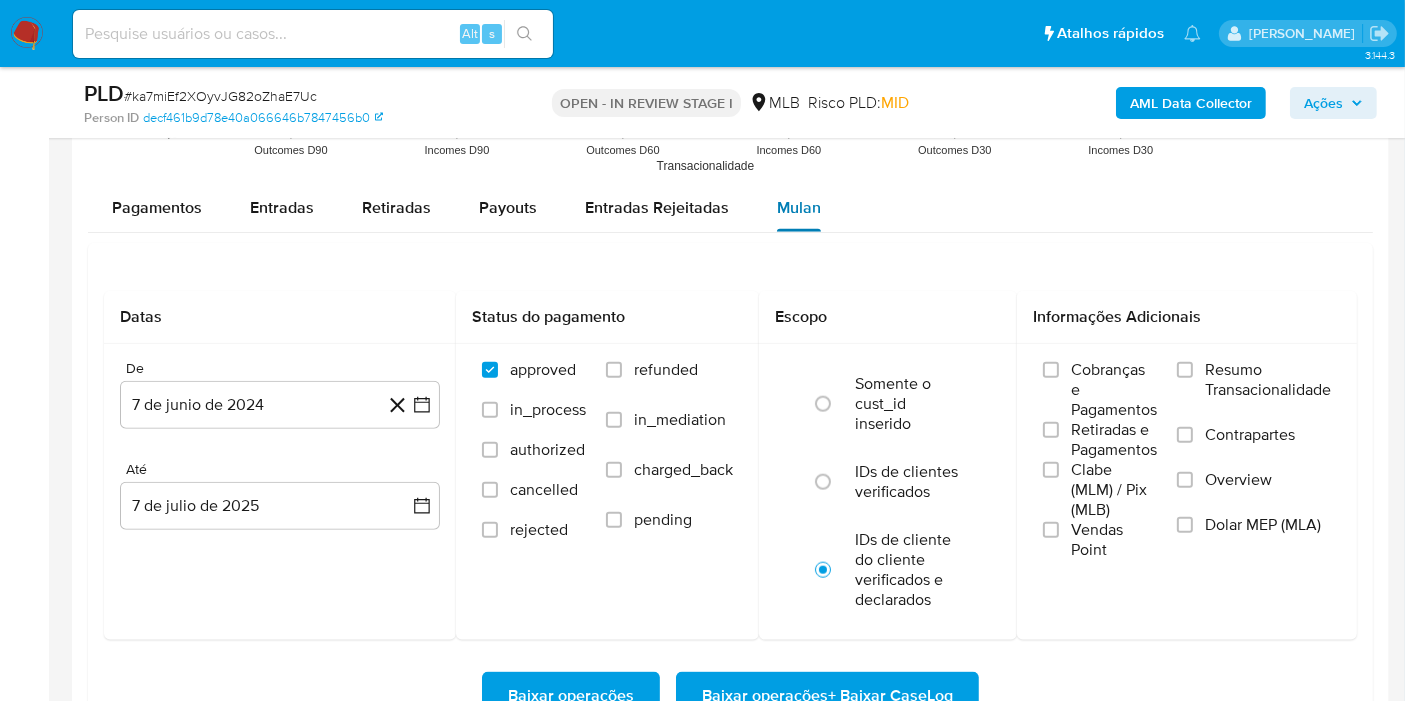 scroll, scrollTop: 2333, scrollLeft: 0, axis: vertical 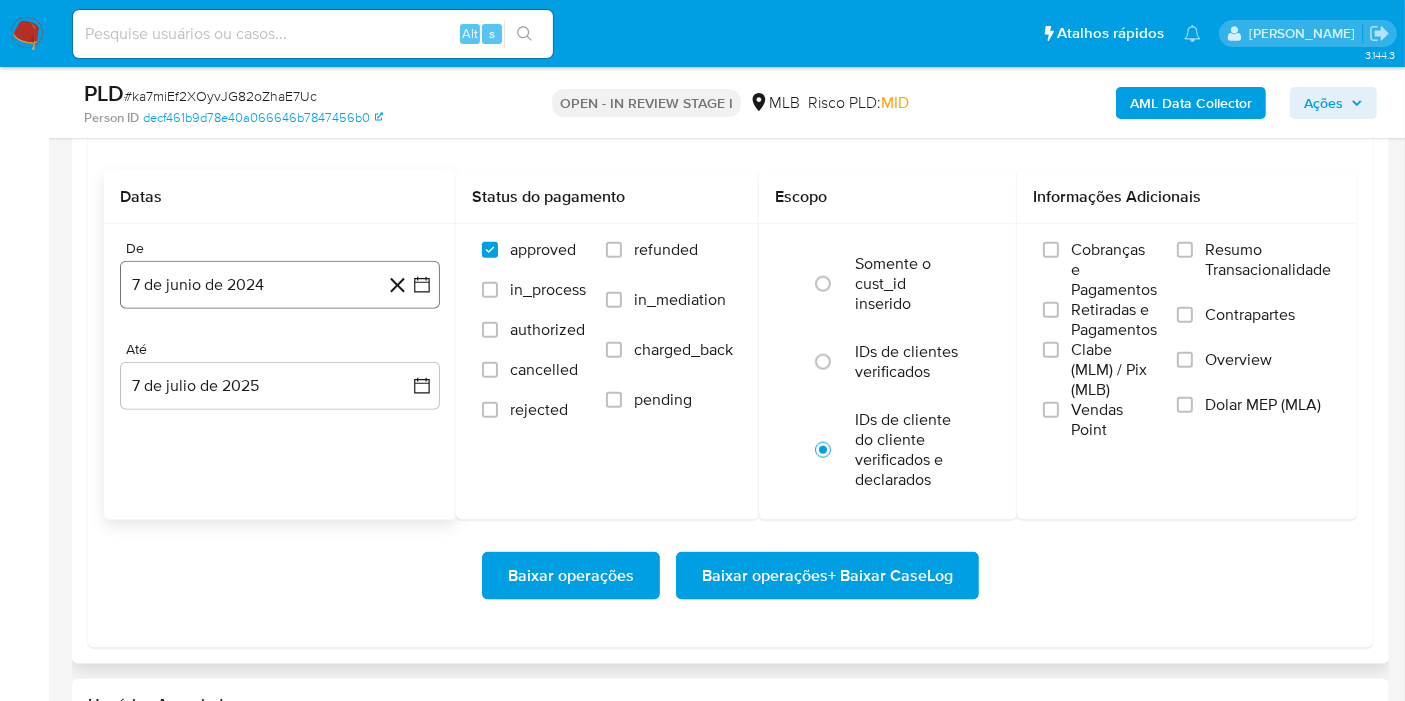 click on "7 de junio de 2024" at bounding box center (280, 285) 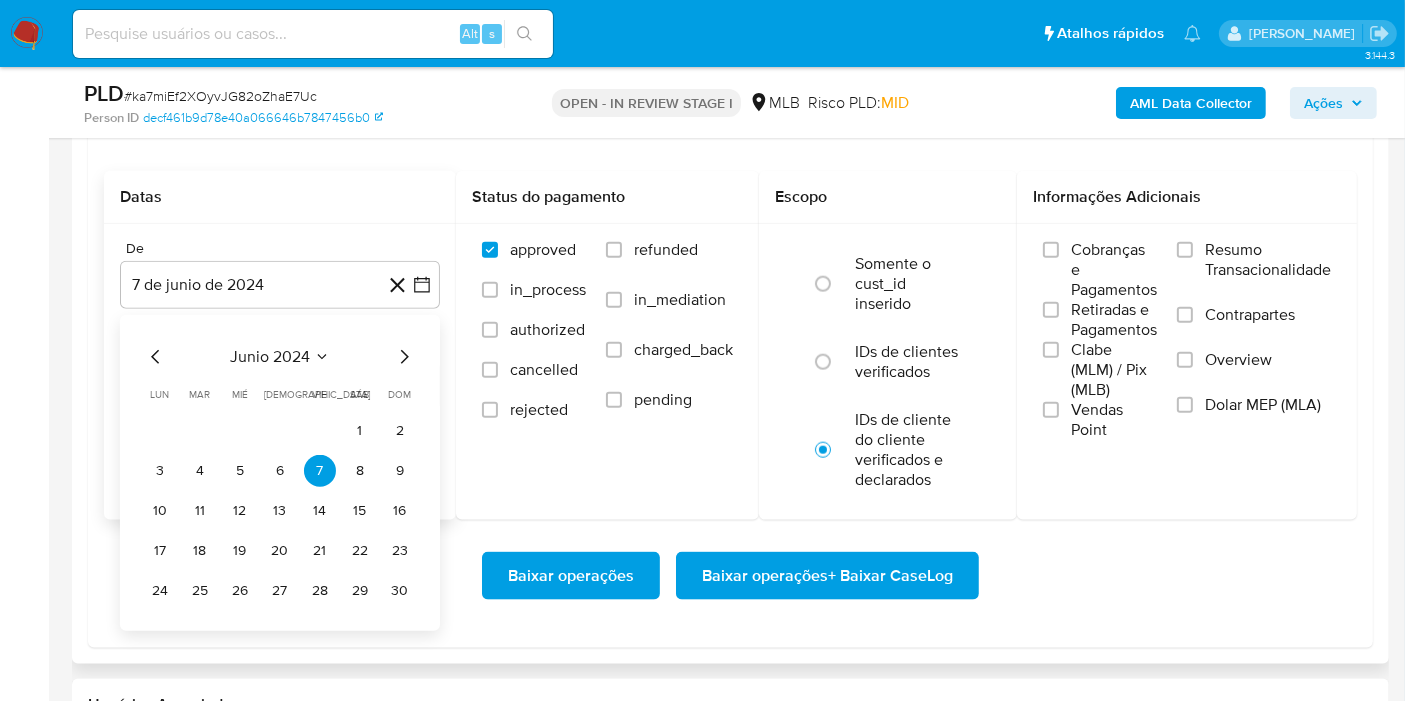 click on "junio 2024" at bounding box center (270, 357) 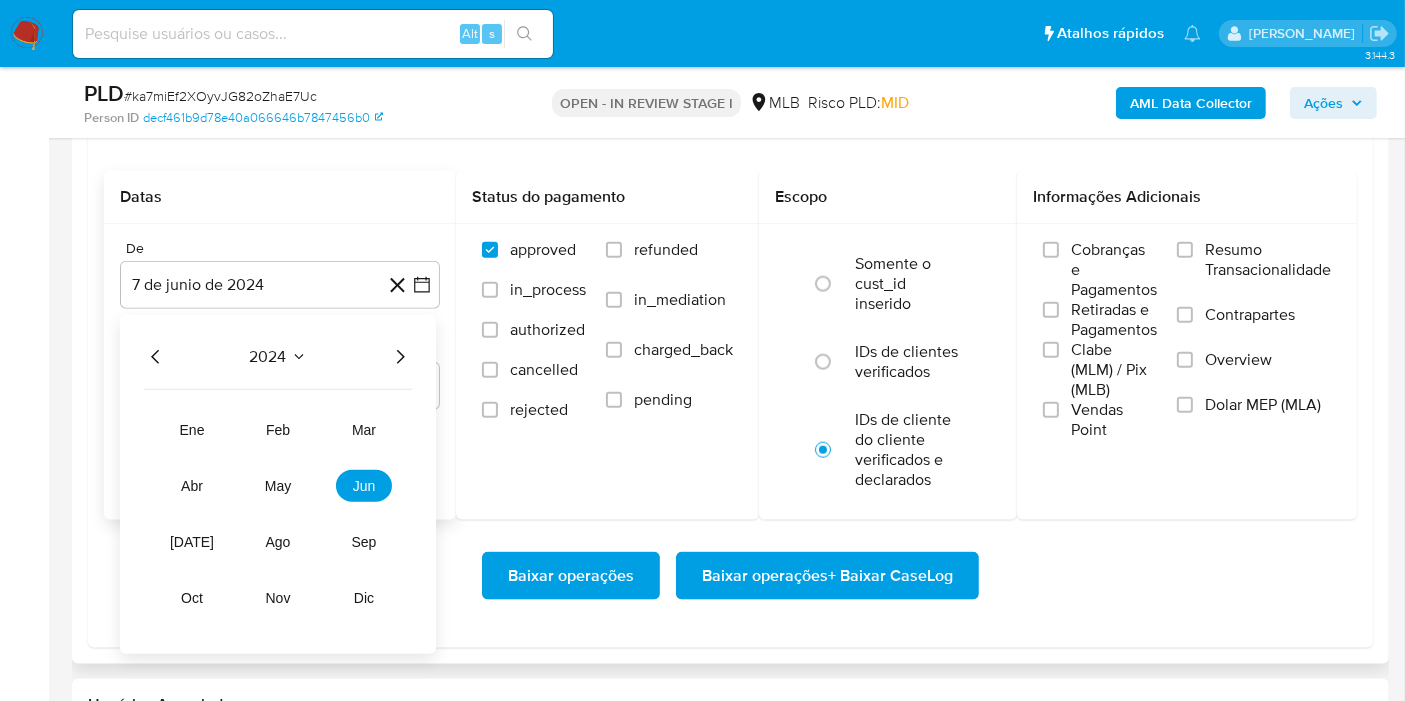 click 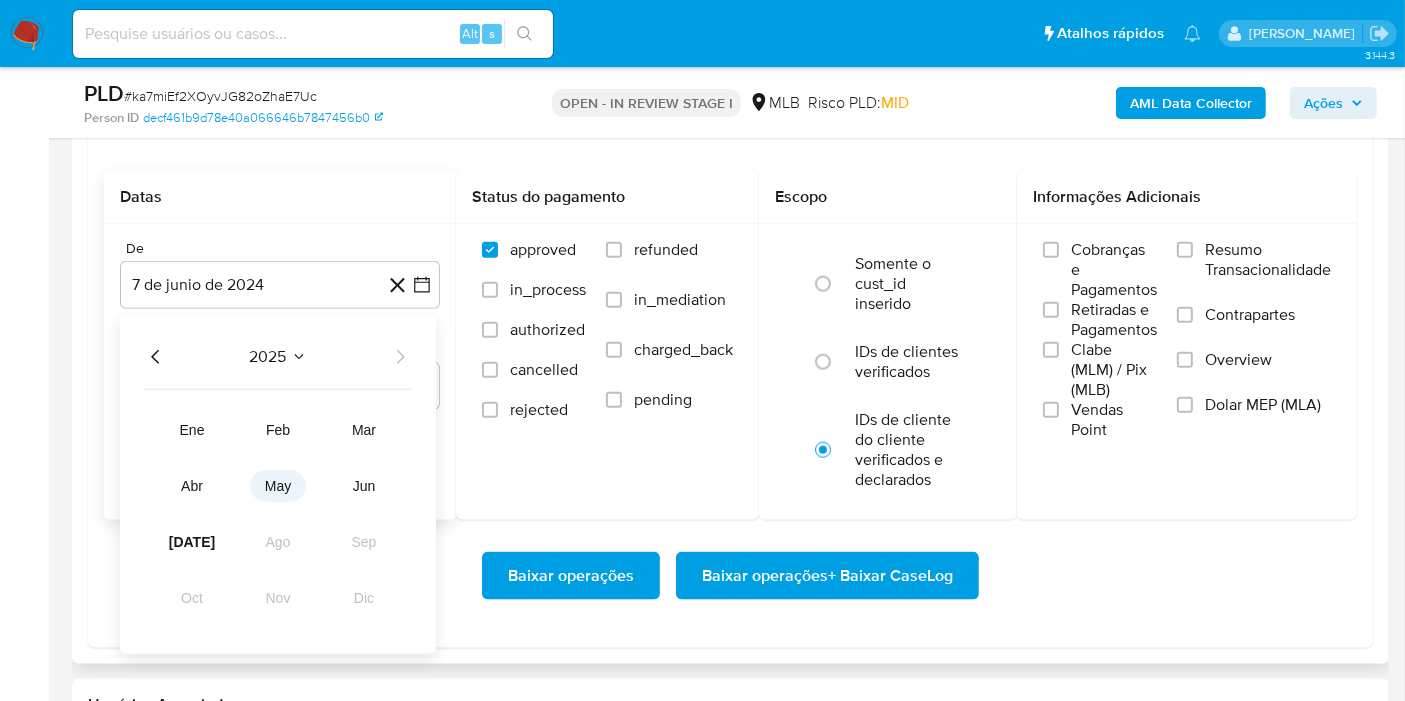 click on "may" at bounding box center [278, 486] 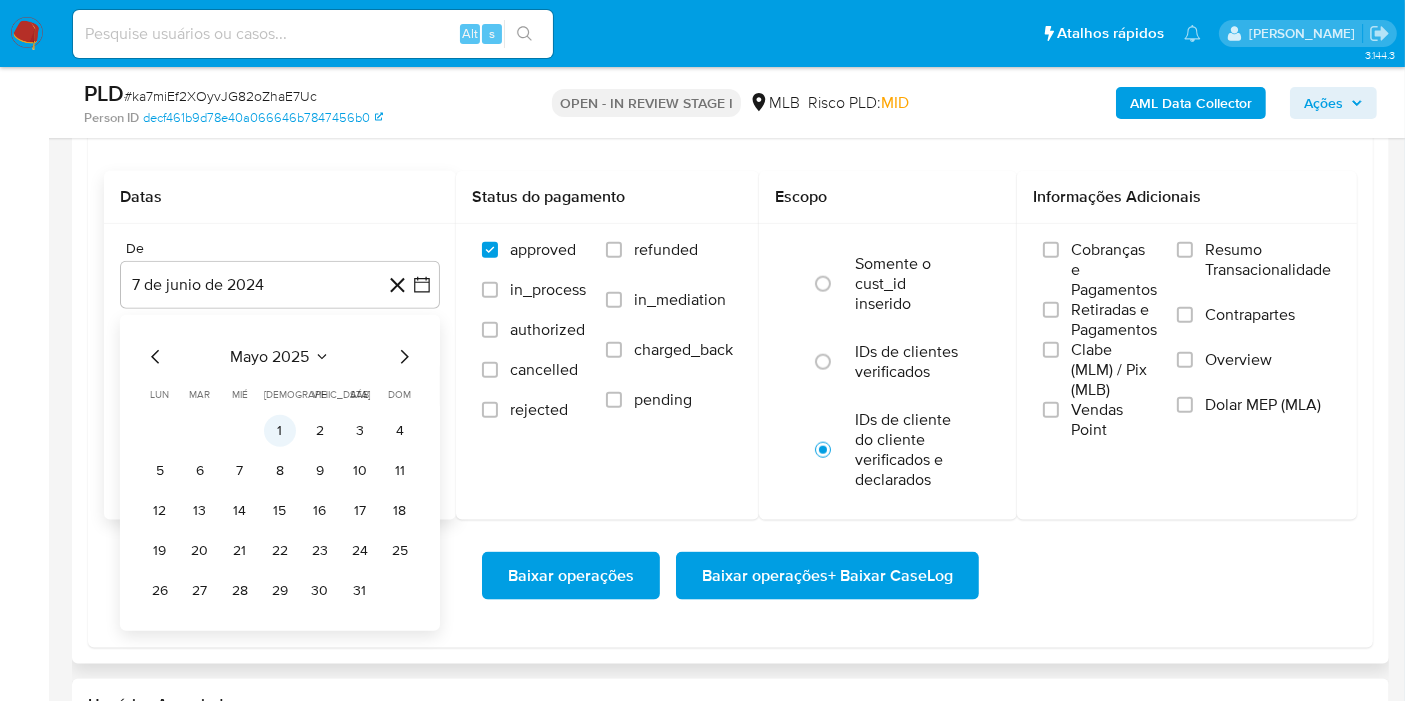 click on "1" at bounding box center [280, 431] 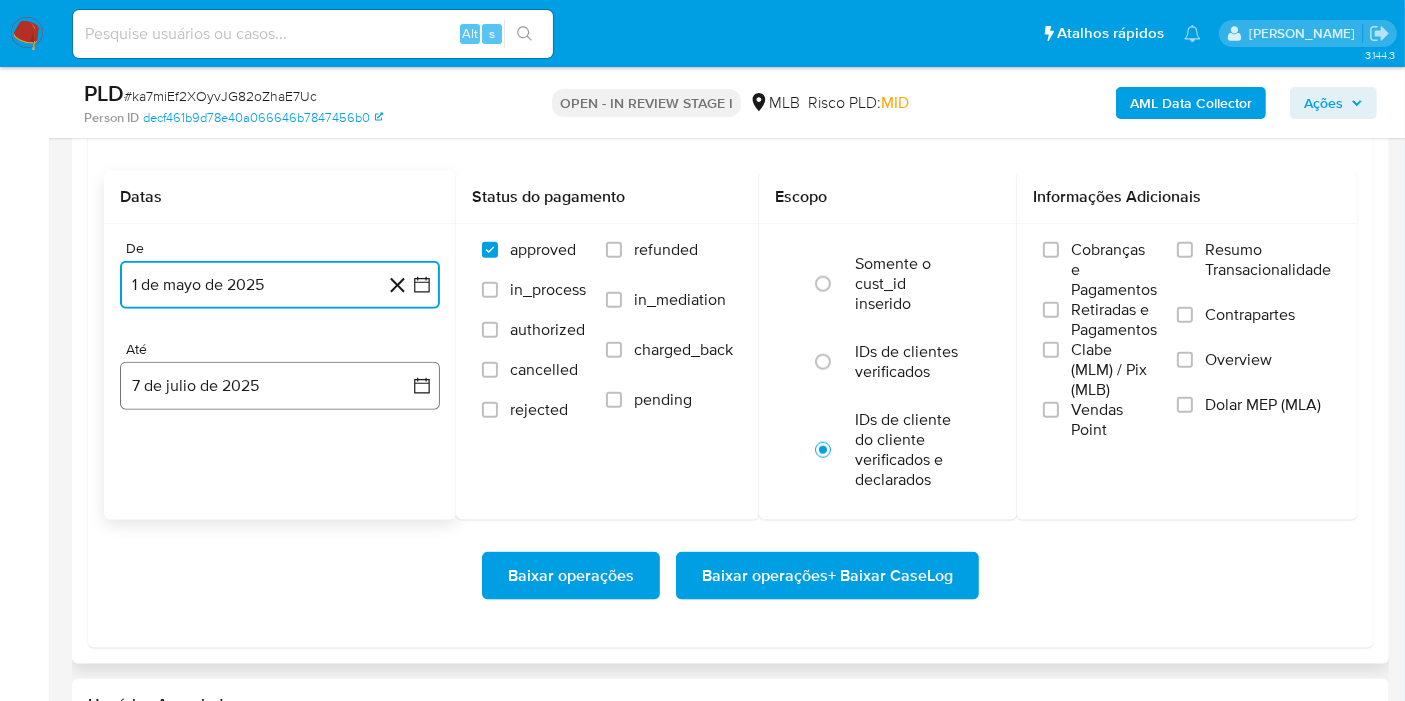 click on "7 de julio de 2025" at bounding box center (280, 386) 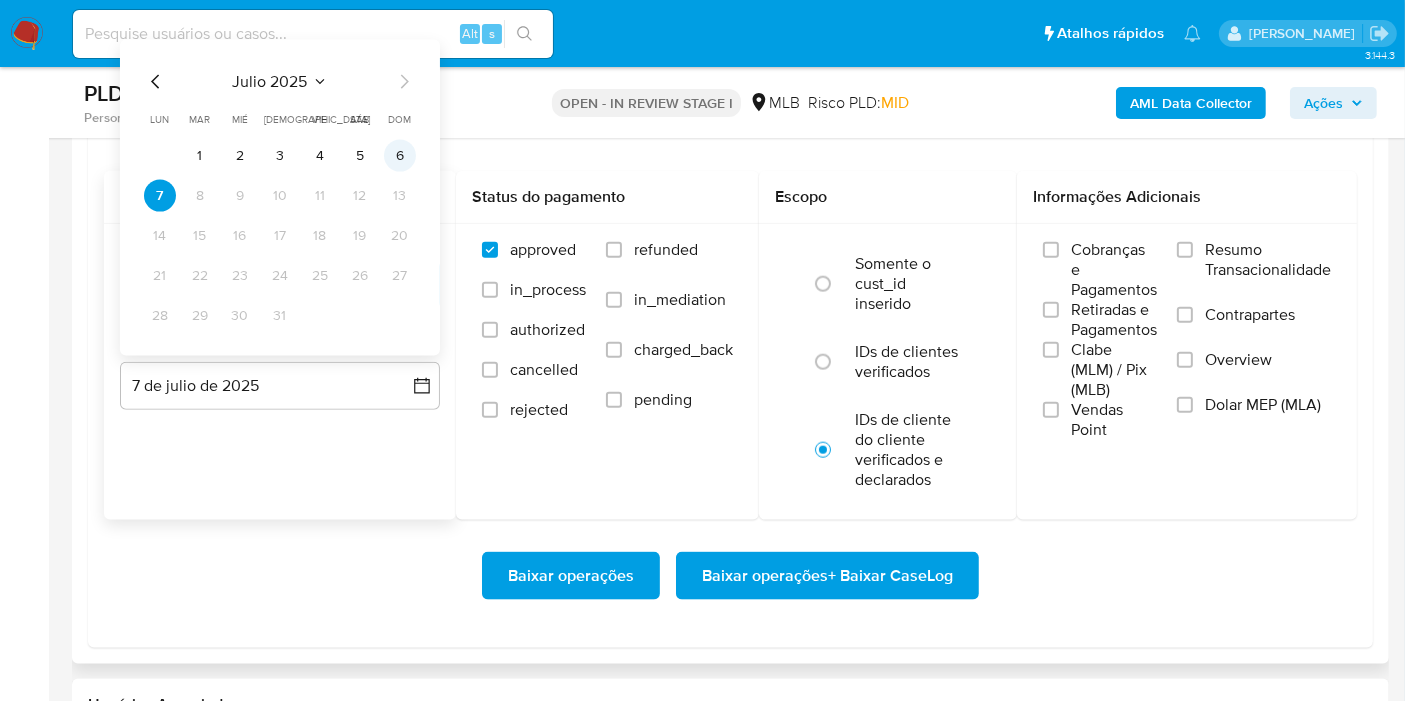 click on "6" at bounding box center (400, 156) 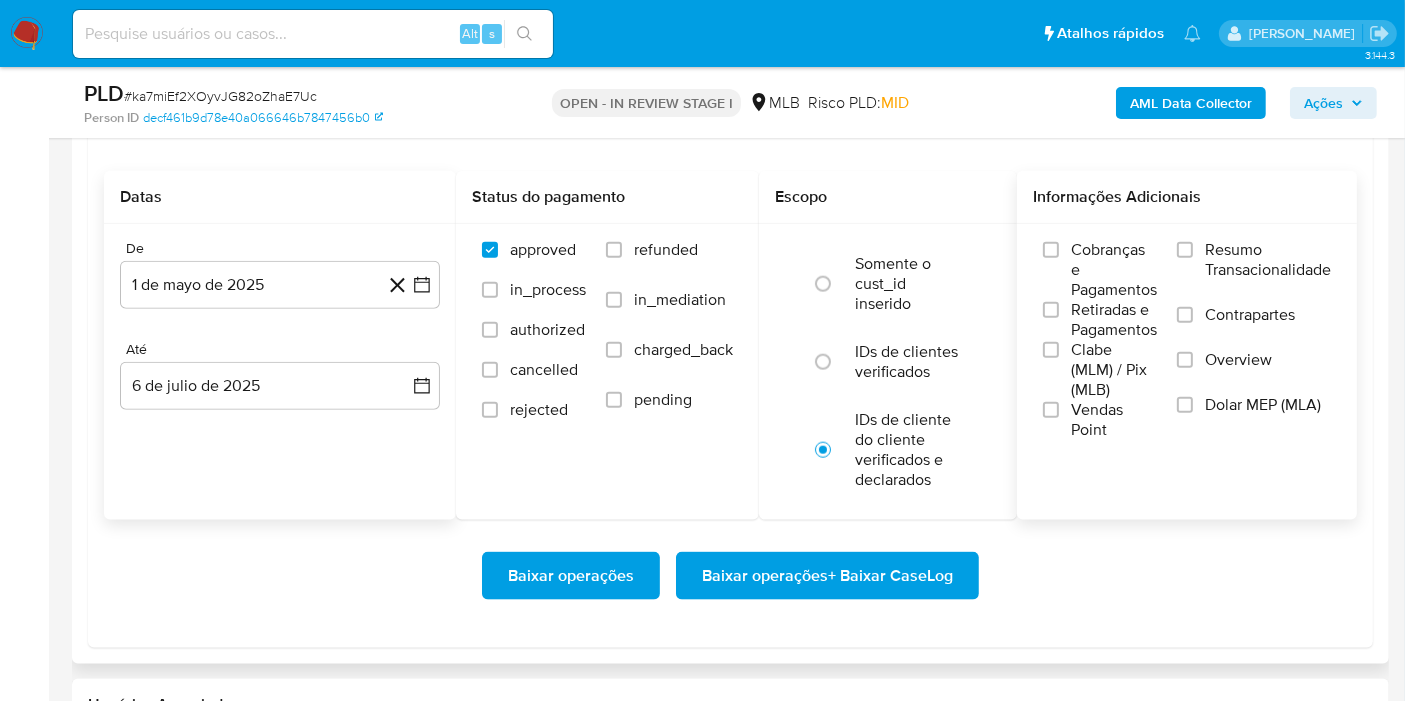 click on "Resumo Transacionalidade" at bounding box center (1268, 260) 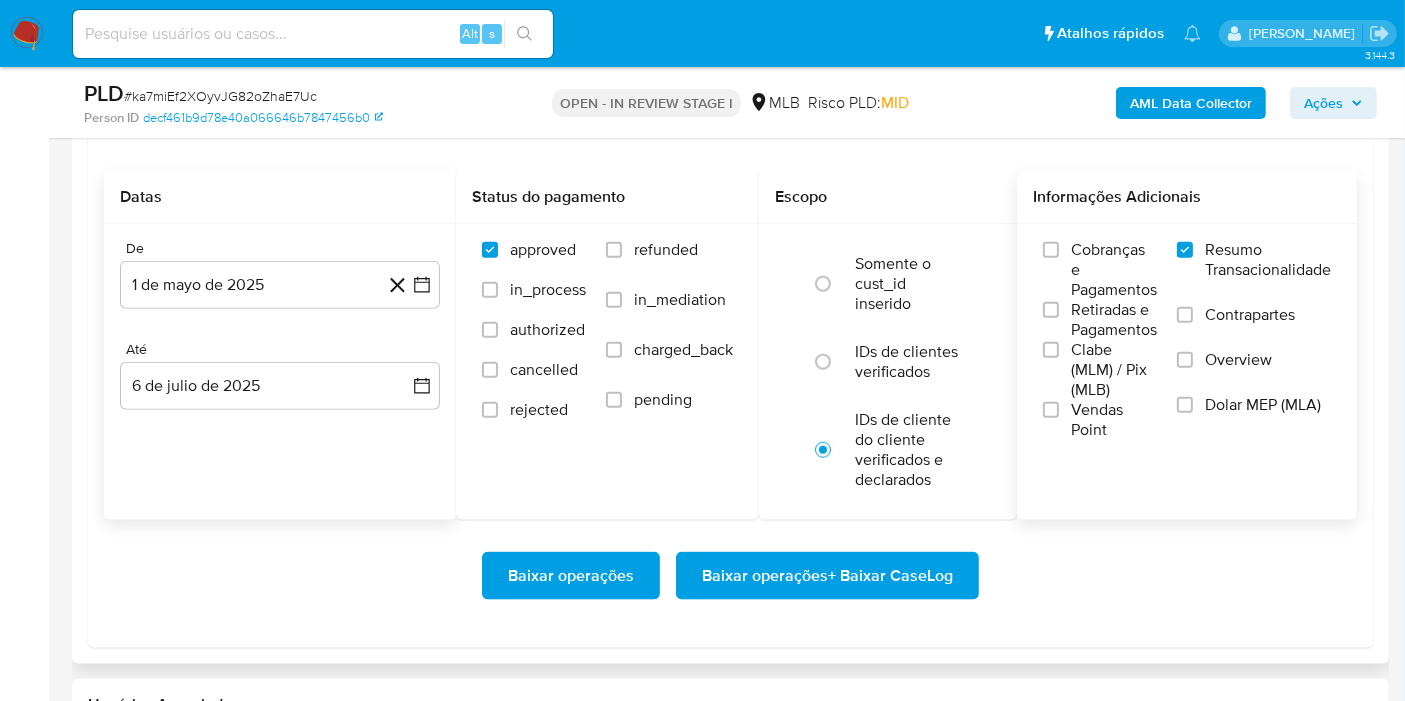 click on "Baixar operações  +   Baixar CaseLog" at bounding box center (827, 576) 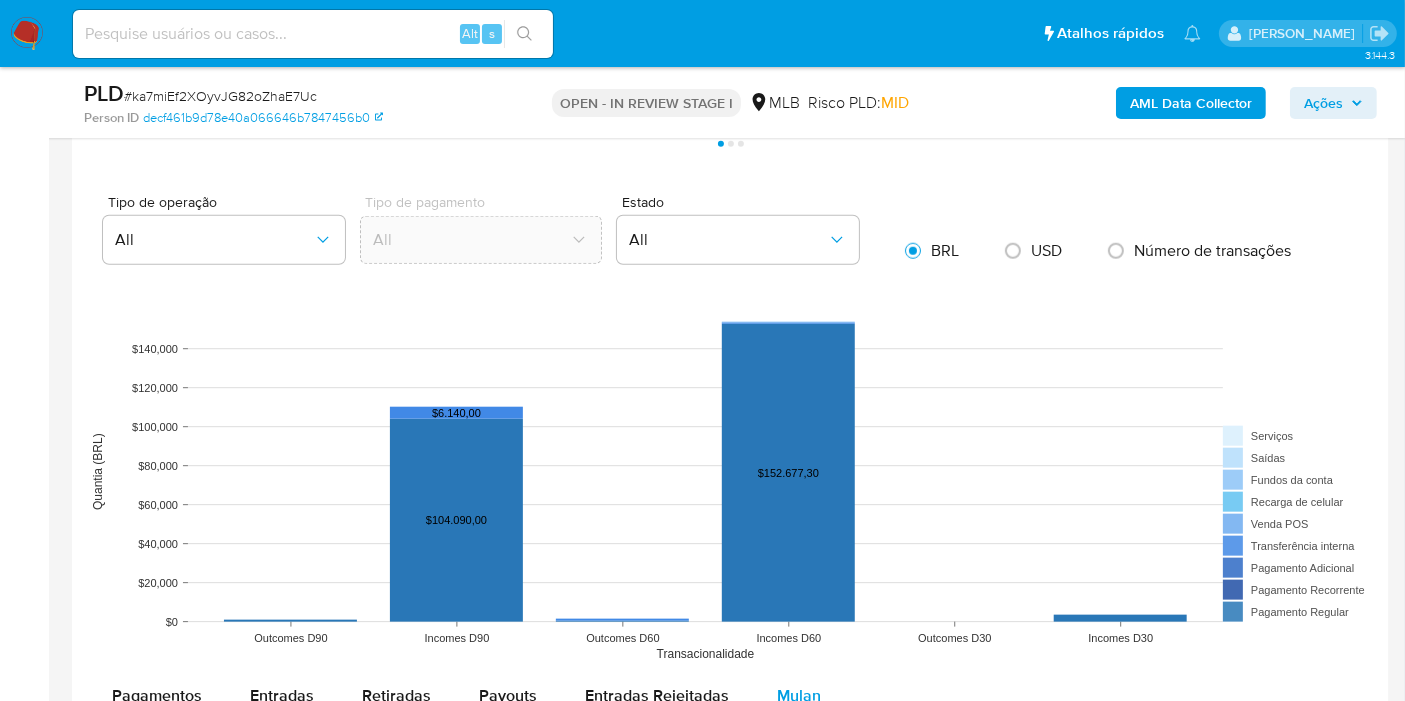 scroll, scrollTop: 1666, scrollLeft: 0, axis: vertical 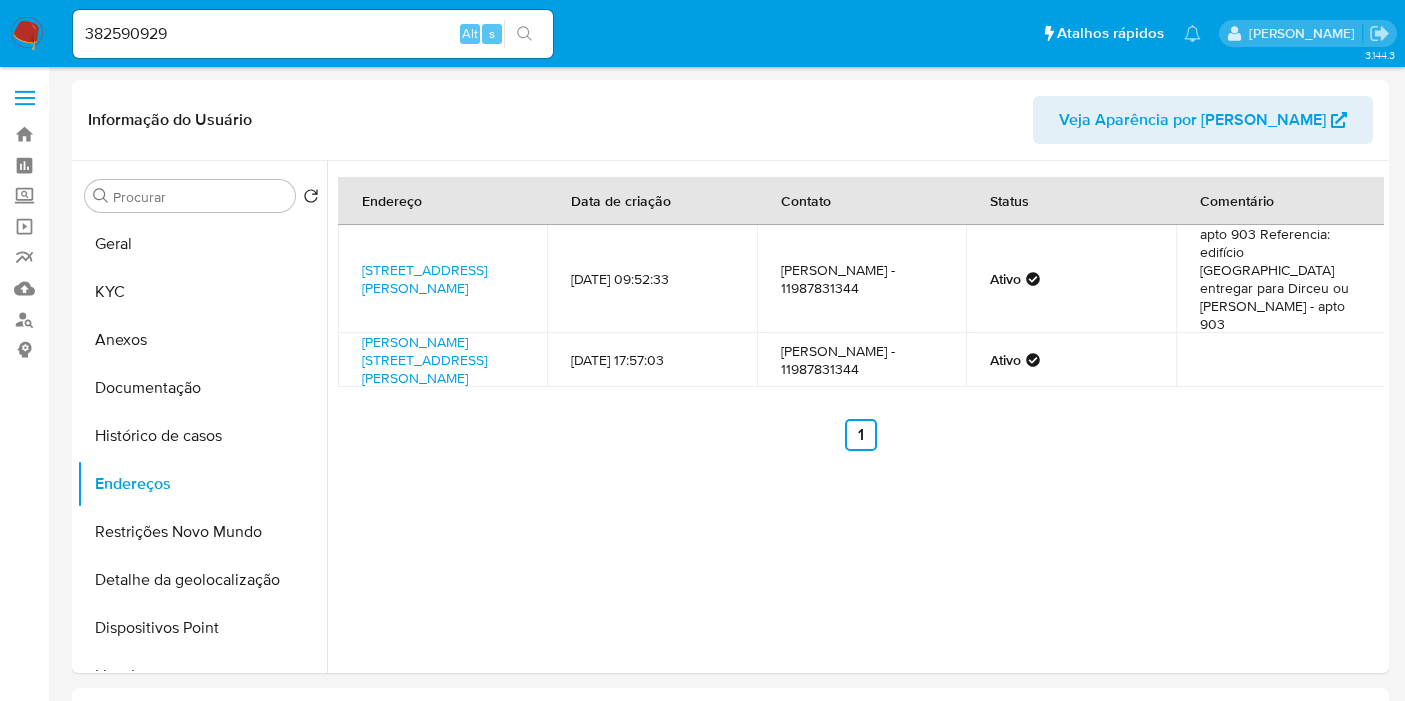 select on "10" 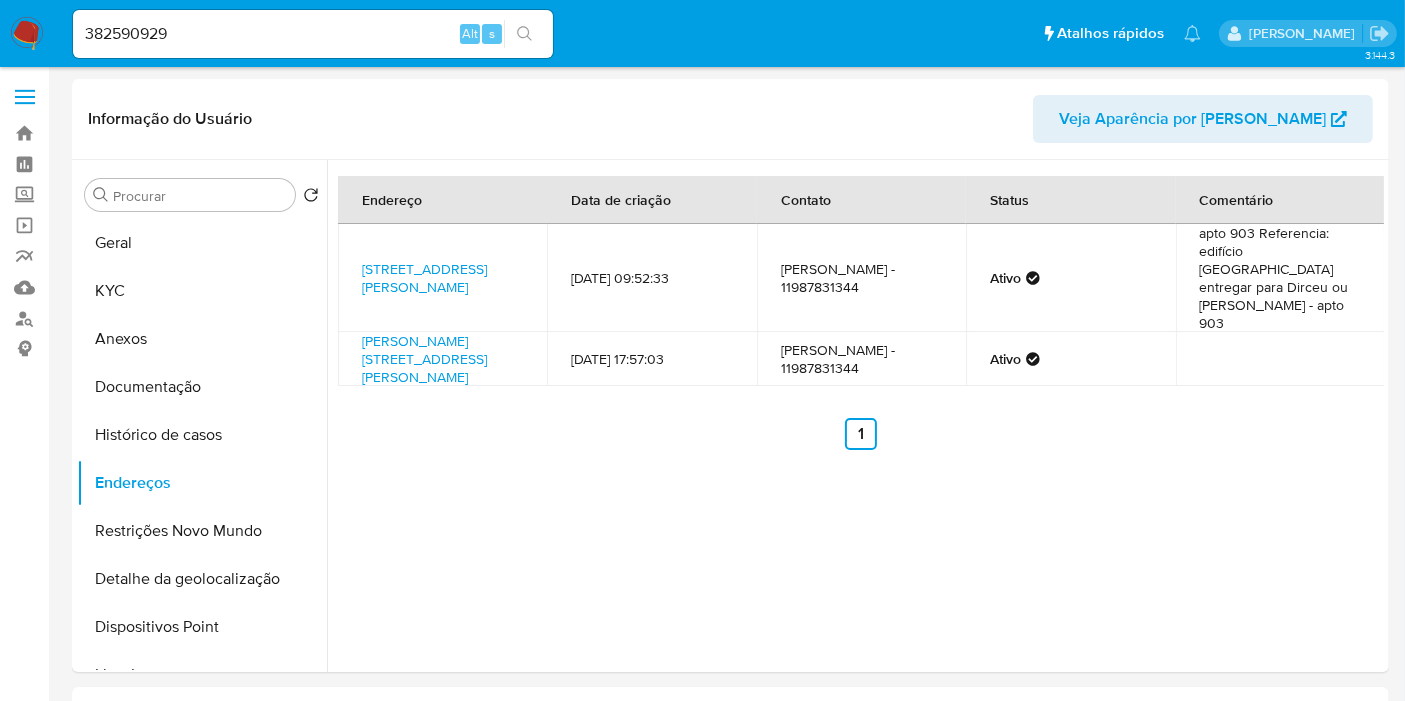 click on "382590929" at bounding box center [313, 34] 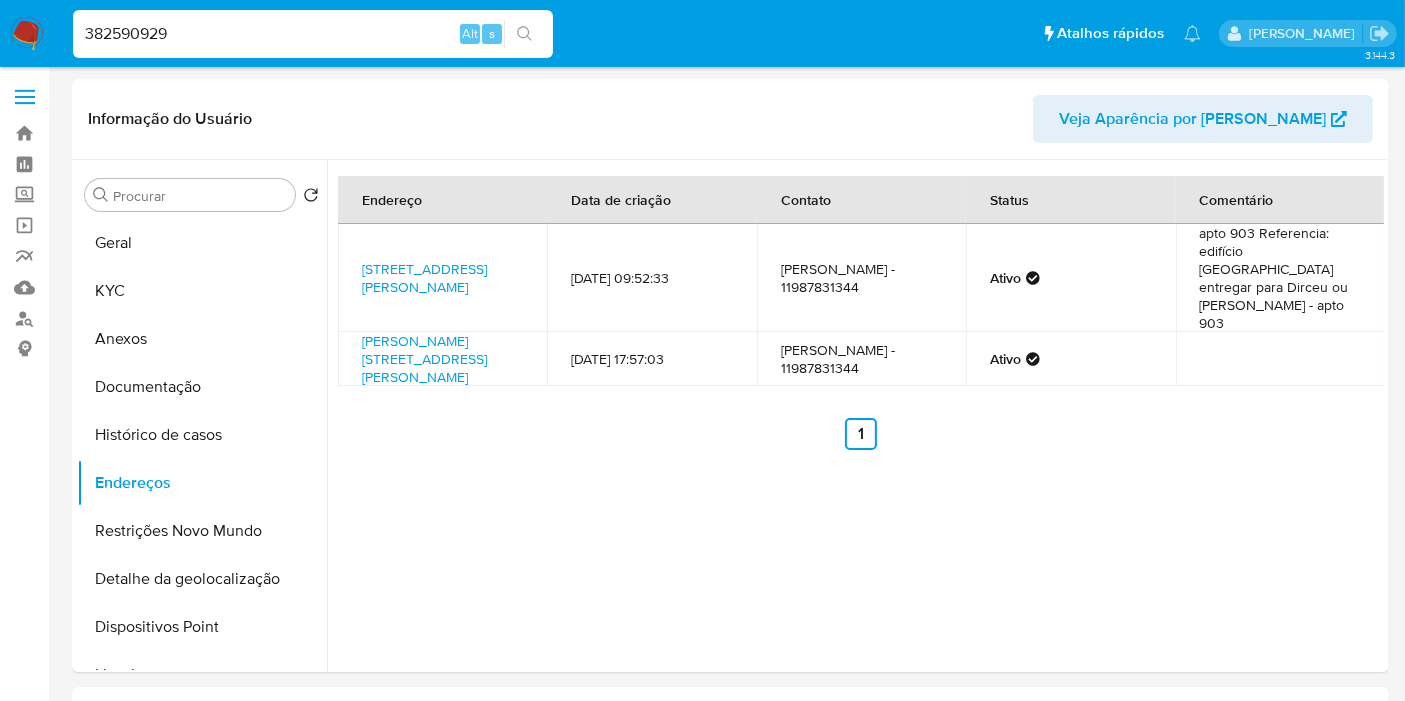 paste on "145472392" 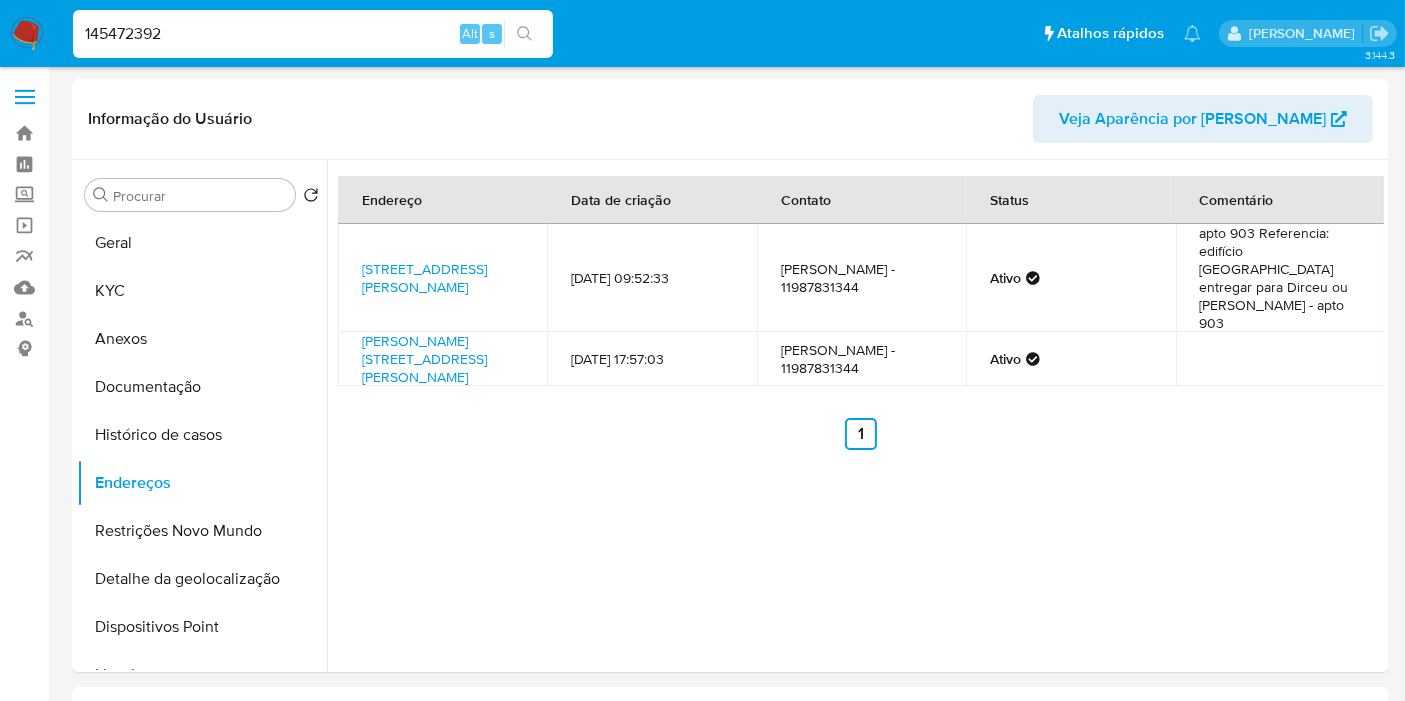 type on "145472392" 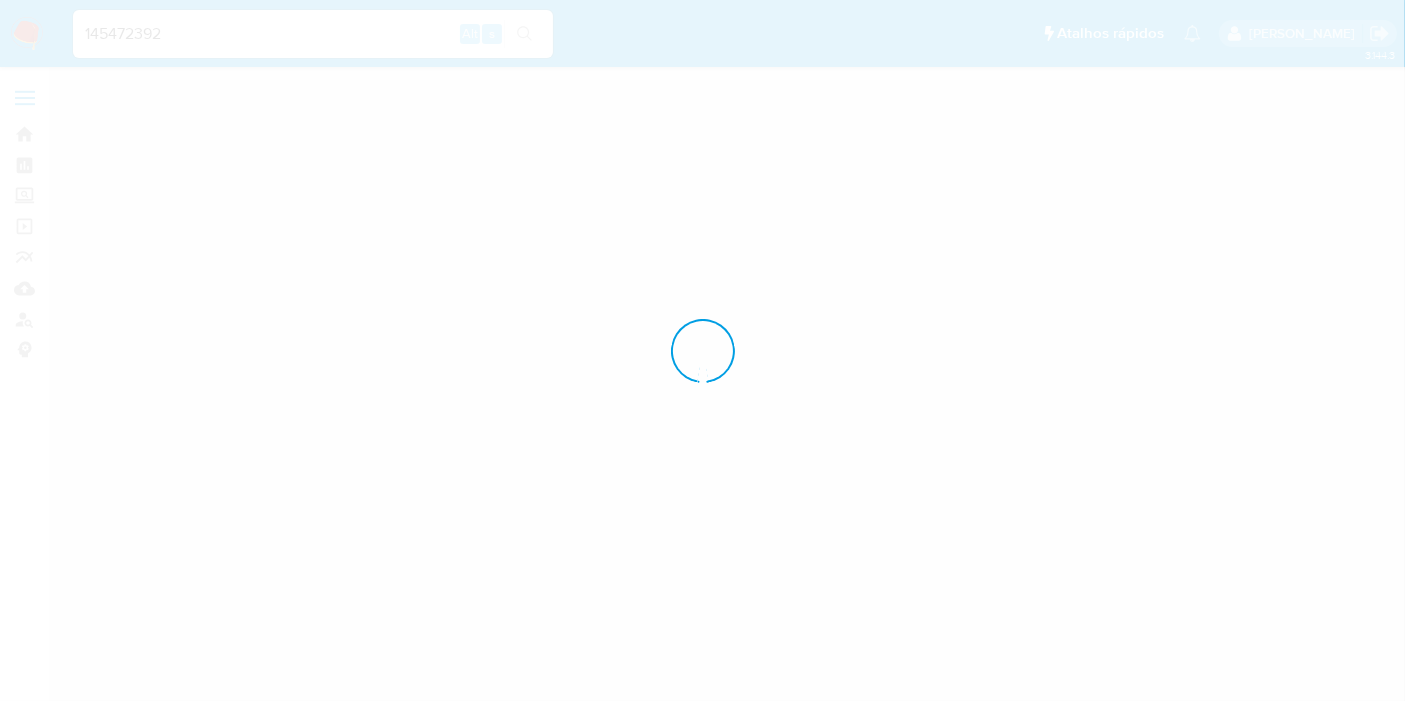 scroll, scrollTop: 0, scrollLeft: 0, axis: both 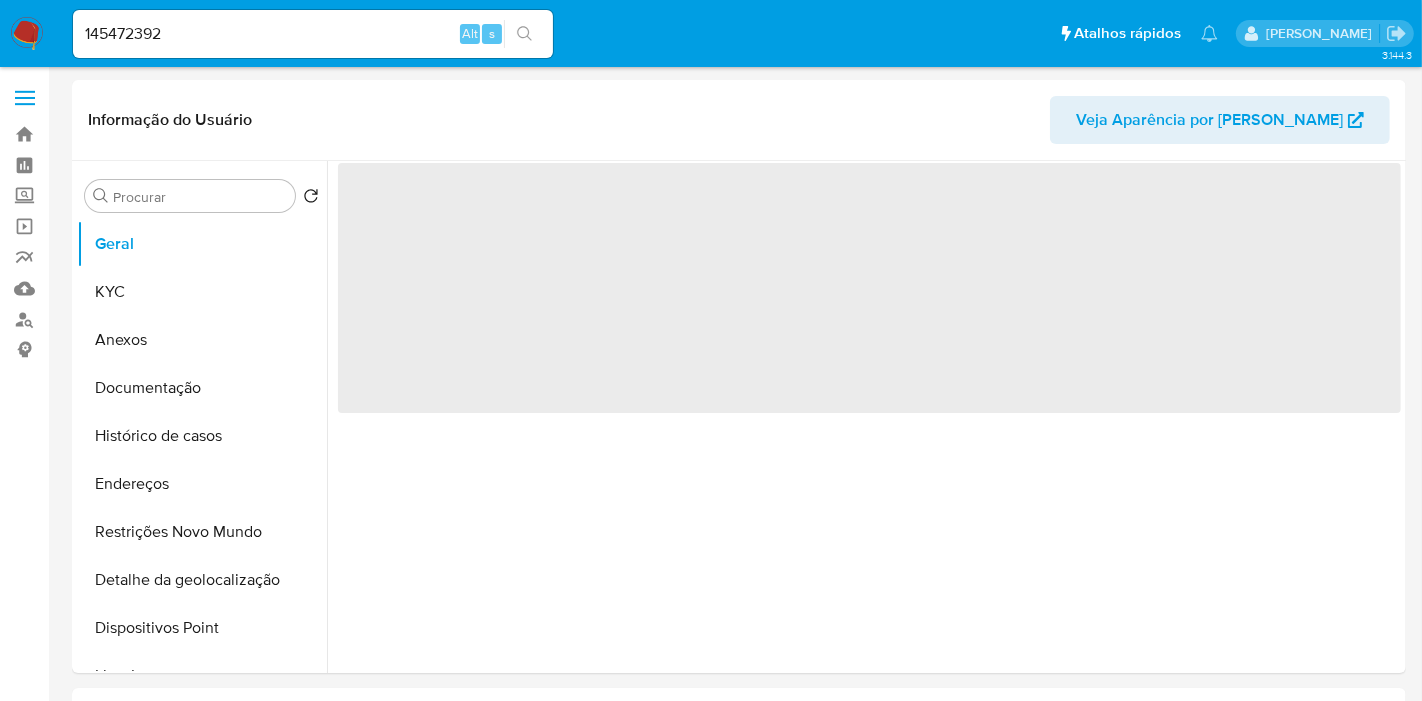 select on "10" 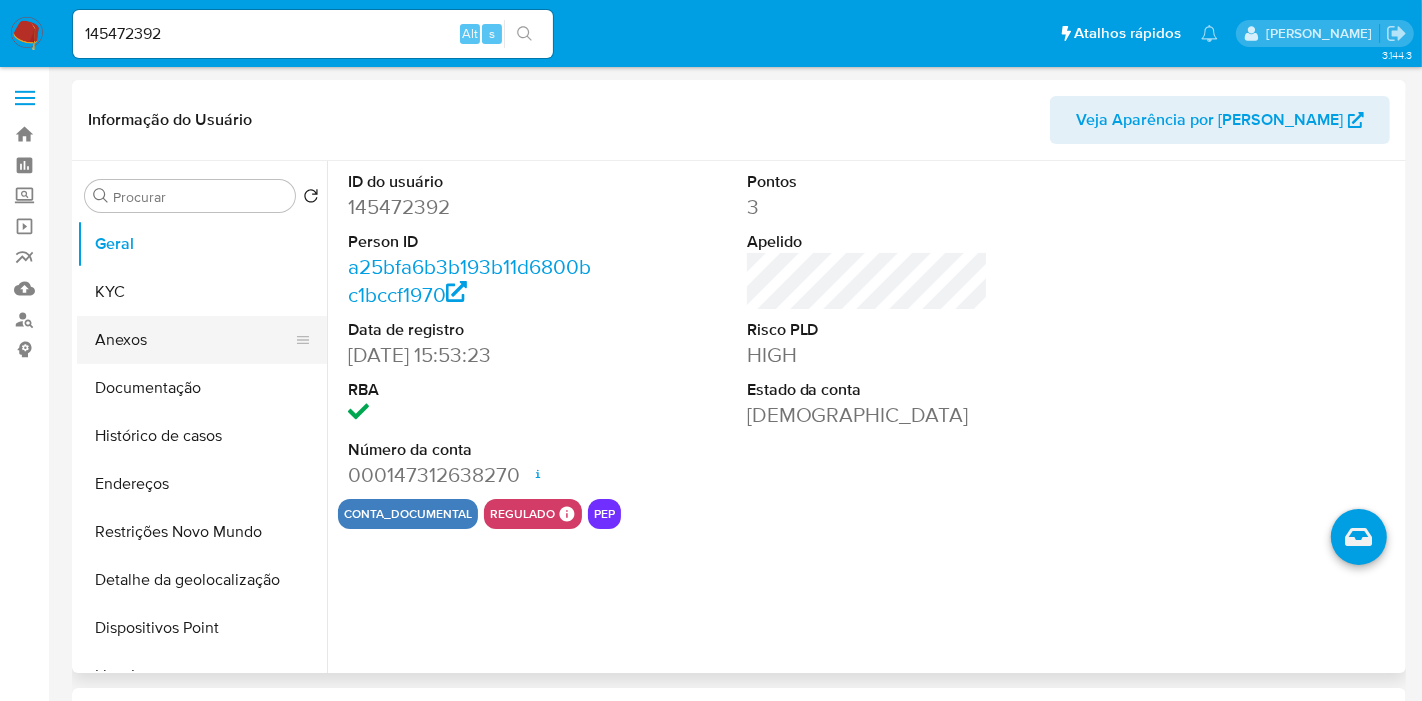 type 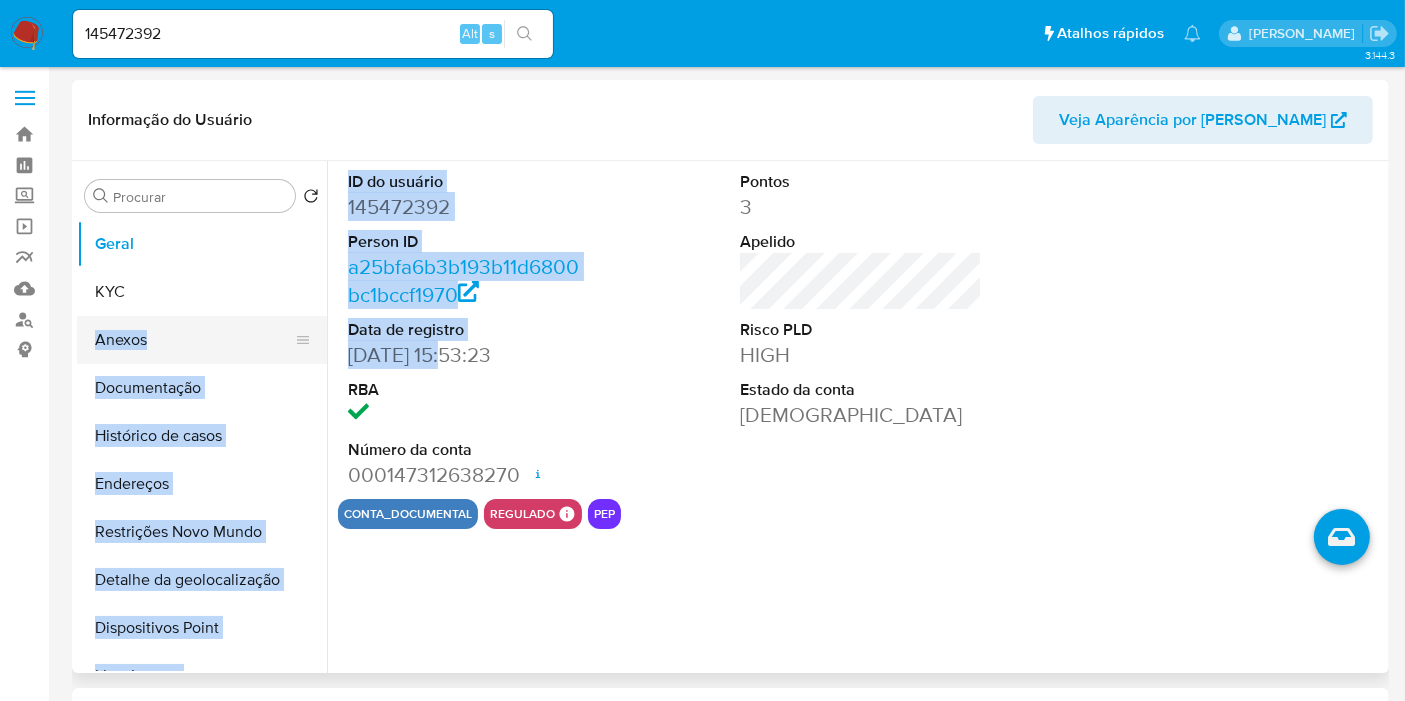 drag, startPoint x: 451, startPoint y: 353, endPoint x: 313, endPoint y: 352, distance: 138.00362 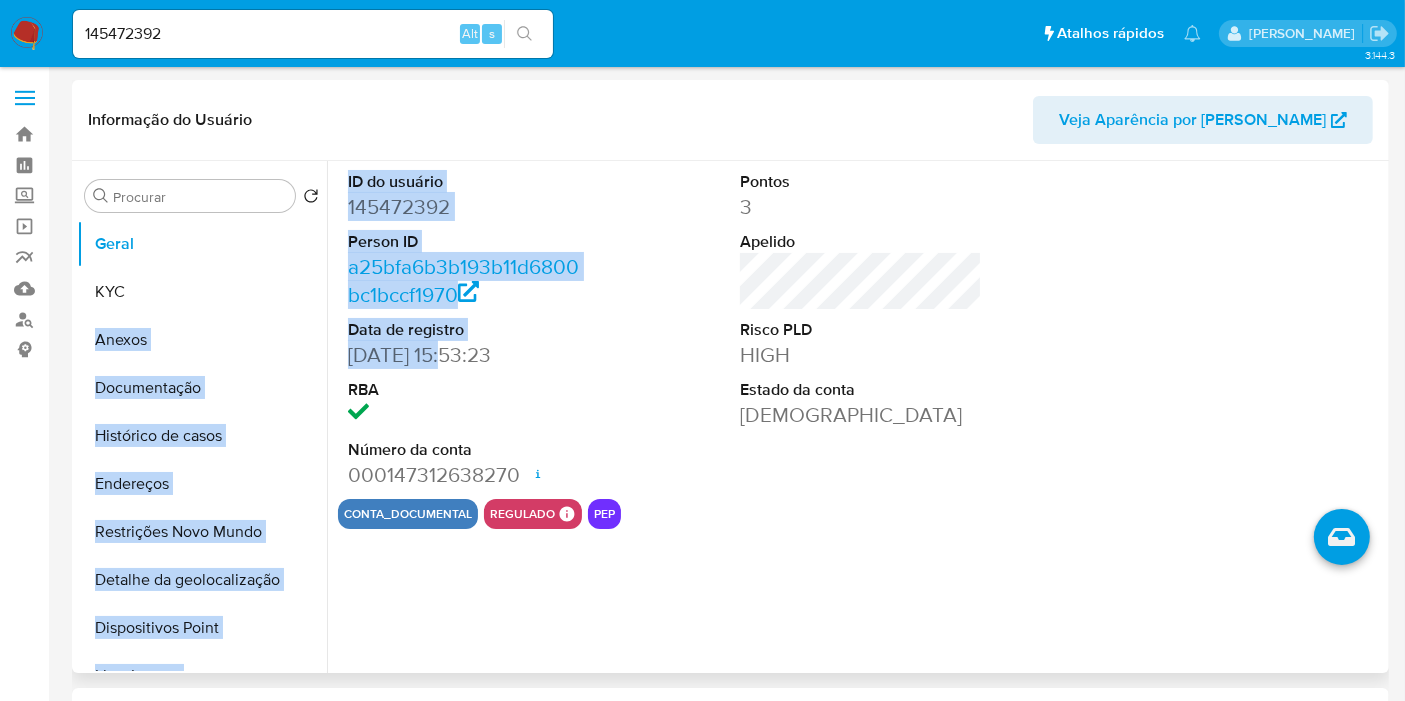 click on "[DATE] 15:53:23" at bounding box center (469, 355) 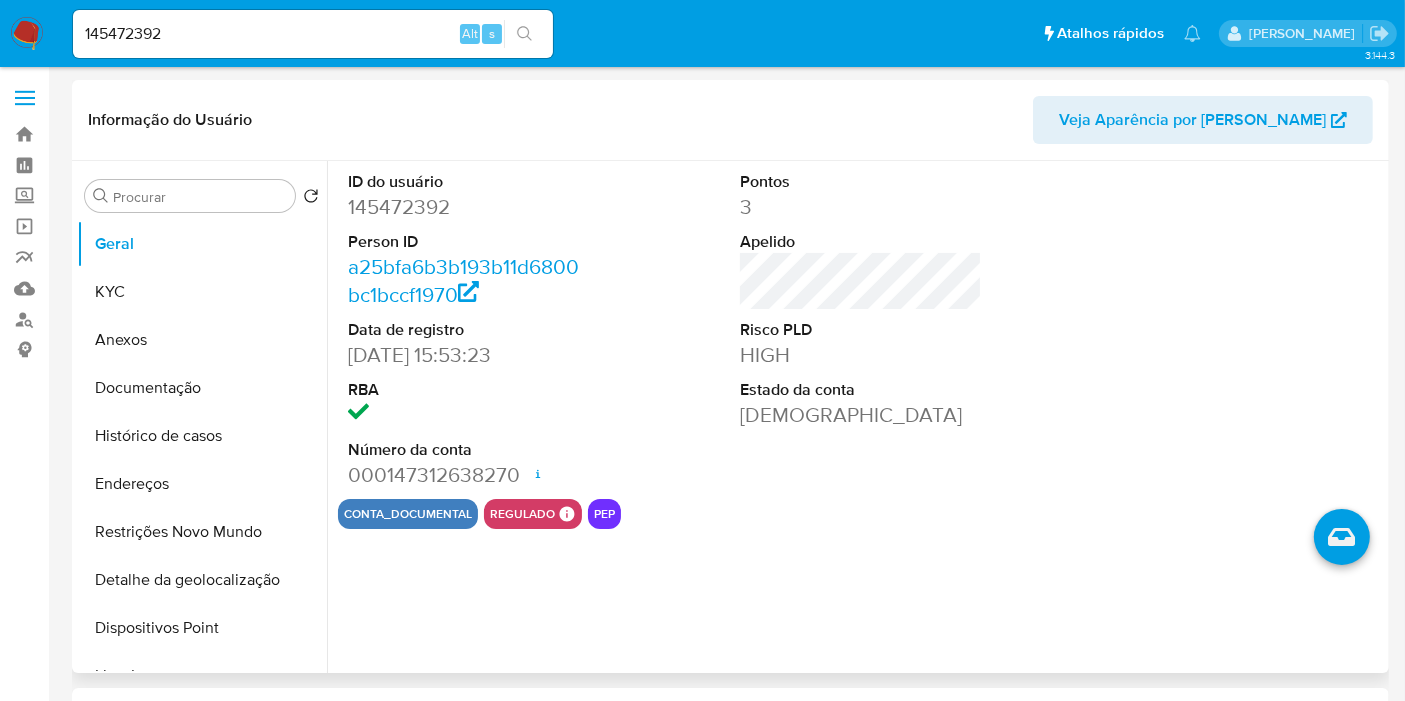 click on "09/09/2013 15:53:23" at bounding box center [469, 355] 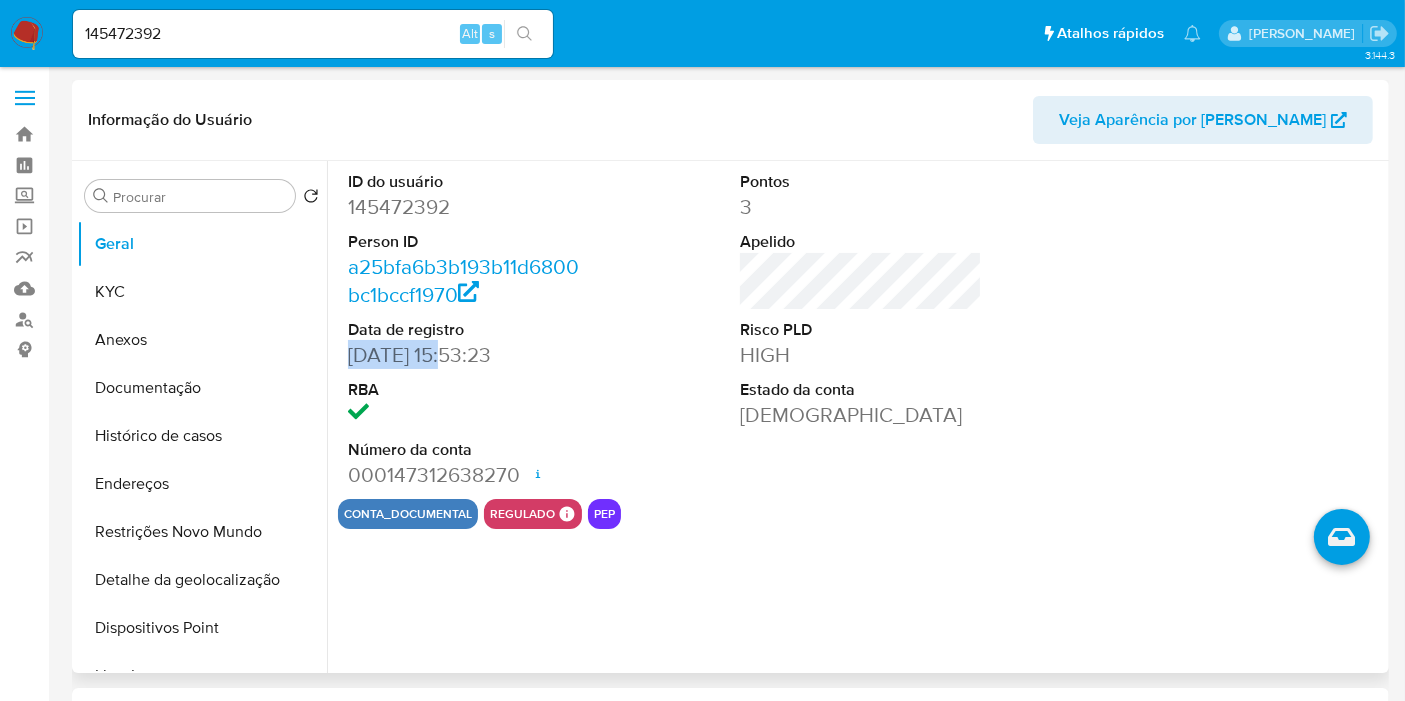 drag, startPoint x: 451, startPoint y: 352, endPoint x: 348, endPoint y: 358, distance: 103.17461 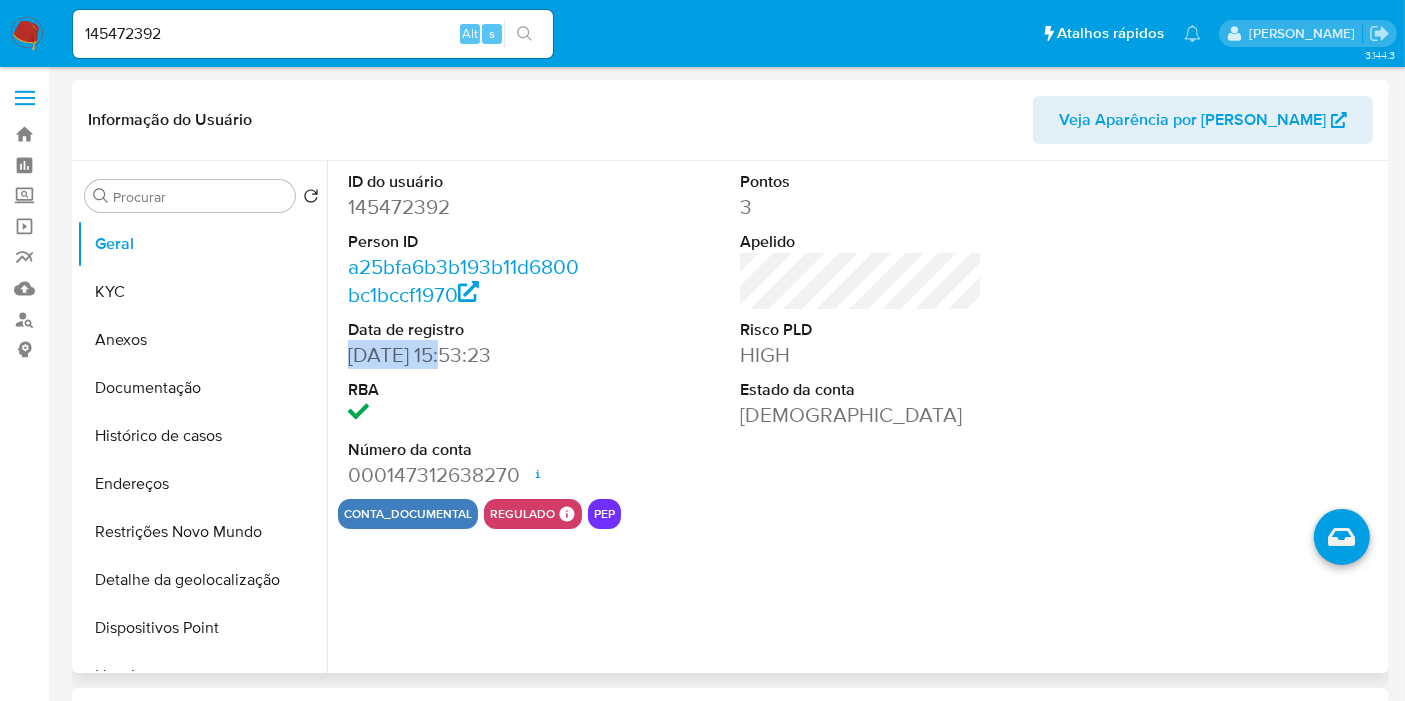 copy on "09/09/2013" 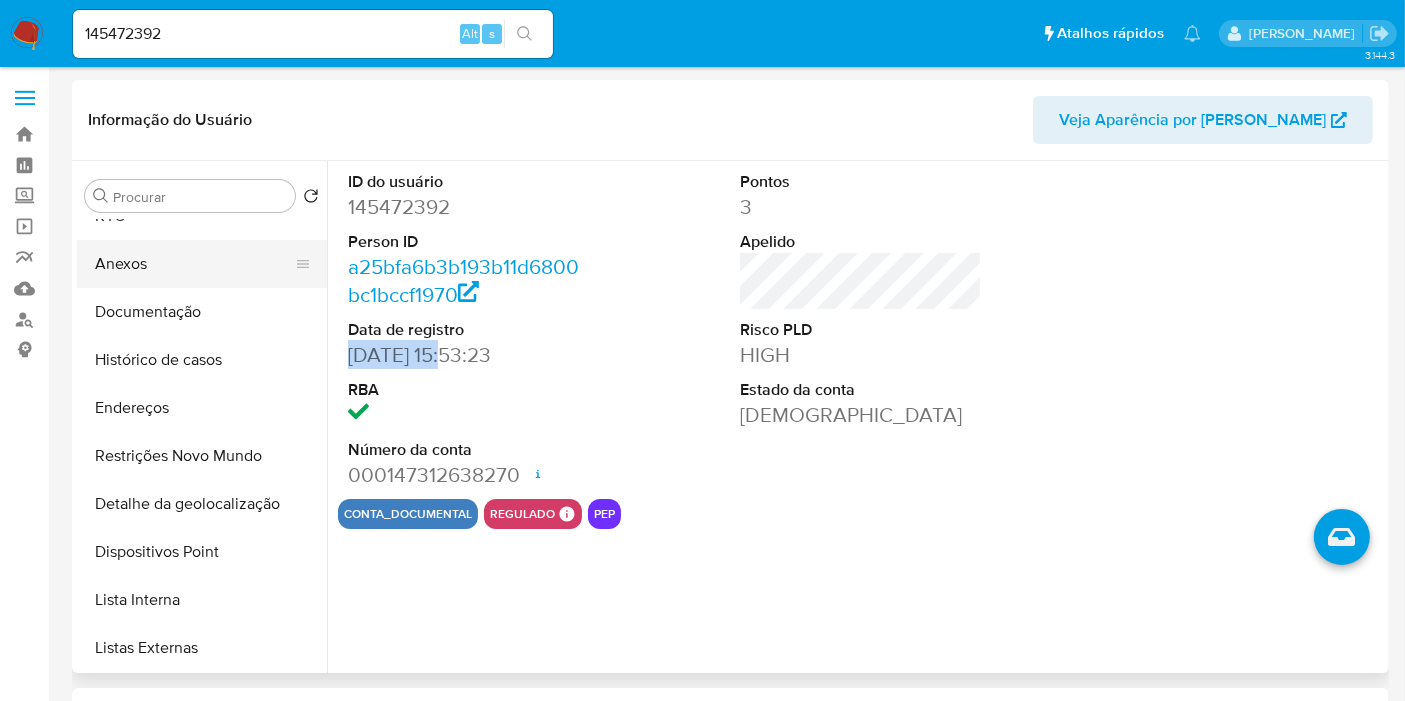 scroll, scrollTop: 111, scrollLeft: 0, axis: vertical 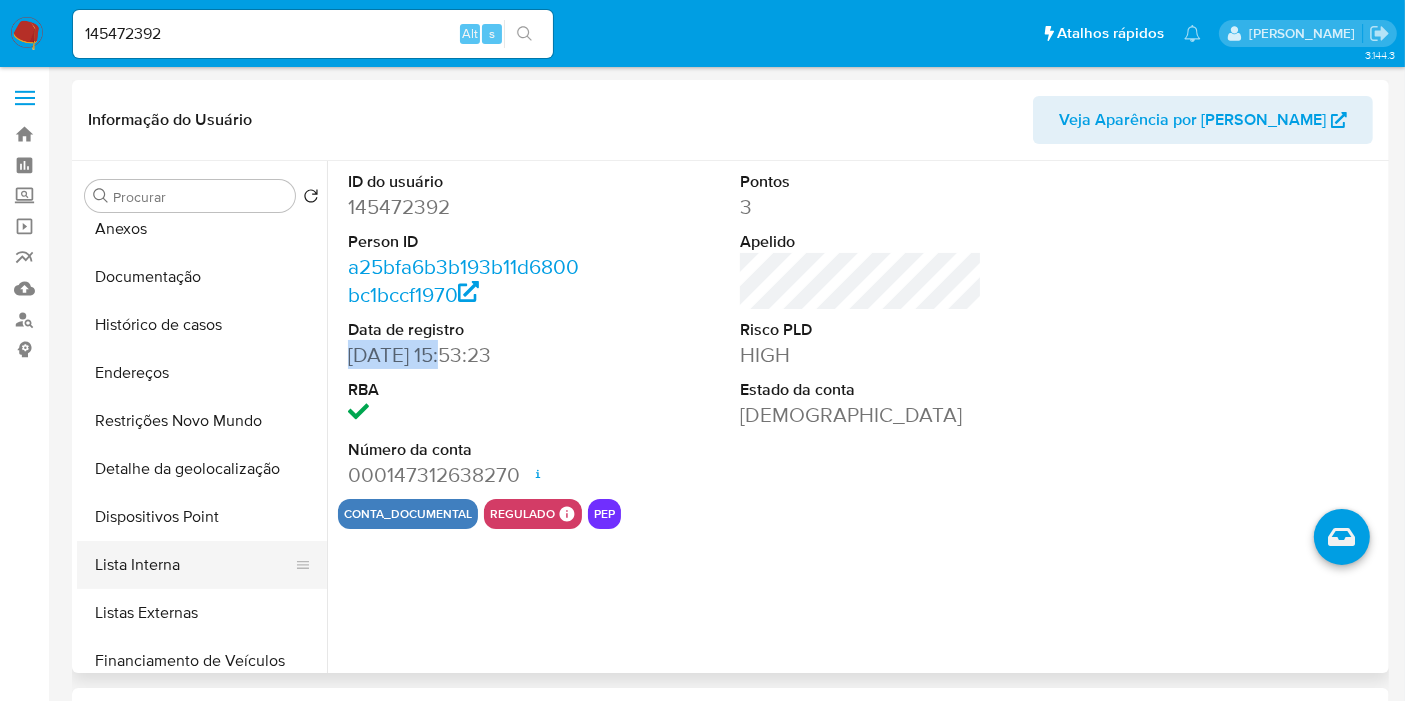 click on "Lista Interna" at bounding box center (194, 565) 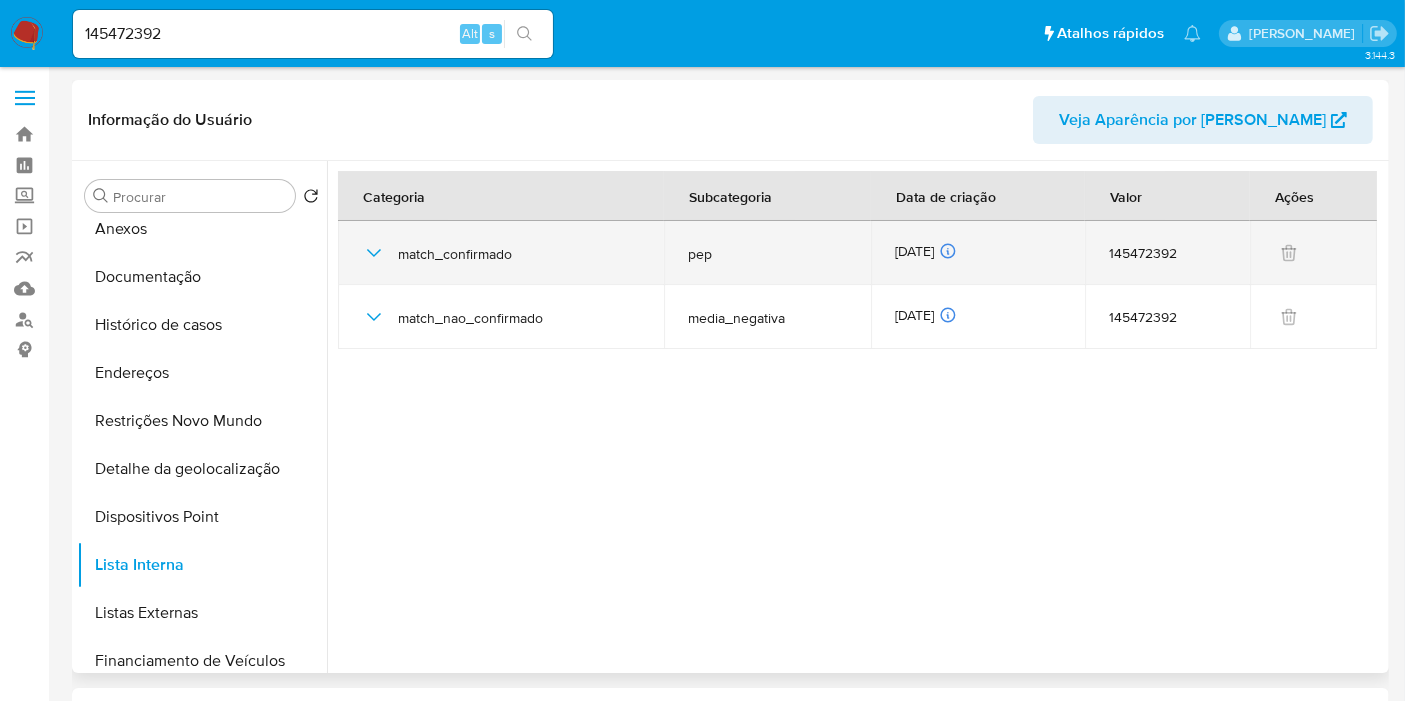 drag, startPoint x: 964, startPoint y: 248, endPoint x: 855, endPoint y: 255, distance: 109.22454 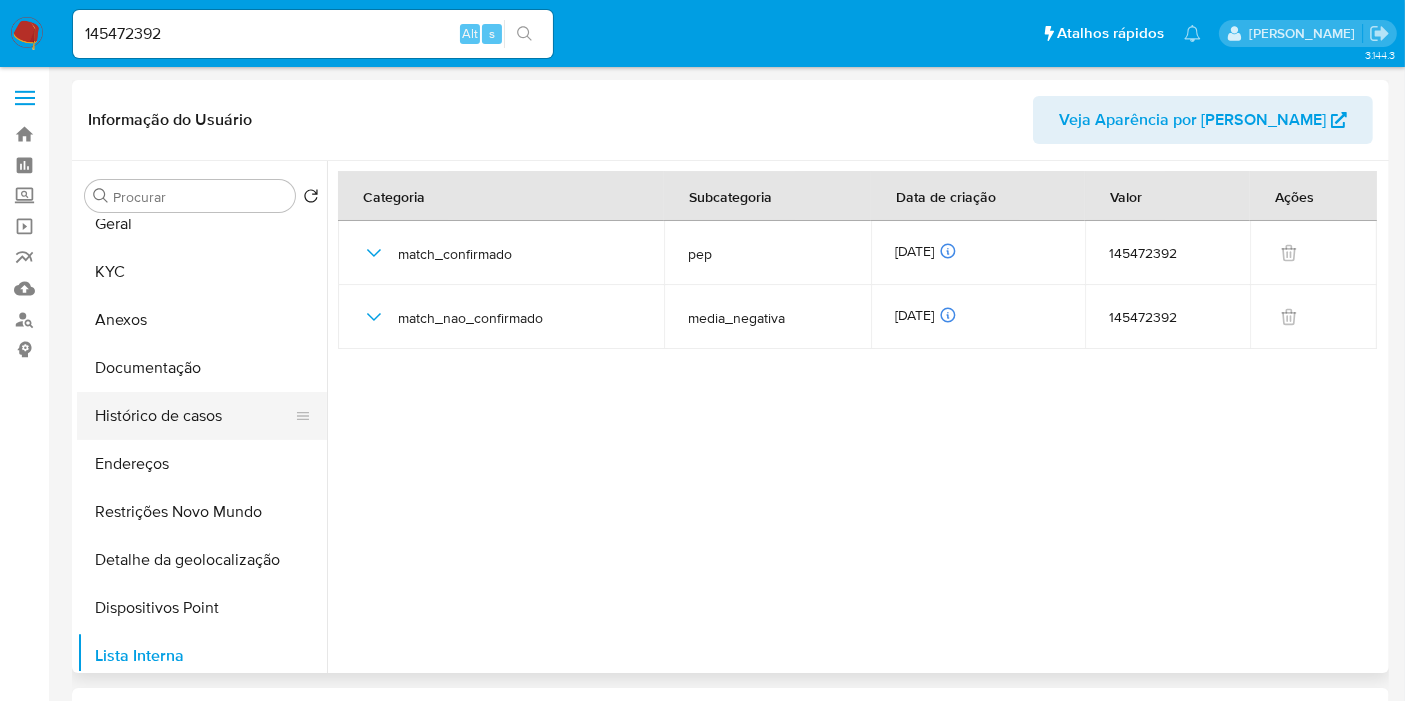 scroll, scrollTop: 0, scrollLeft: 0, axis: both 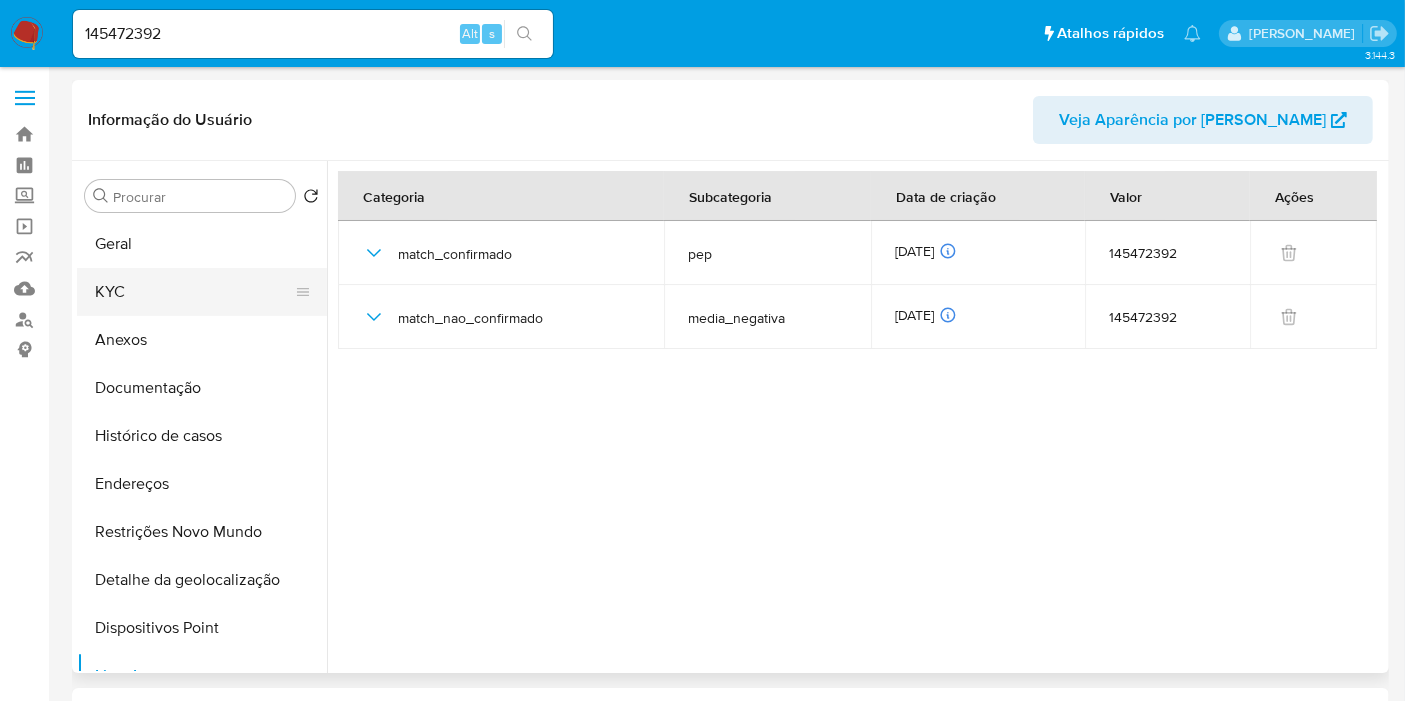 click on "KYC" at bounding box center [194, 292] 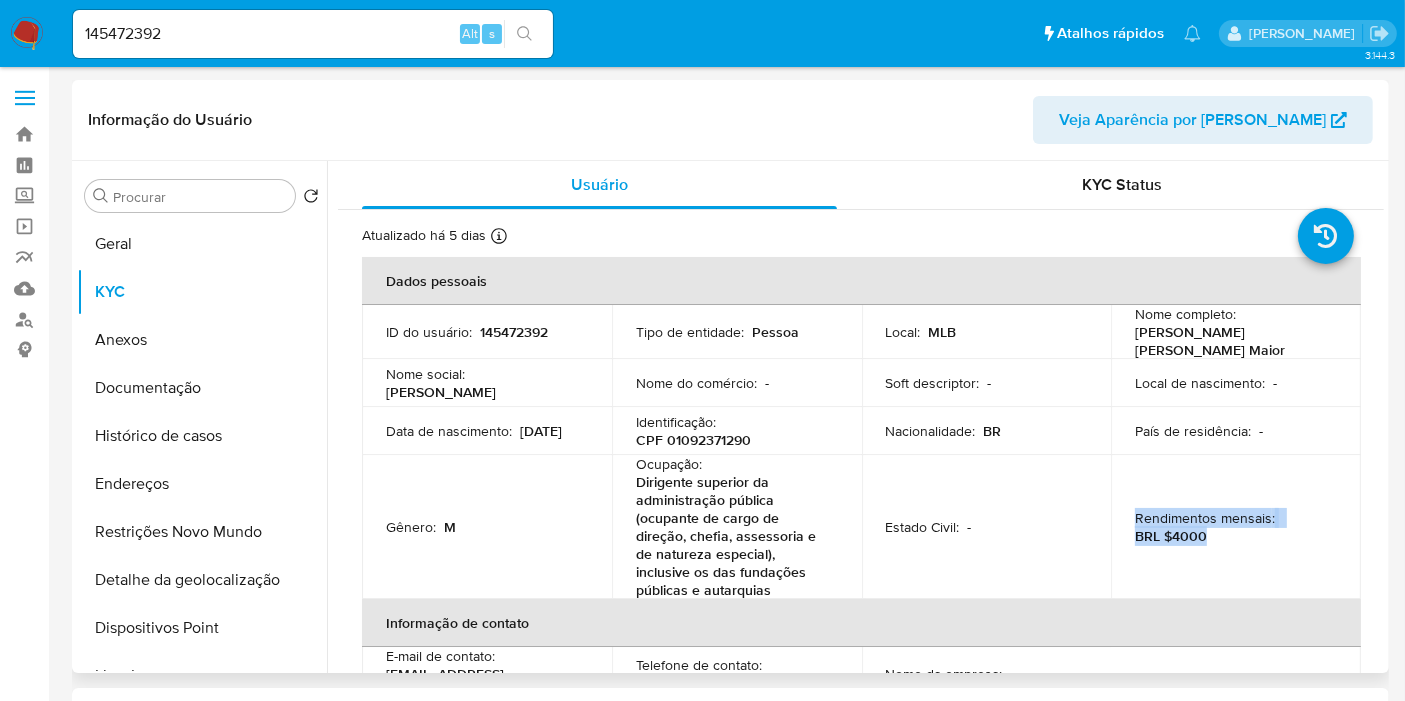 drag, startPoint x: 1208, startPoint y: 535, endPoint x: 1129, endPoint y: 517, distance: 81.02469 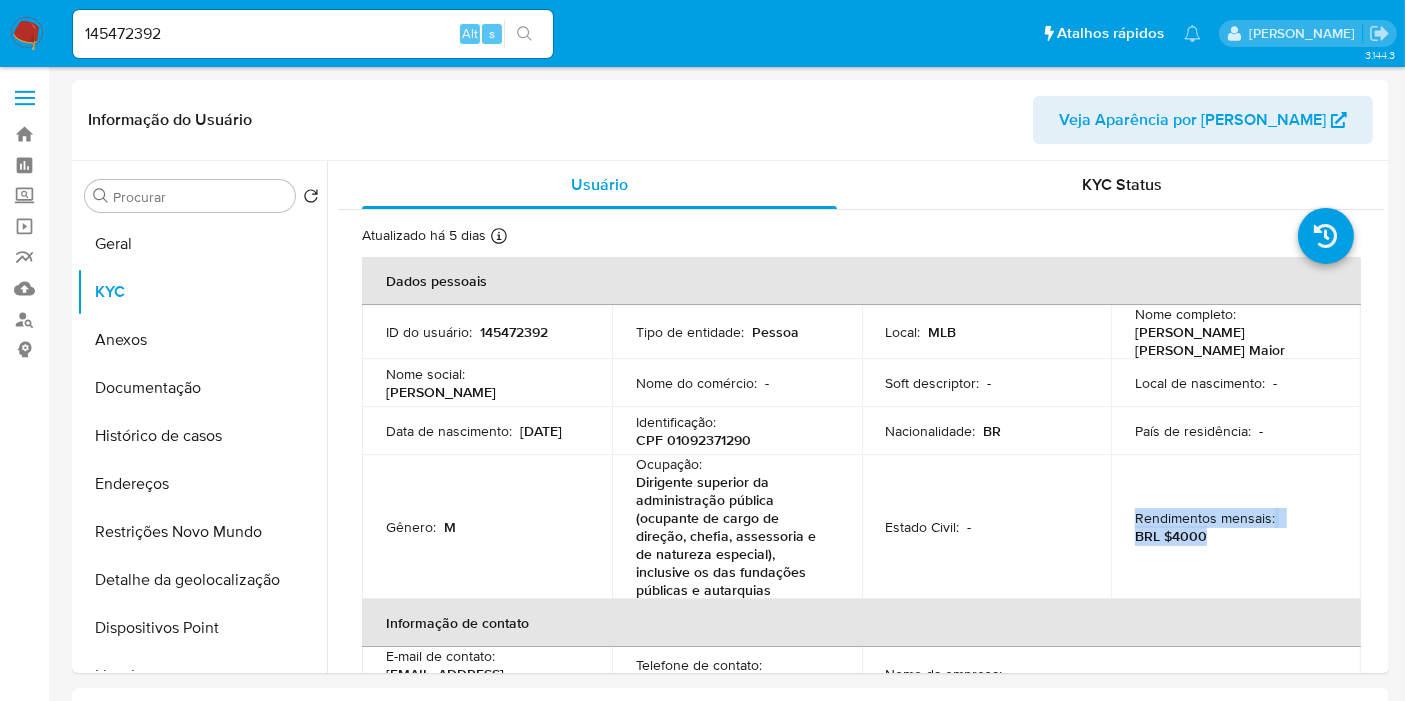 copy on "Rendimentos mensais :    BRL $4000" 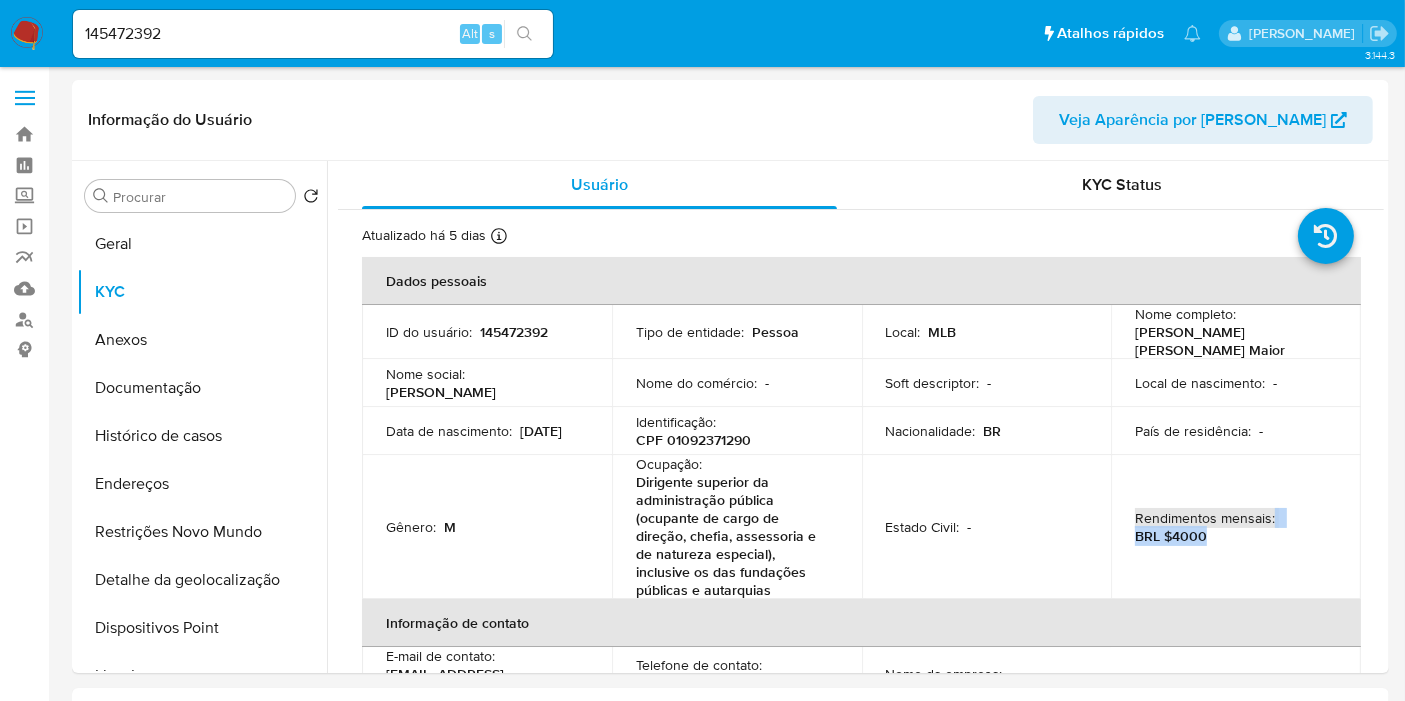 click on "Bandeja Painel Screening Pesquisa em Listas Watchlist Ferramentas Operações em massa relatórios Mulan Localizador de pessoas Consolidado" at bounding box center [24, 1421] 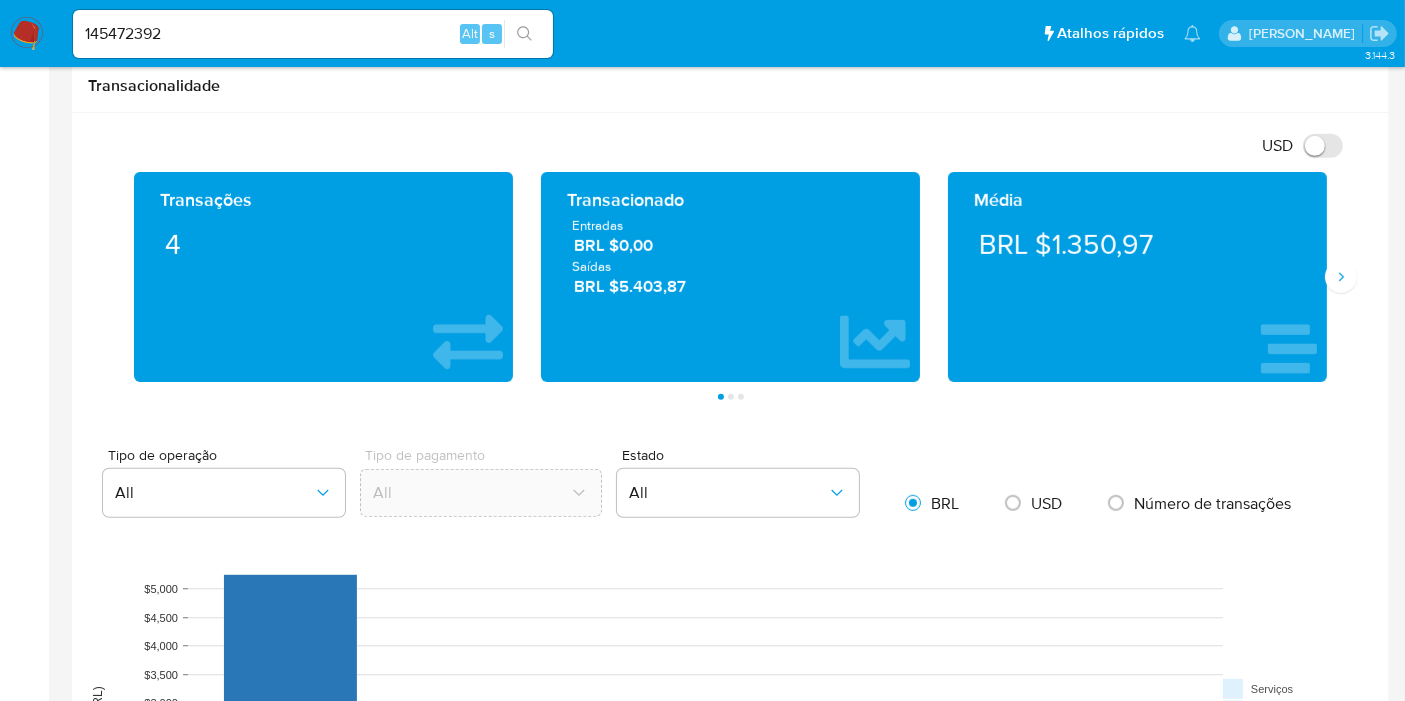 scroll, scrollTop: 1000, scrollLeft: 0, axis: vertical 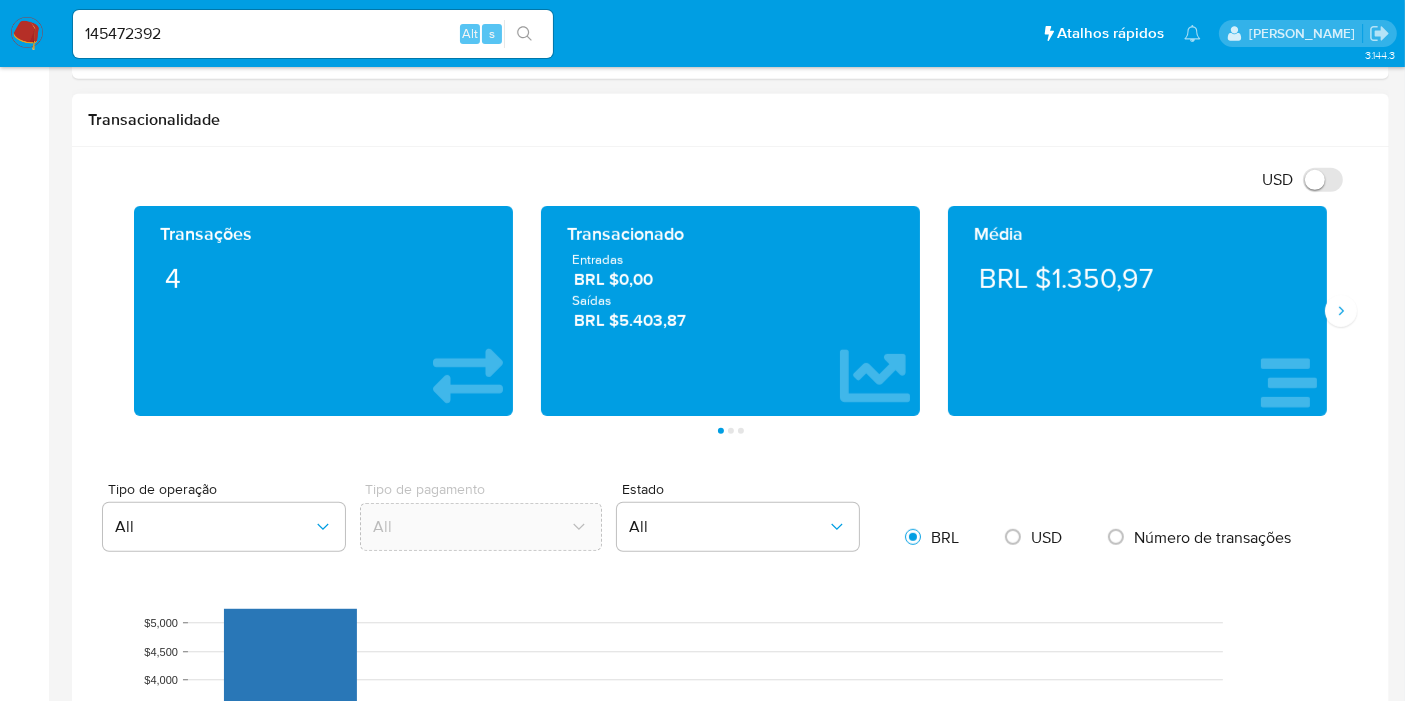 drag, startPoint x: 701, startPoint y: 330, endPoint x: 566, endPoint y: 255, distance: 154.43445 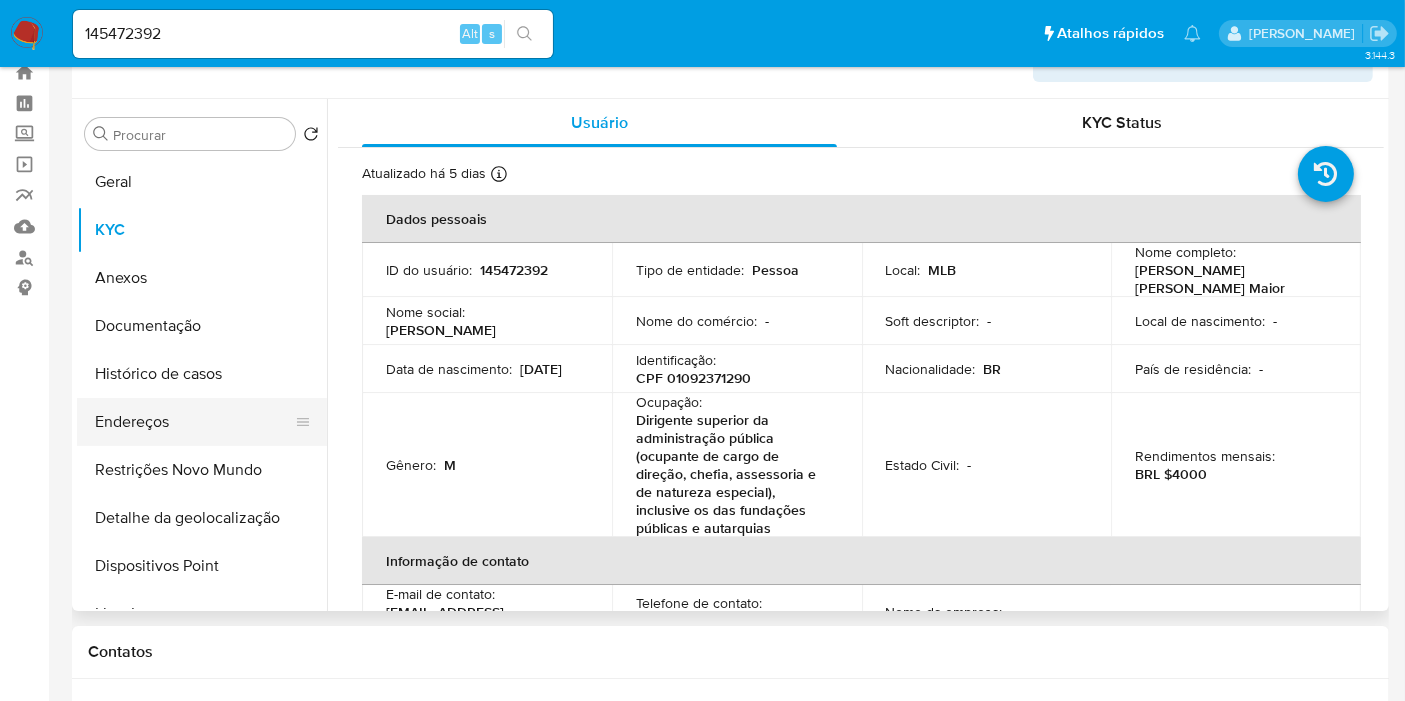 scroll, scrollTop: 111, scrollLeft: 0, axis: vertical 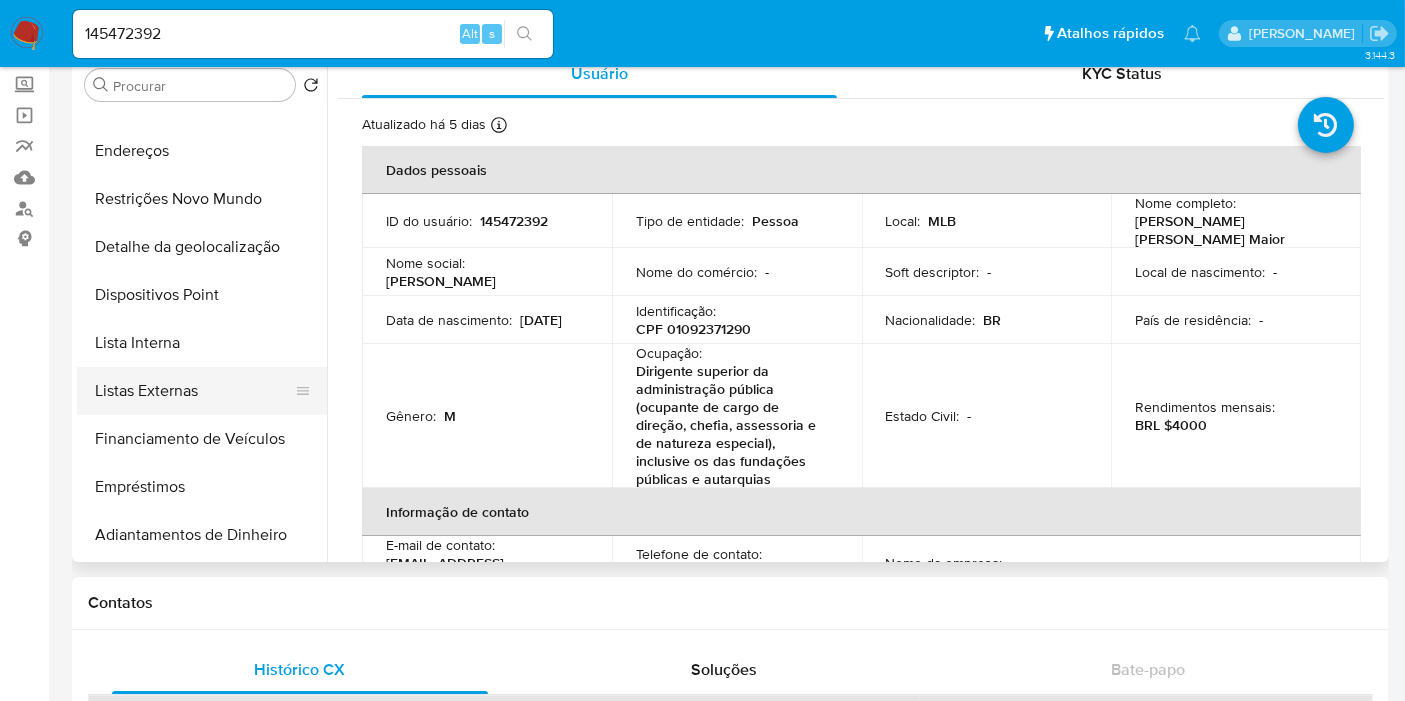 click on "Listas Externas" at bounding box center [194, 391] 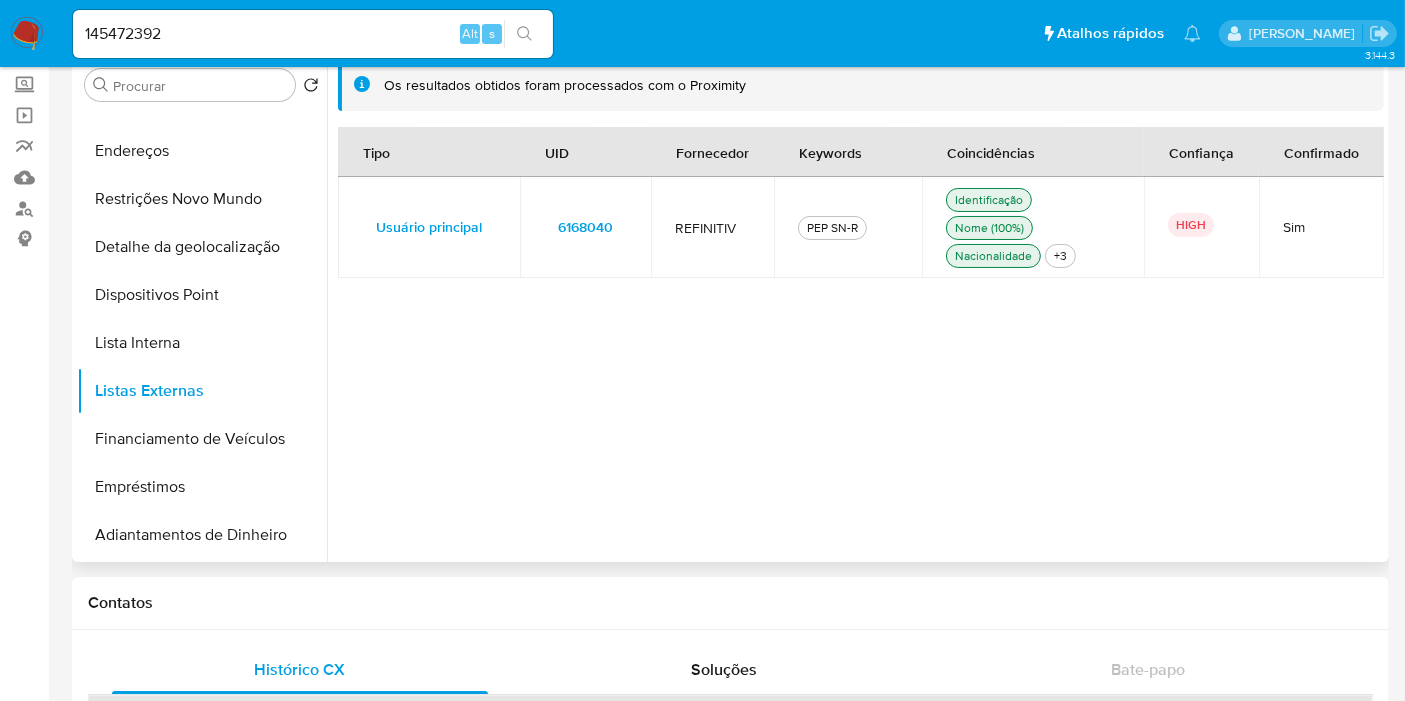 click on "6168040" at bounding box center (585, 227) 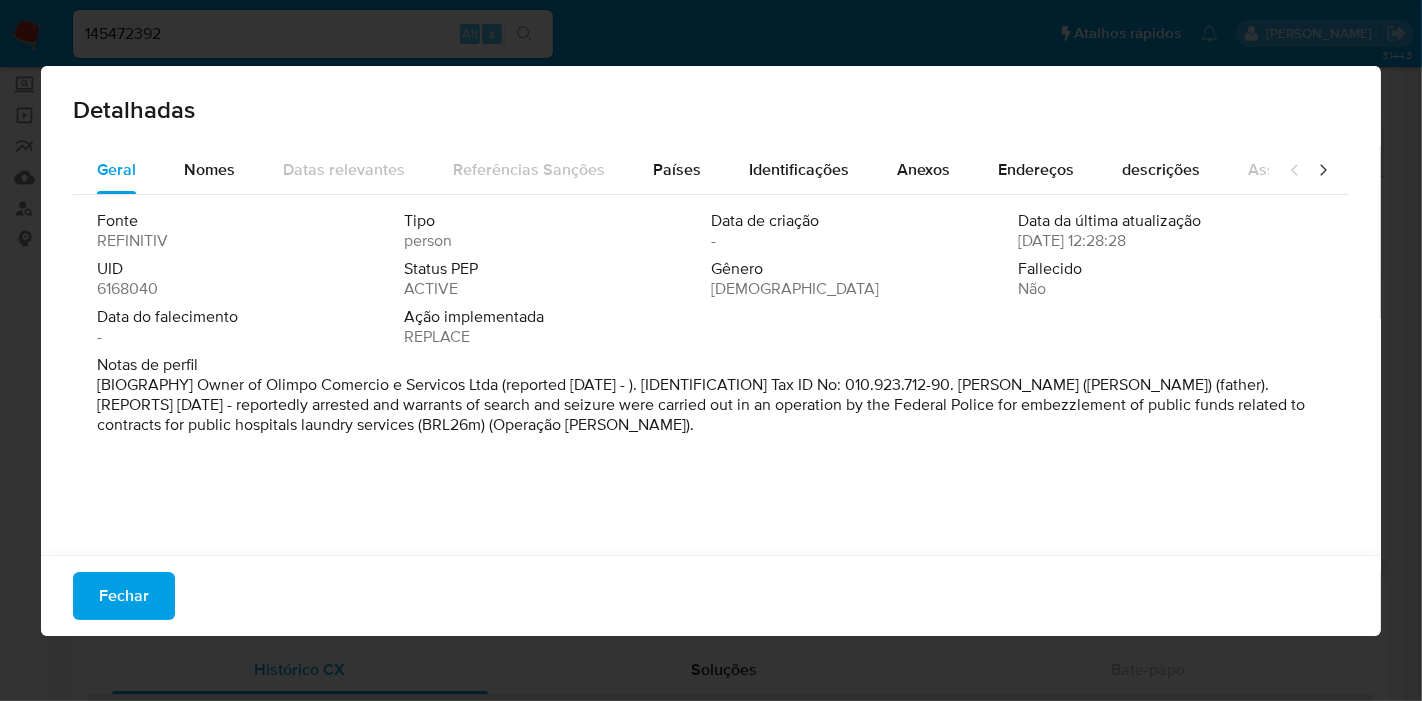 click on "6168040" at bounding box center (127, 289) 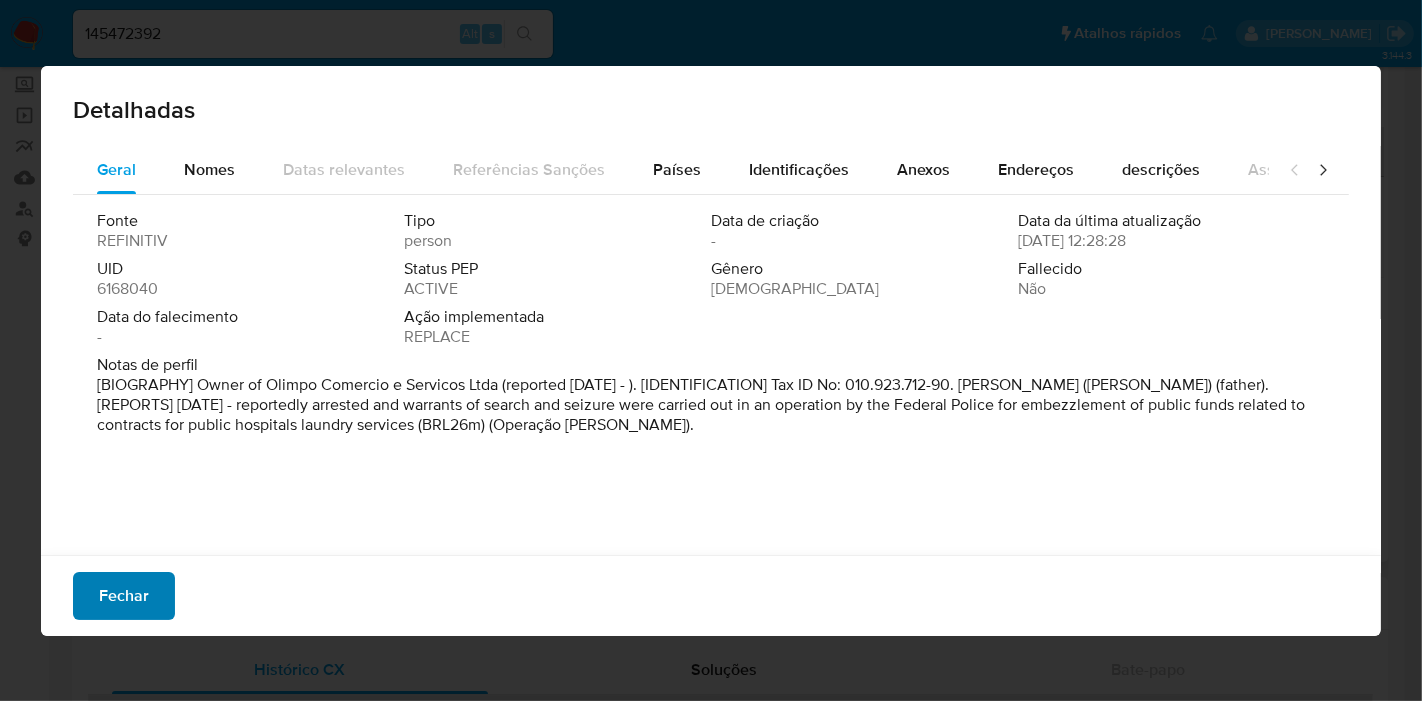 click on "Fechar" at bounding box center (124, 596) 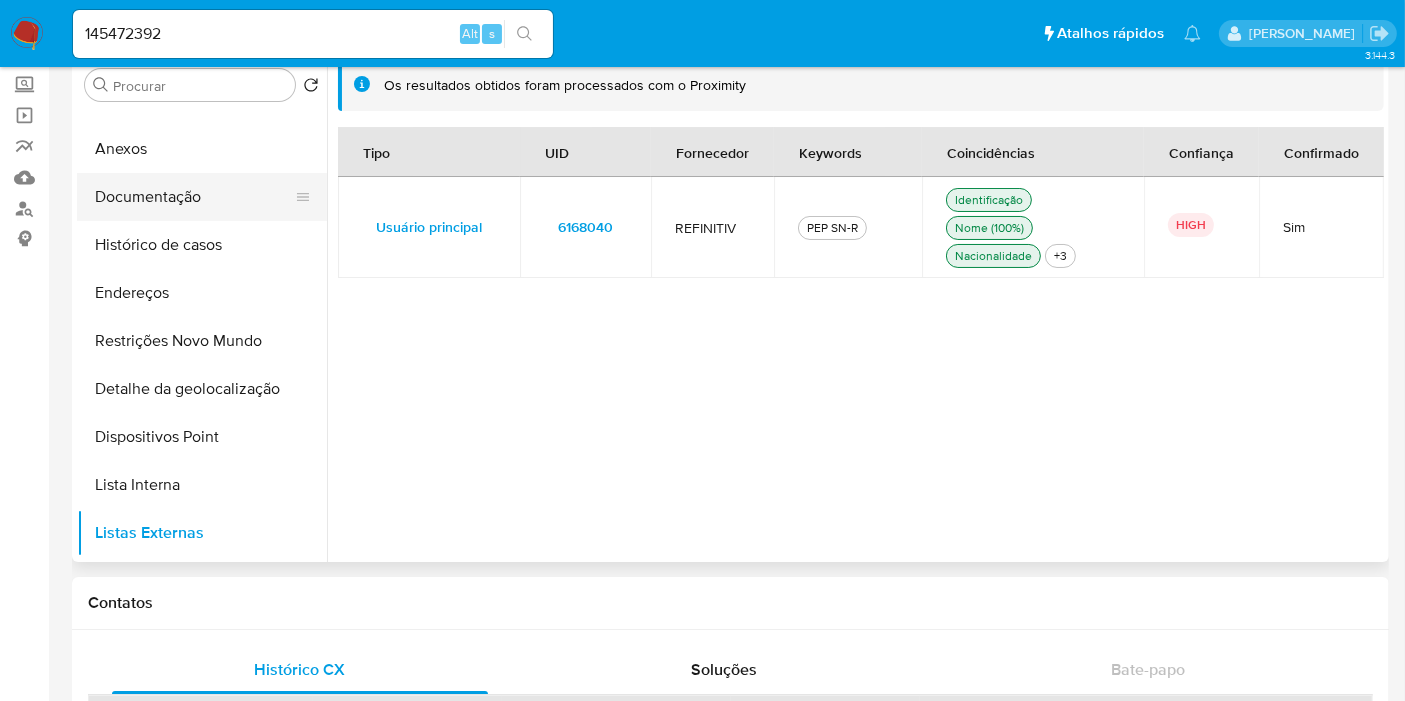 scroll, scrollTop: 0, scrollLeft: 0, axis: both 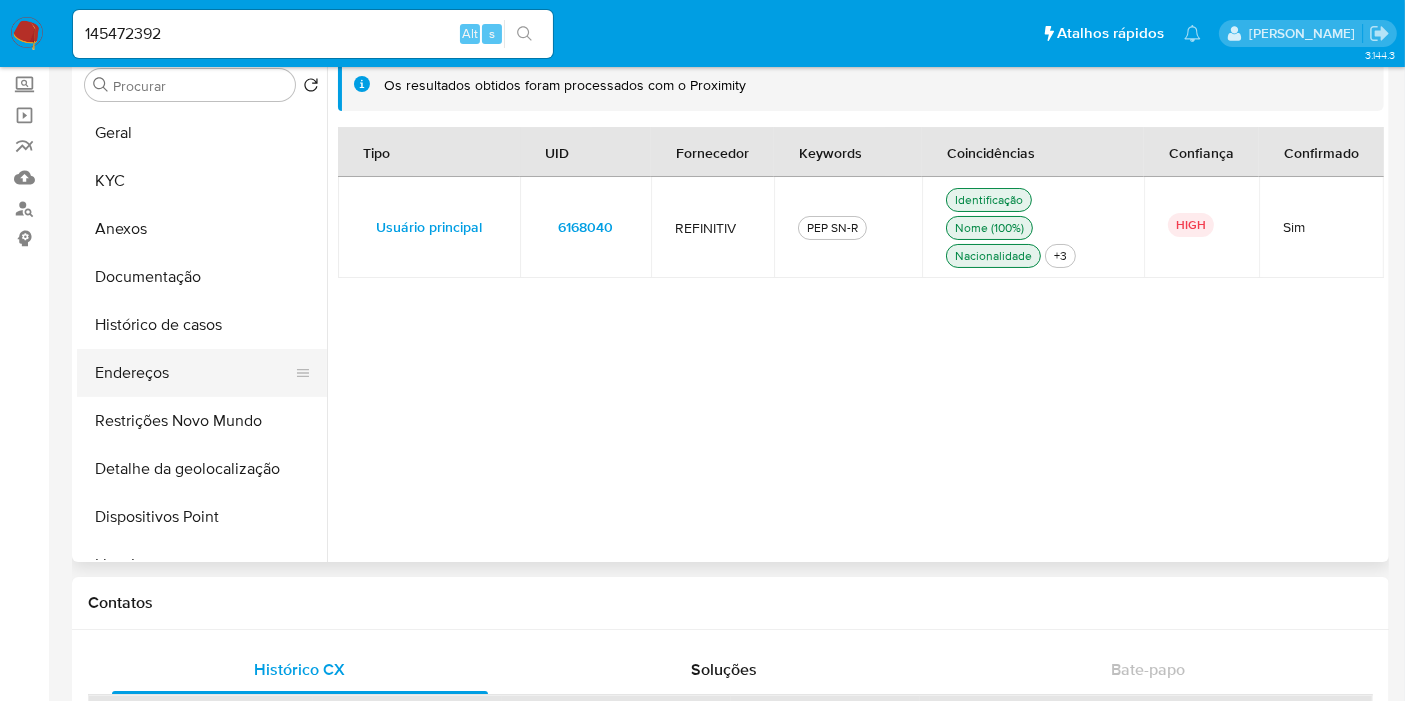 click on "Endereços" at bounding box center [194, 373] 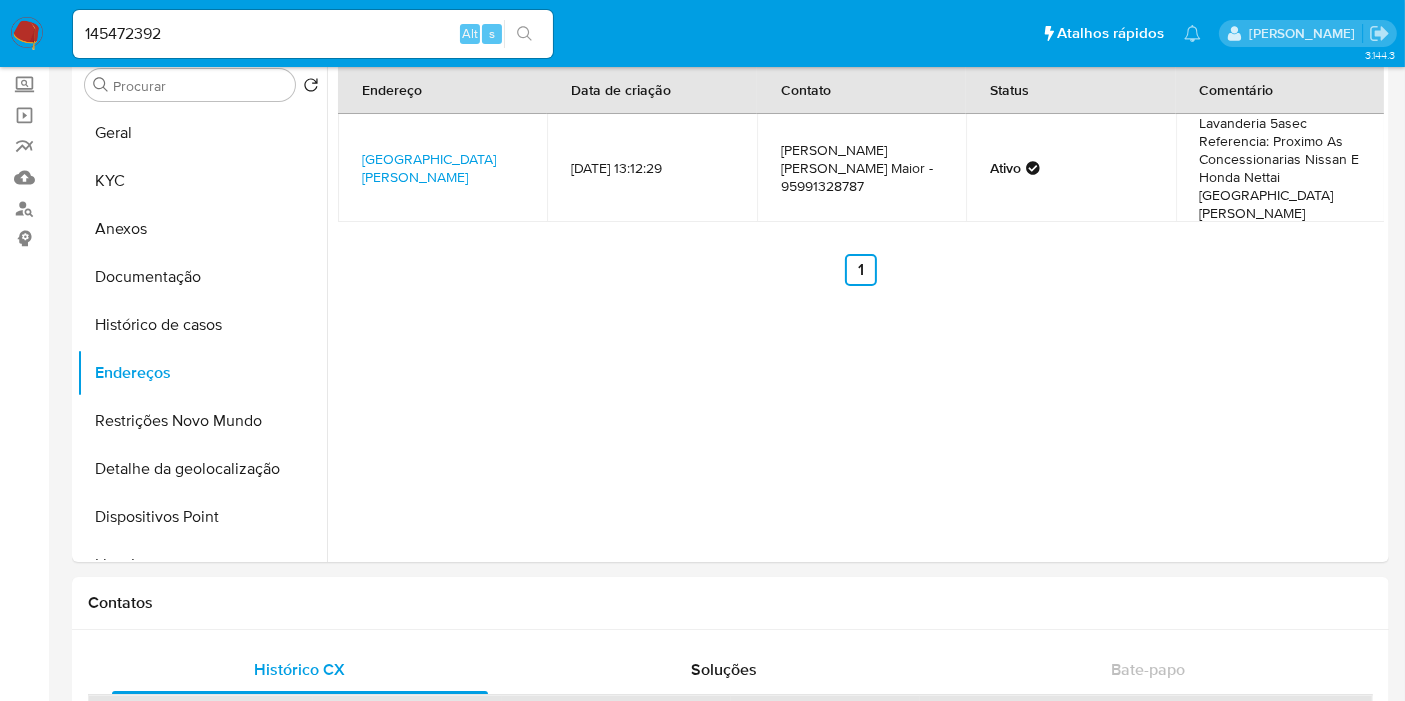scroll, scrollTop: 0, scrollLeft: 0, axis: both 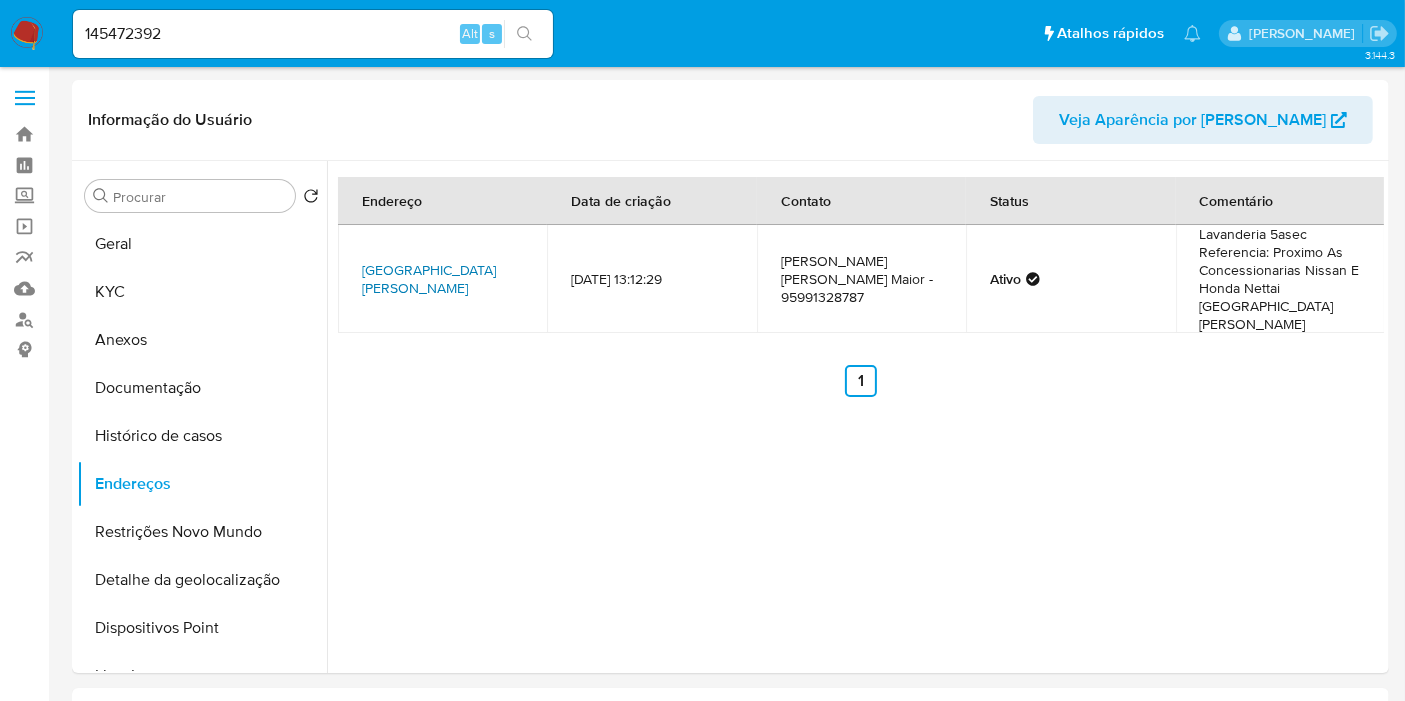 drag, startPoint x: 500, startPoint y: 266, endPoint x: 429, endPoint y: 274, distance: 71.44928 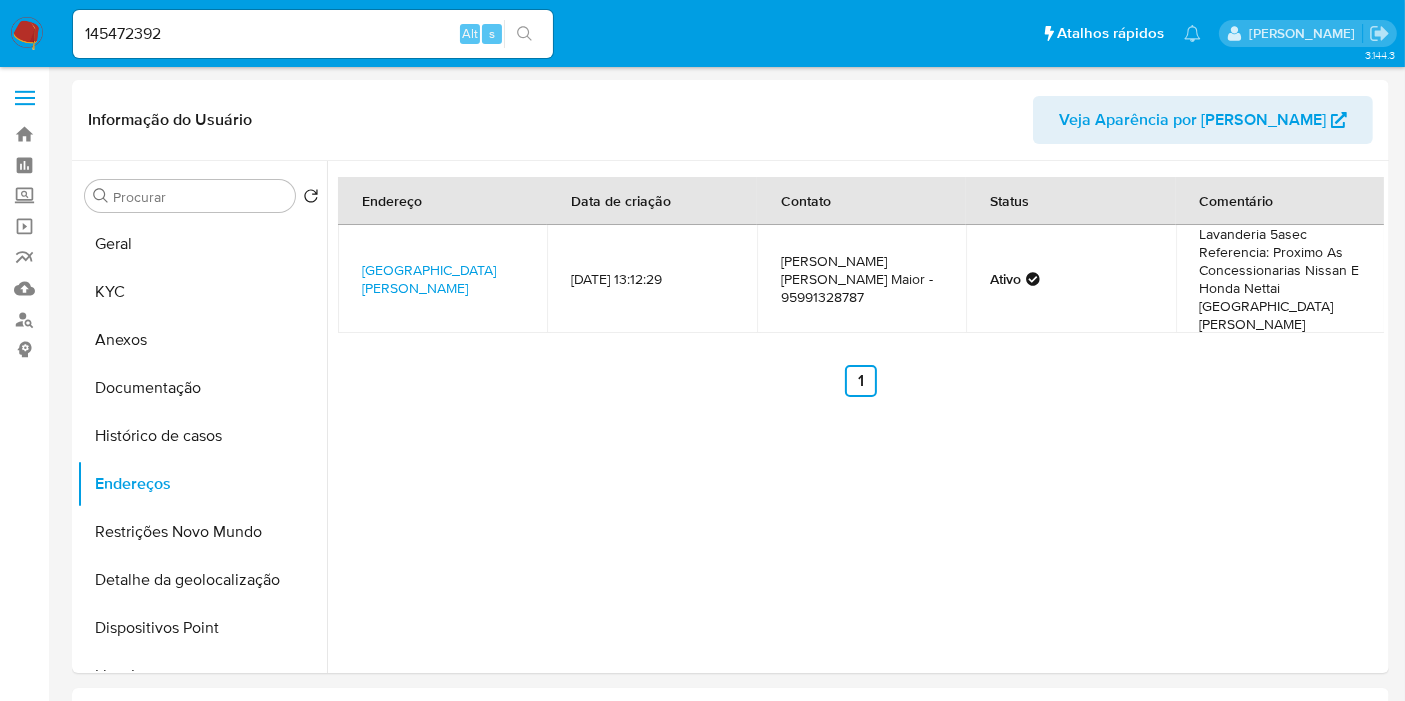 copy on "Roraima," 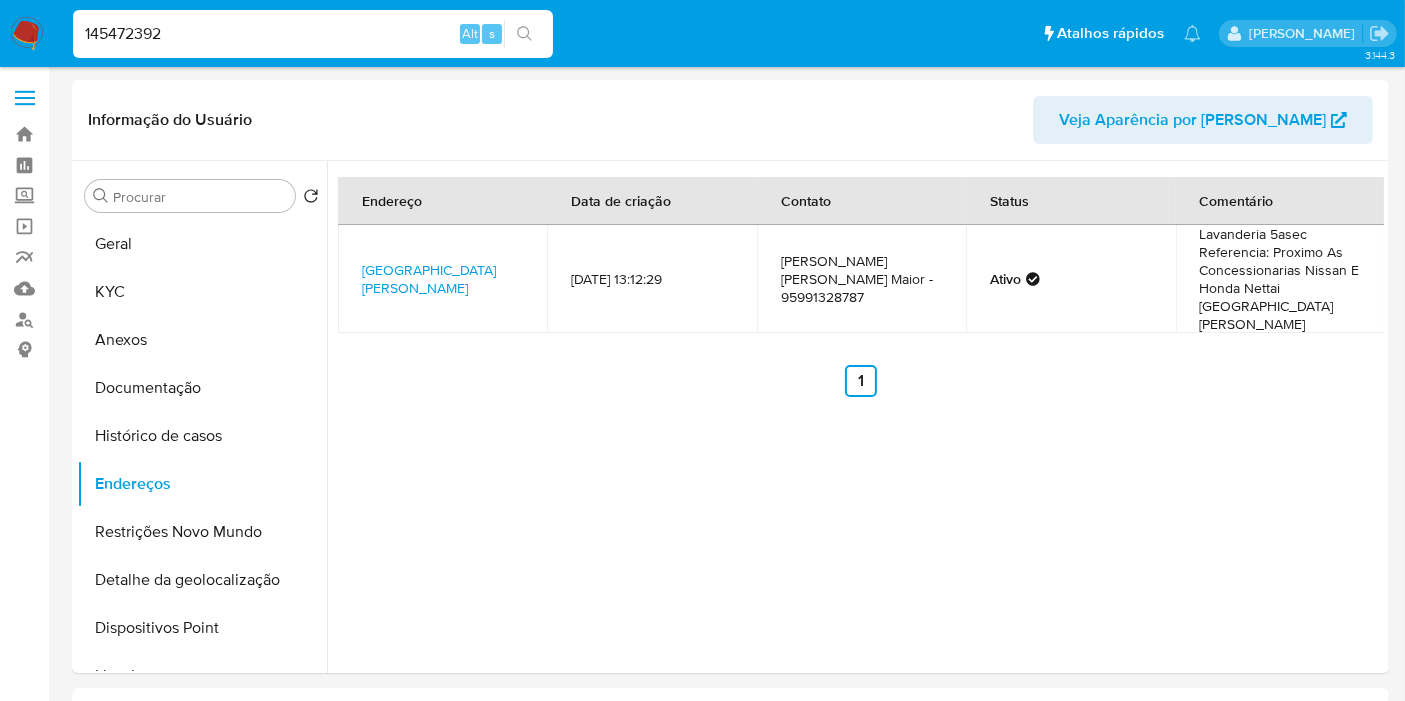 click on "145472392" at bounding box center [313, 34] 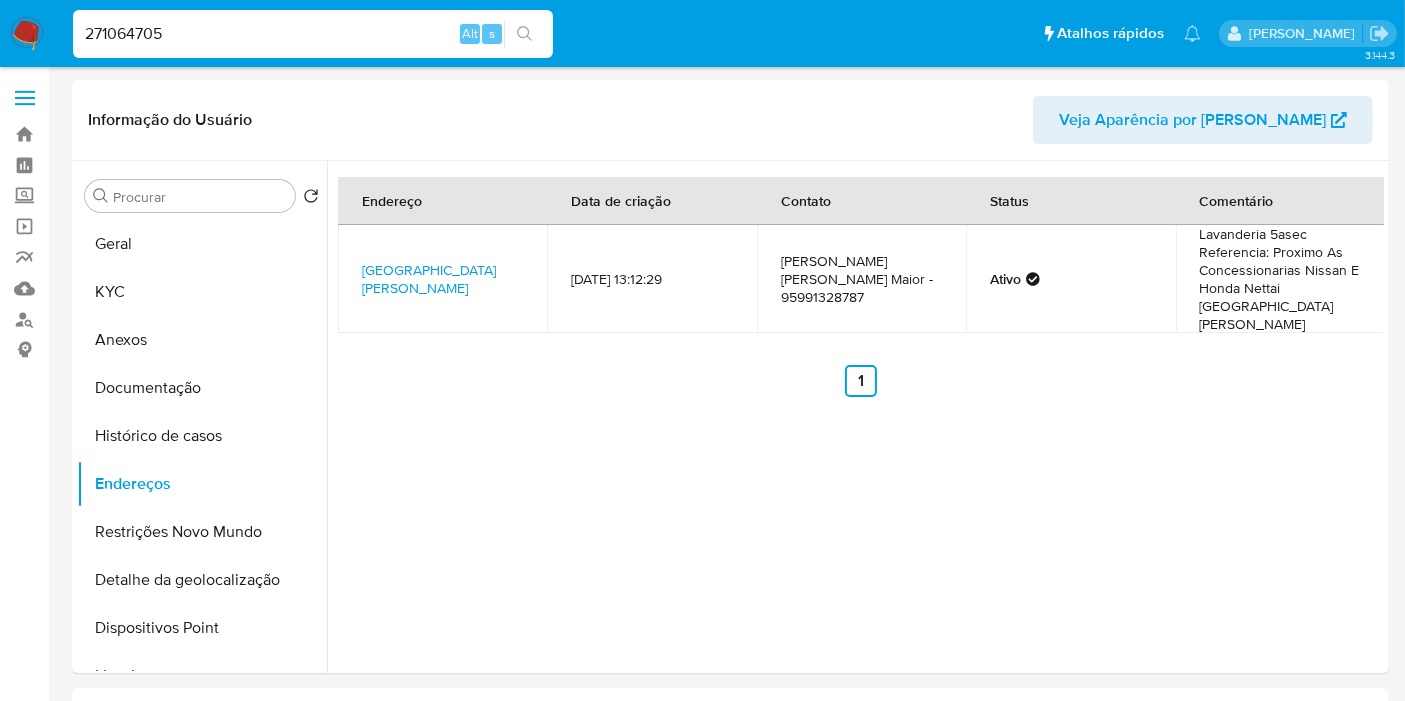 type on "271064705" 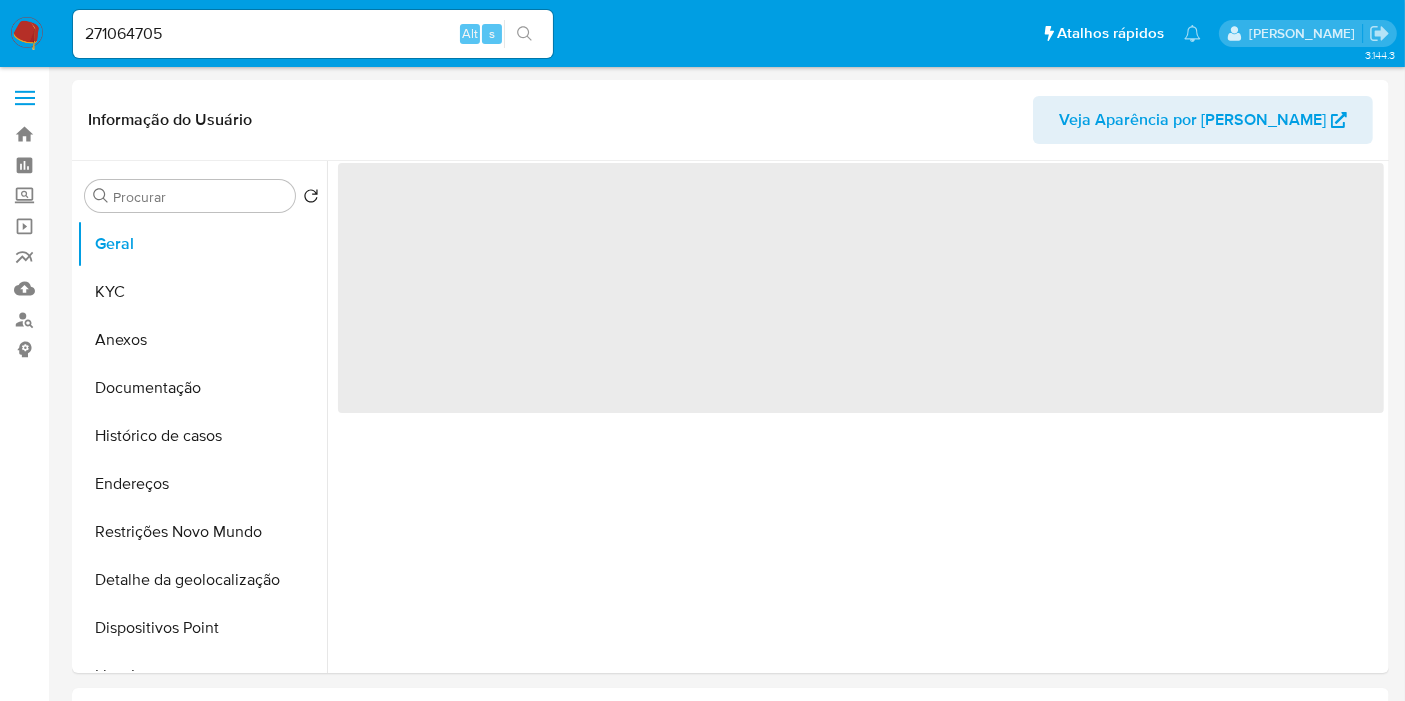 select on "10" 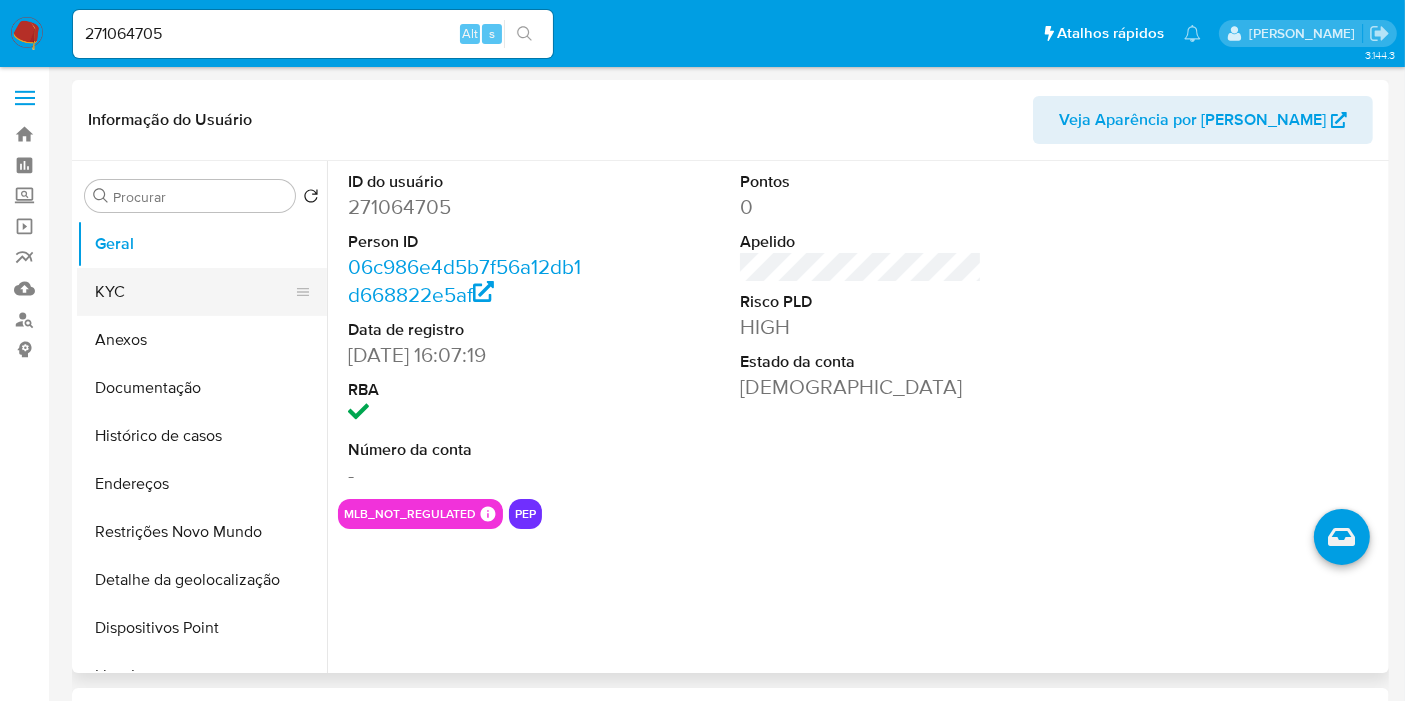 click on "KYC" at bounding box center (194, 292) 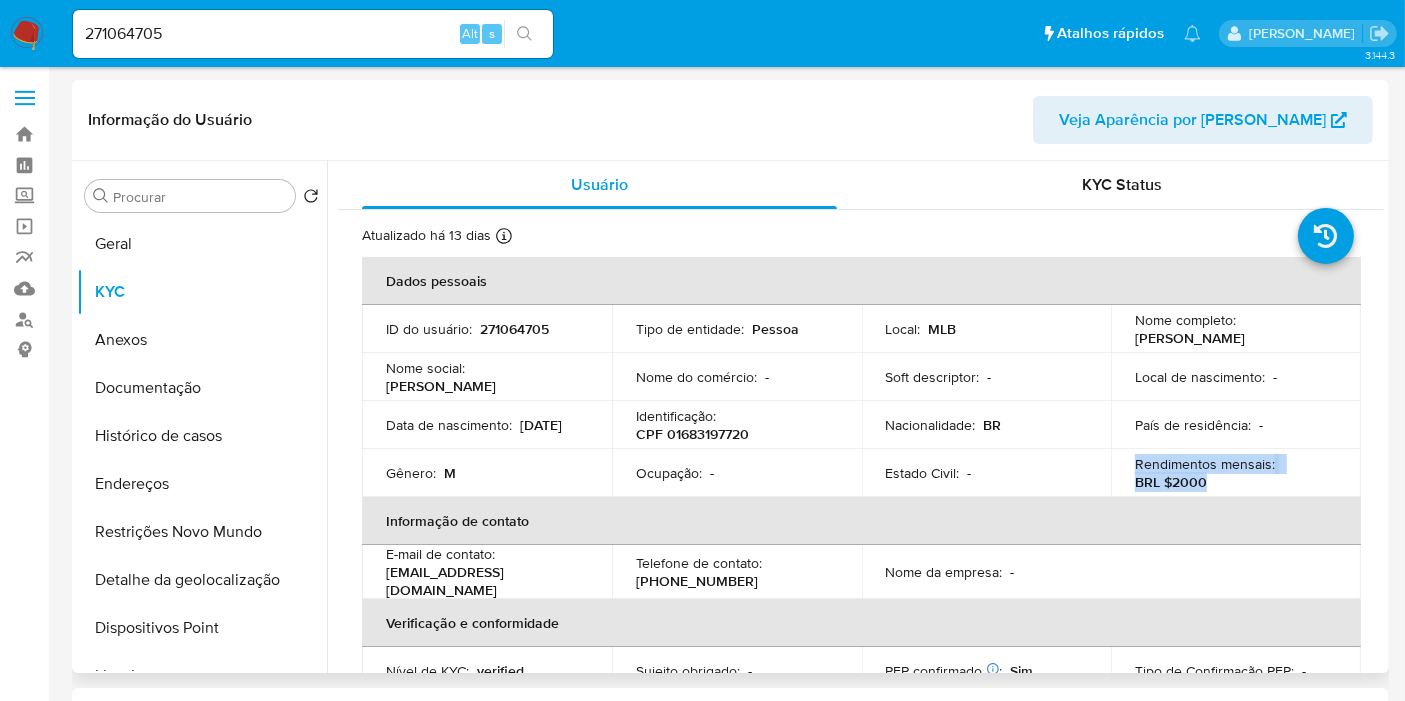 drag, startPoint x: 1217, startPoint y: 480, endPoint x: 1085, endPoint y: 518, distance: 137.36084 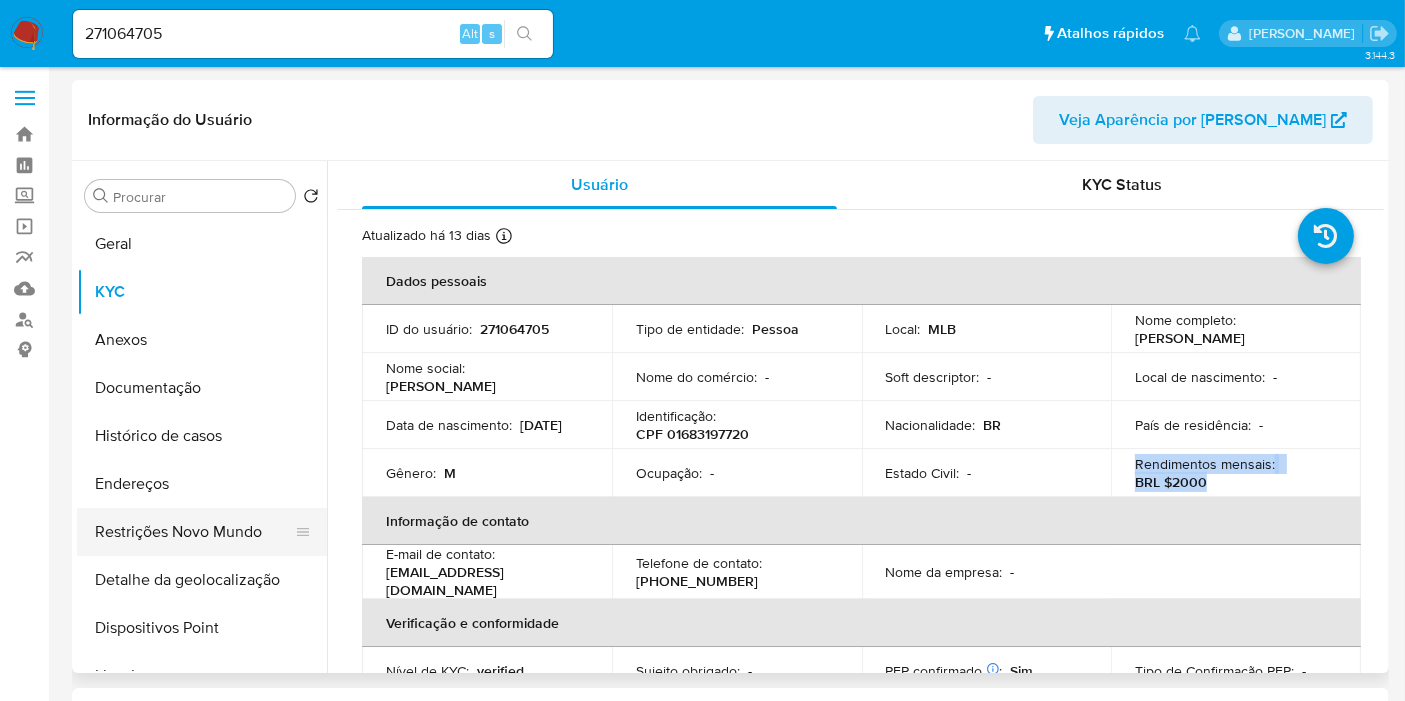 click on "Restrições Novo Mundo" at bounding box center (194, 532) 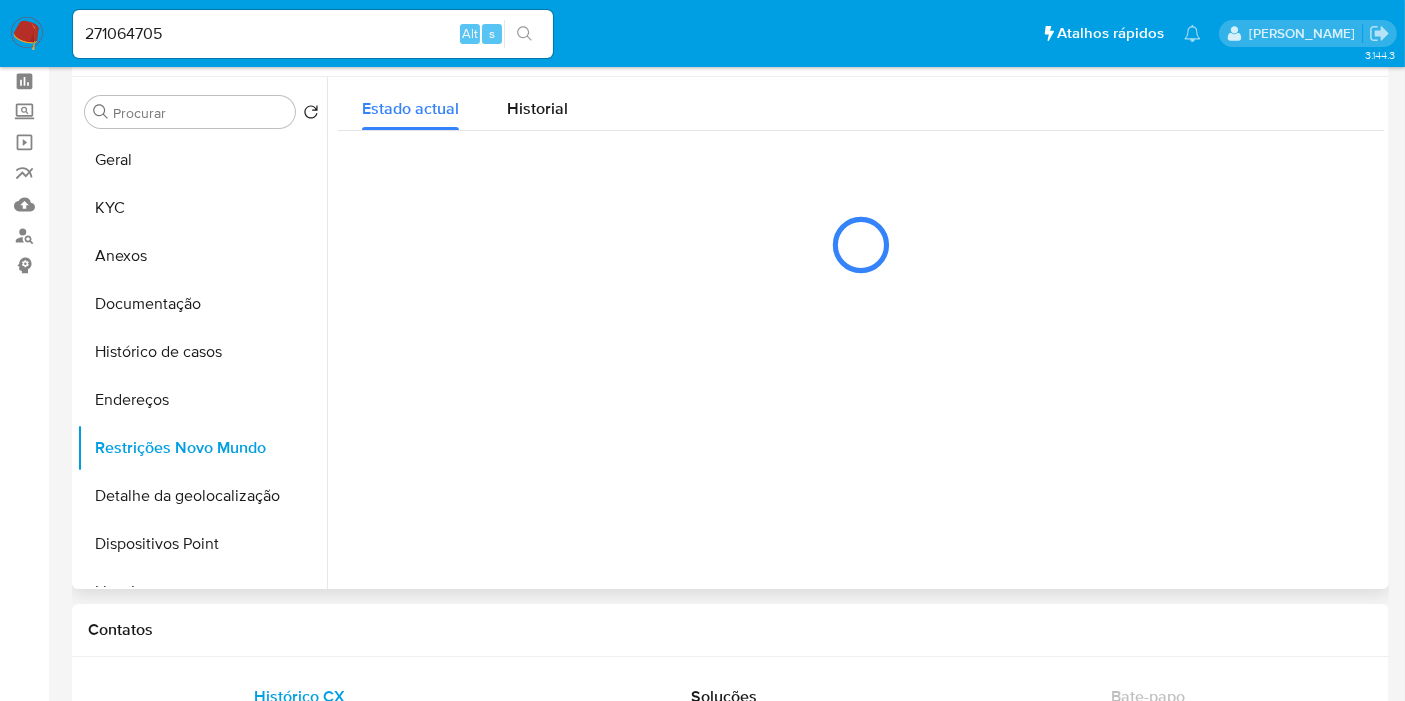 scroll, scrollTop: 0, scrollLeft: 0, axis: both 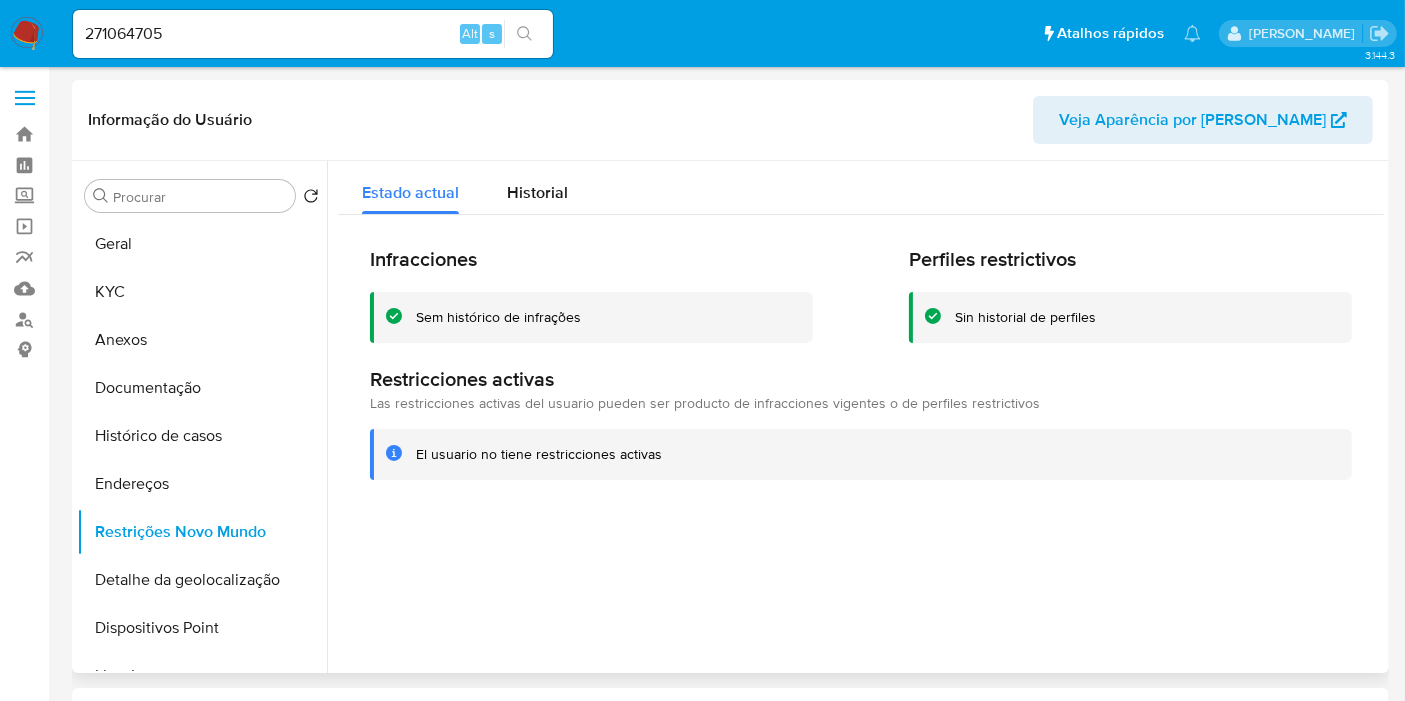 type 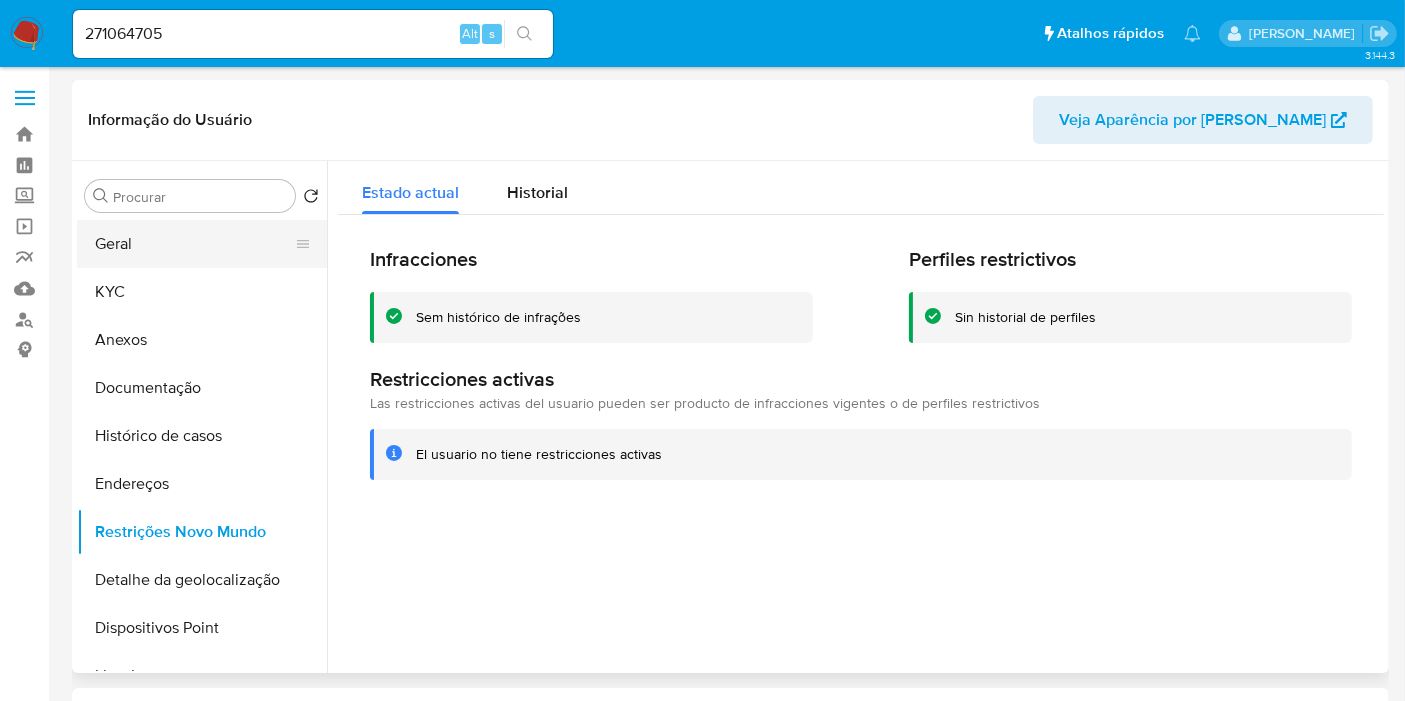 click on "Geral" at bounding box center [194, 244] 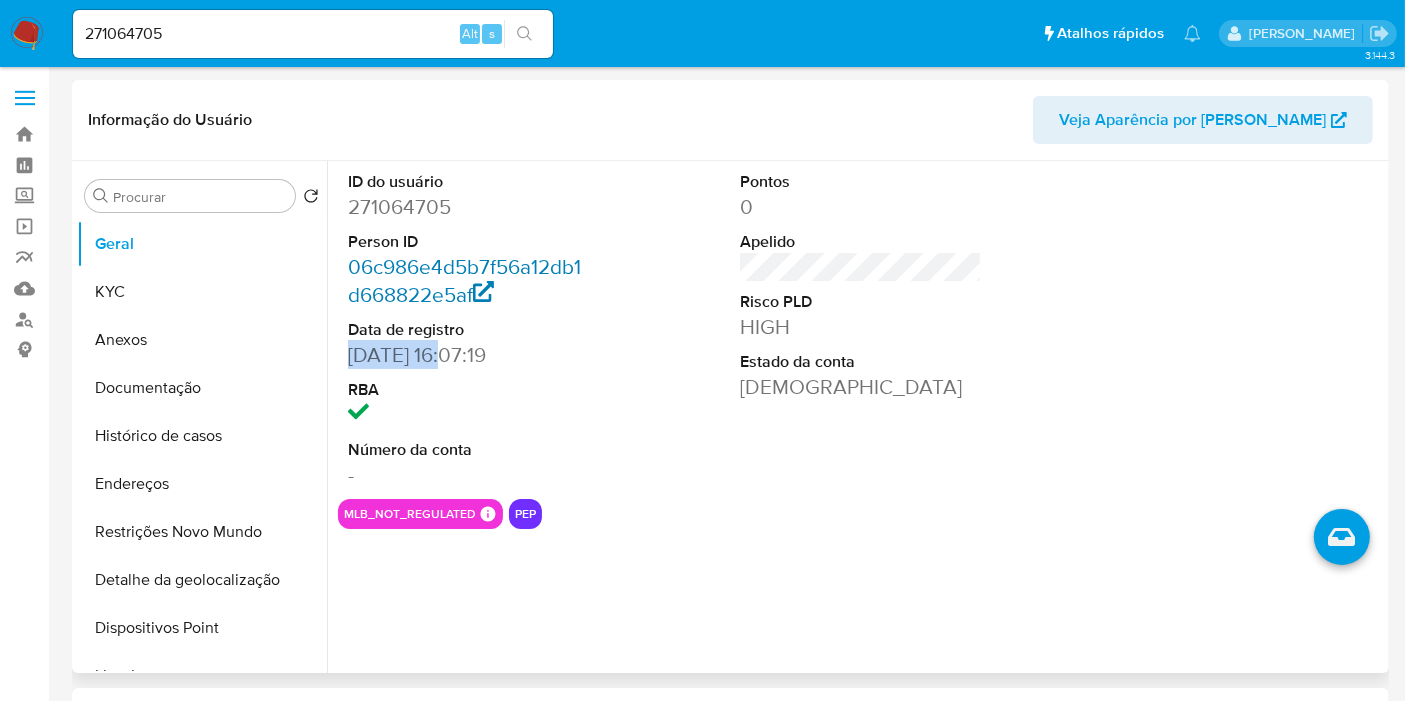 drag, startPoint x: 448, startPoint y: 352, endPoint x: 417, endPoint y: 270, distance: 87.66413 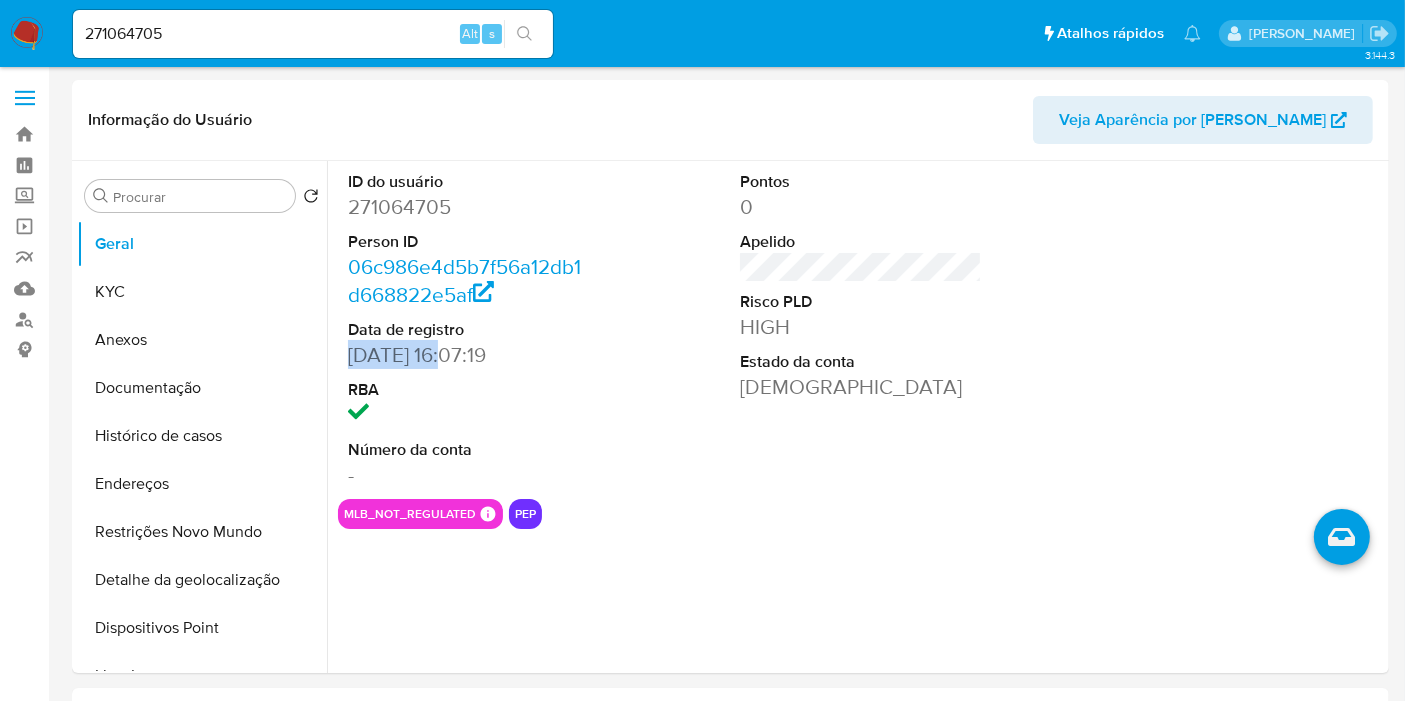 copy on "17/03/2020" 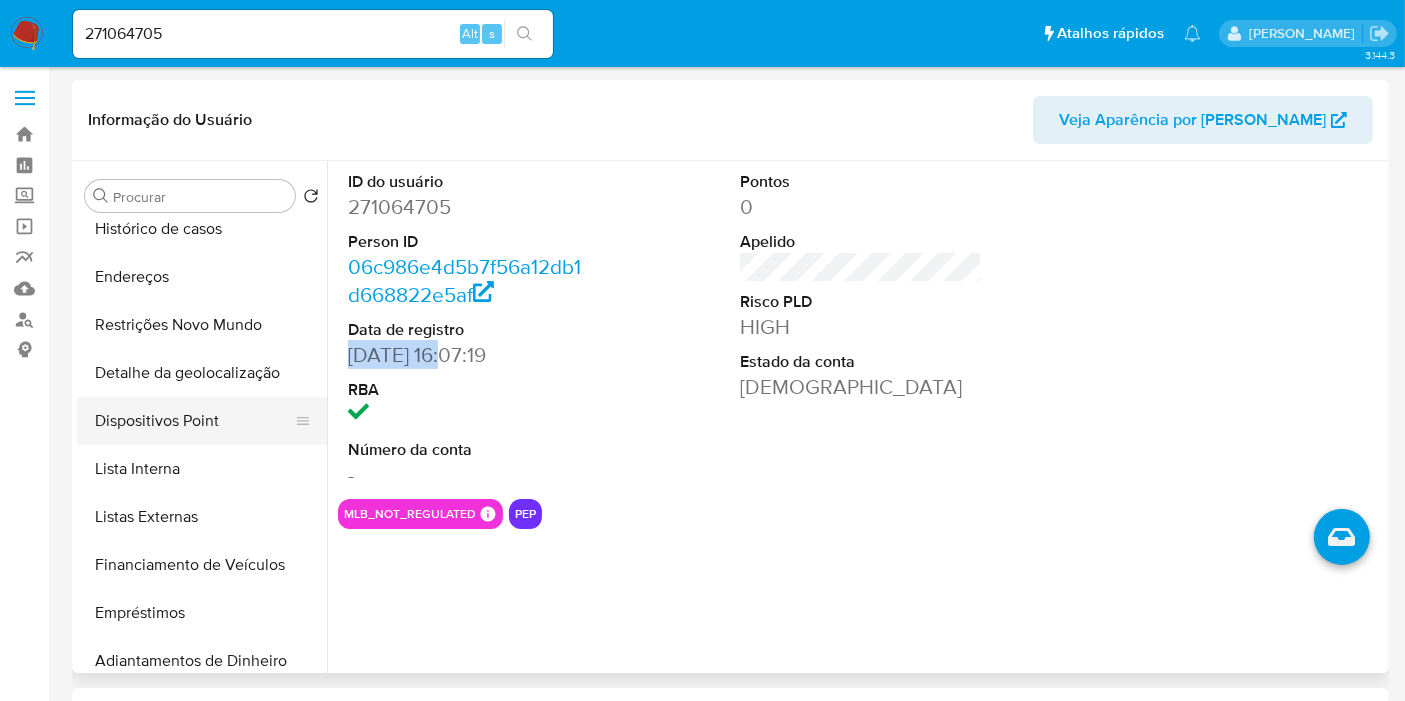scroll, scrollTop: 221, scrollLeft: 0, axis: vertical 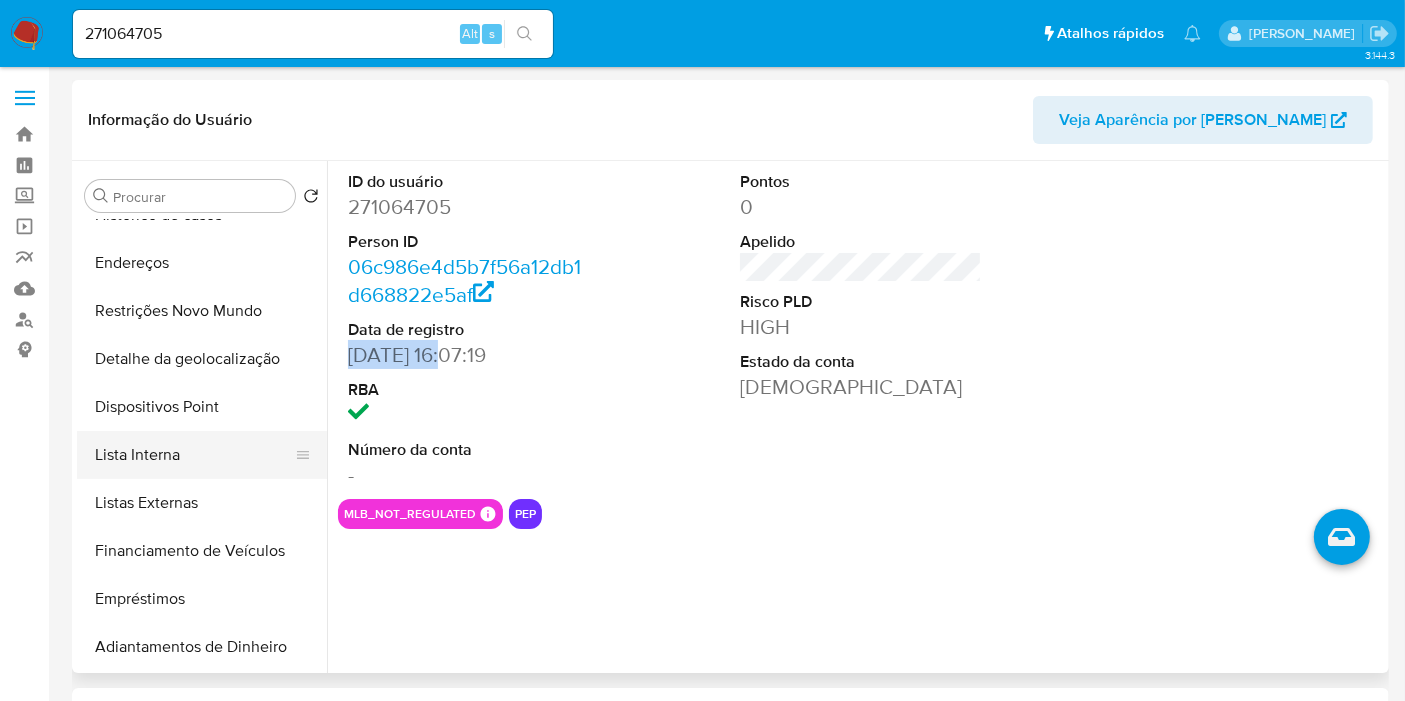 click on "Lista Interna" at bounding box center [194, 455] 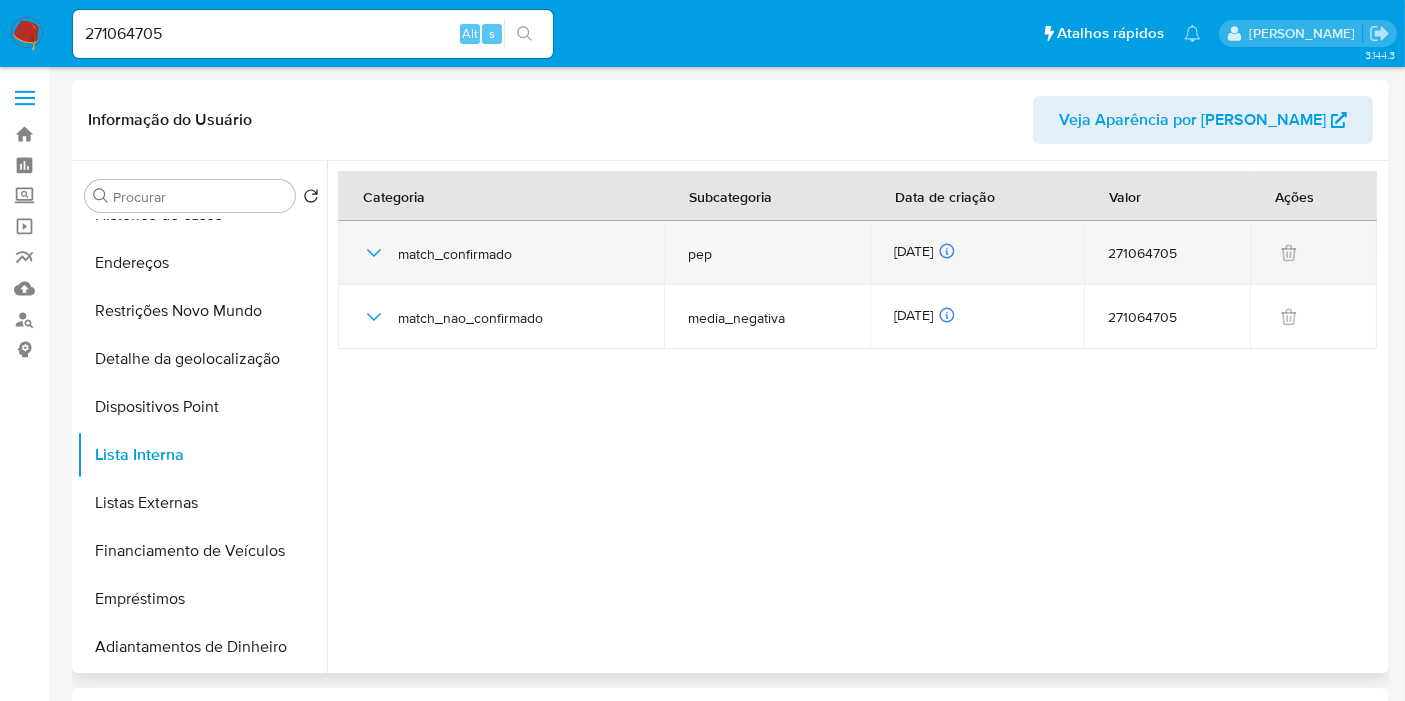 drag, startPoint x: 968, startPoint y: 252, endPoint x: 892, endPoint y: 250, distance: 76.02631 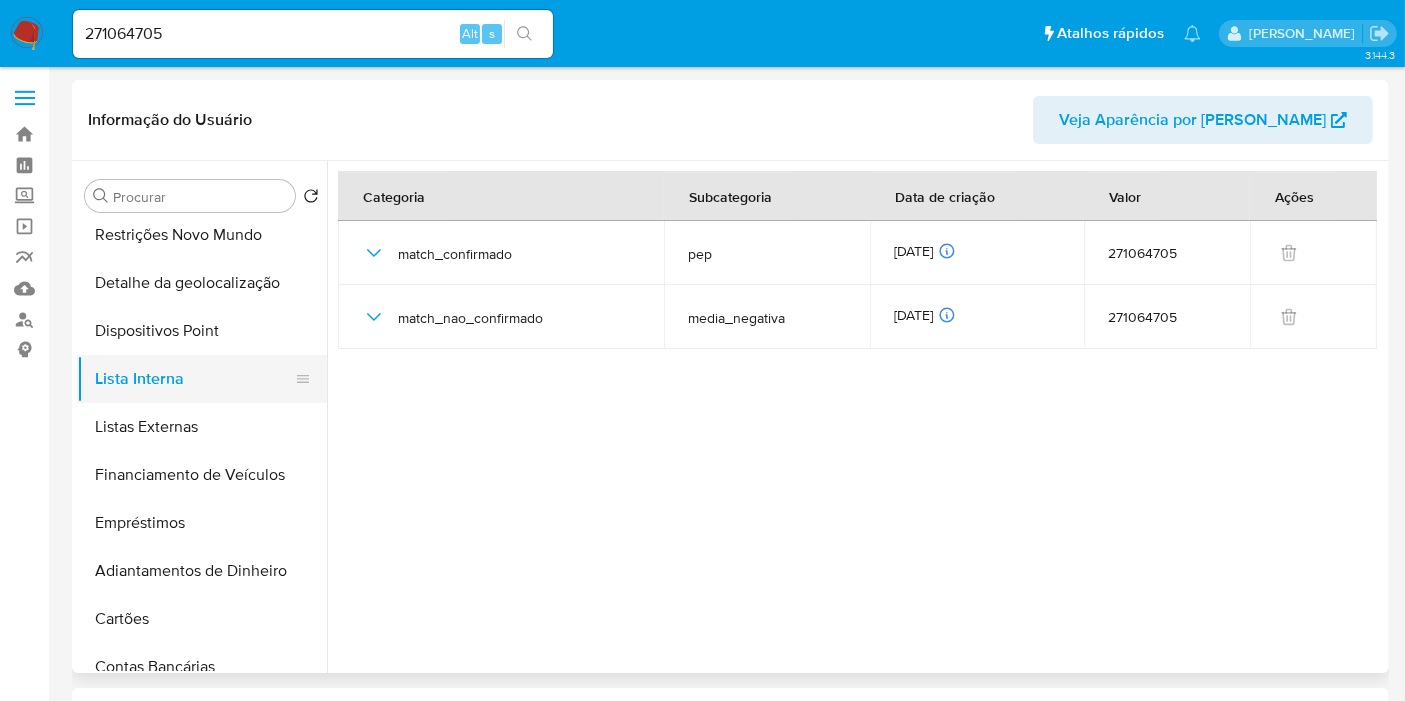 scroll, scrollTop: 332, scrollLeft: 0, axis: vertical 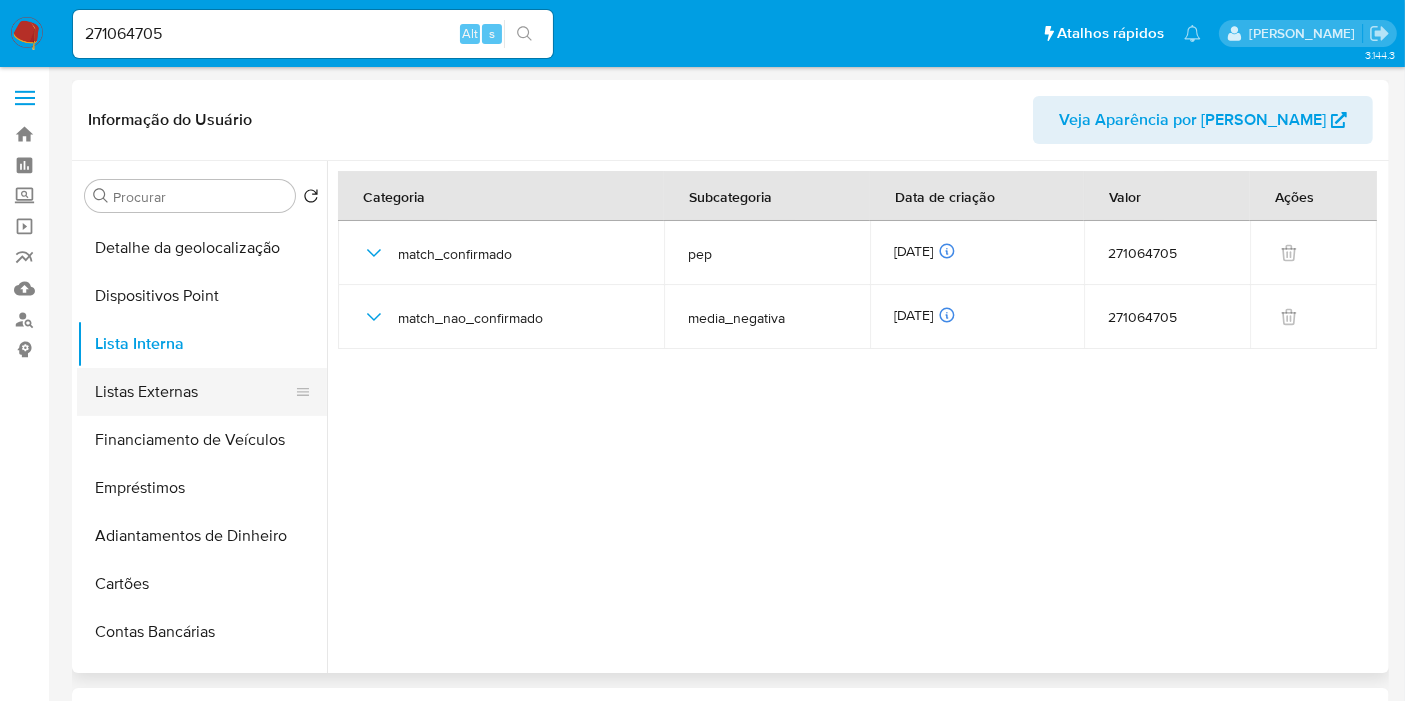drag, startPoint x: 162, startPoint y: 398, endPoint x: 213, endPoint y: 392, distance: 51.351727 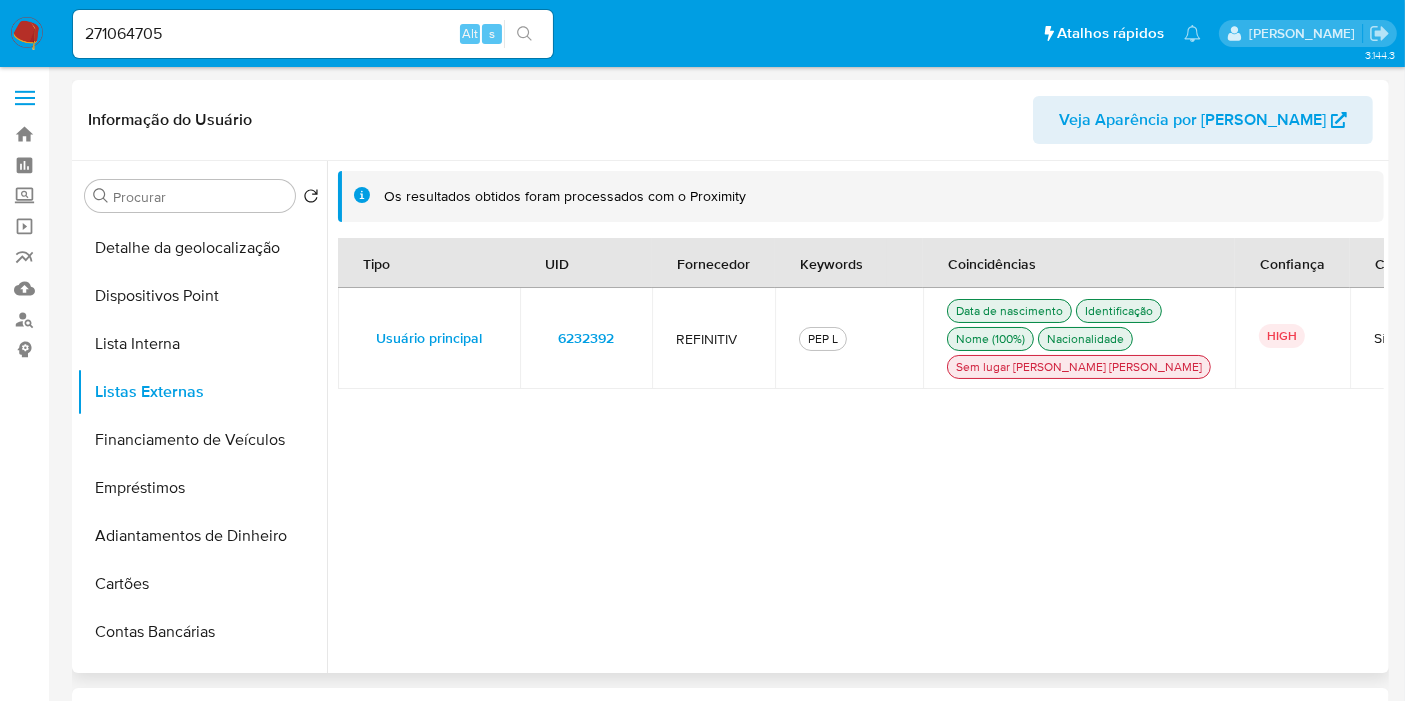 click on "6232392" at bounding box center [586, 338] 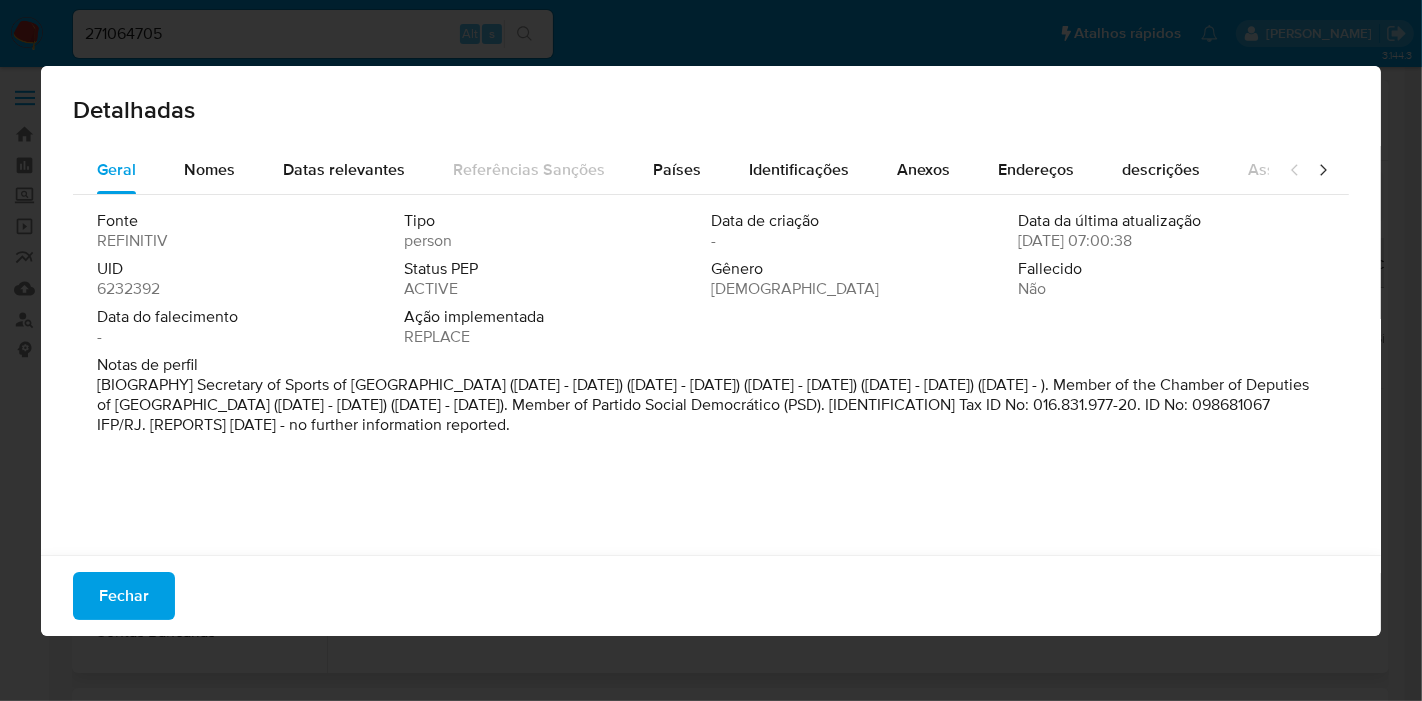click on "6232392" at bounding box center (128, 289) 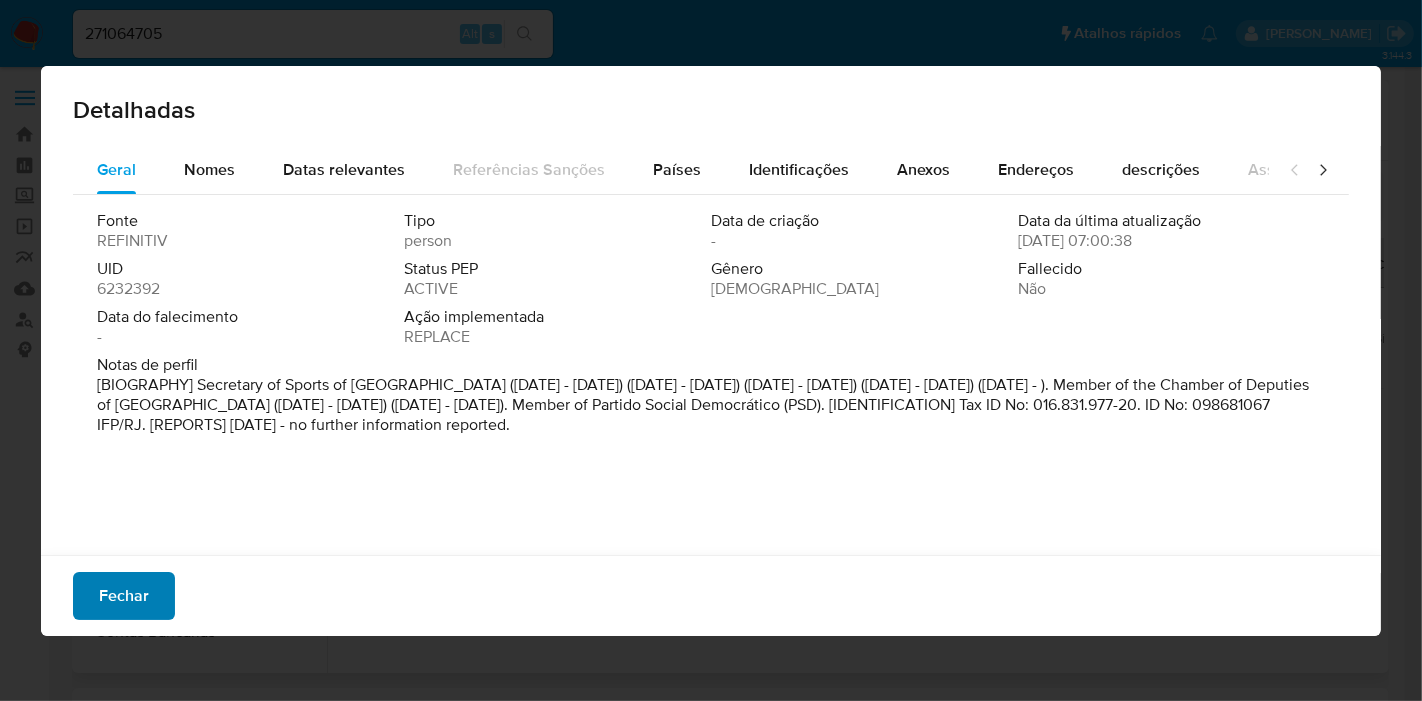 click on "Fechar" at bounding box center (124, 596) 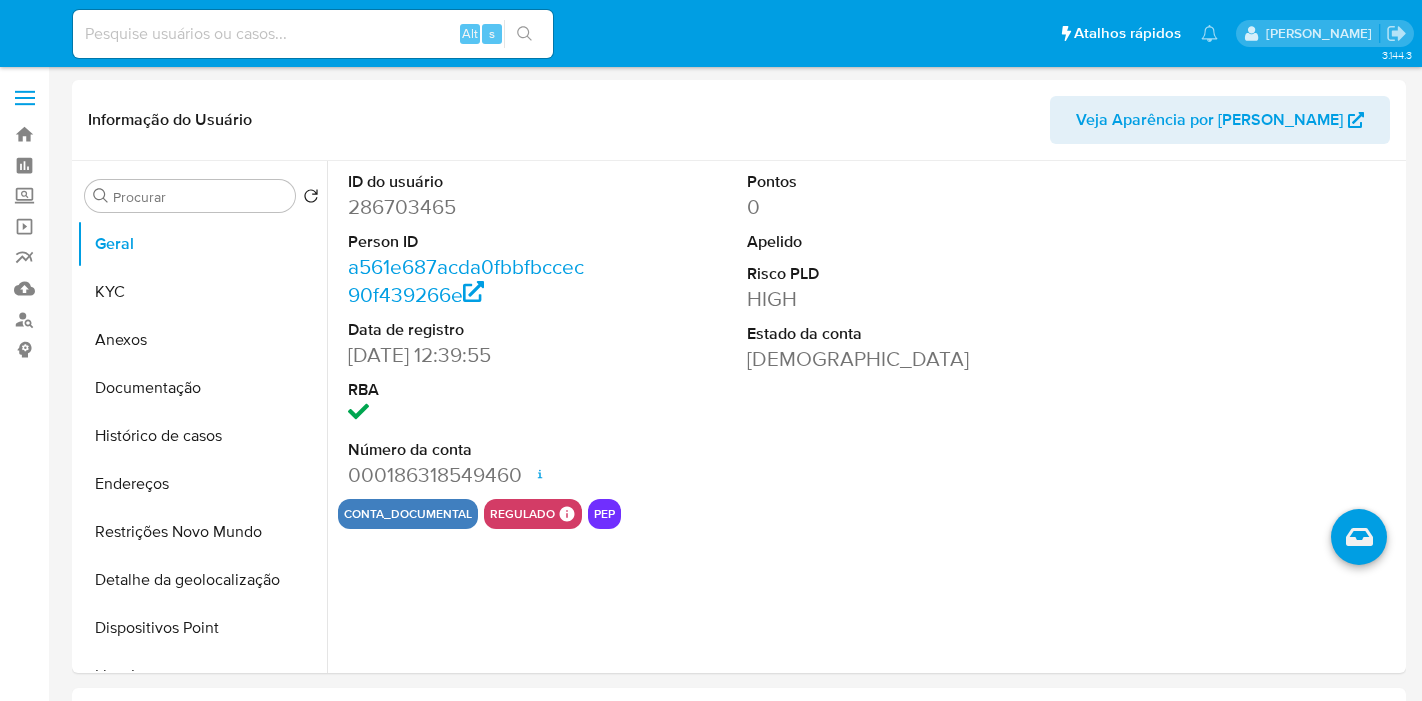 select on "10" 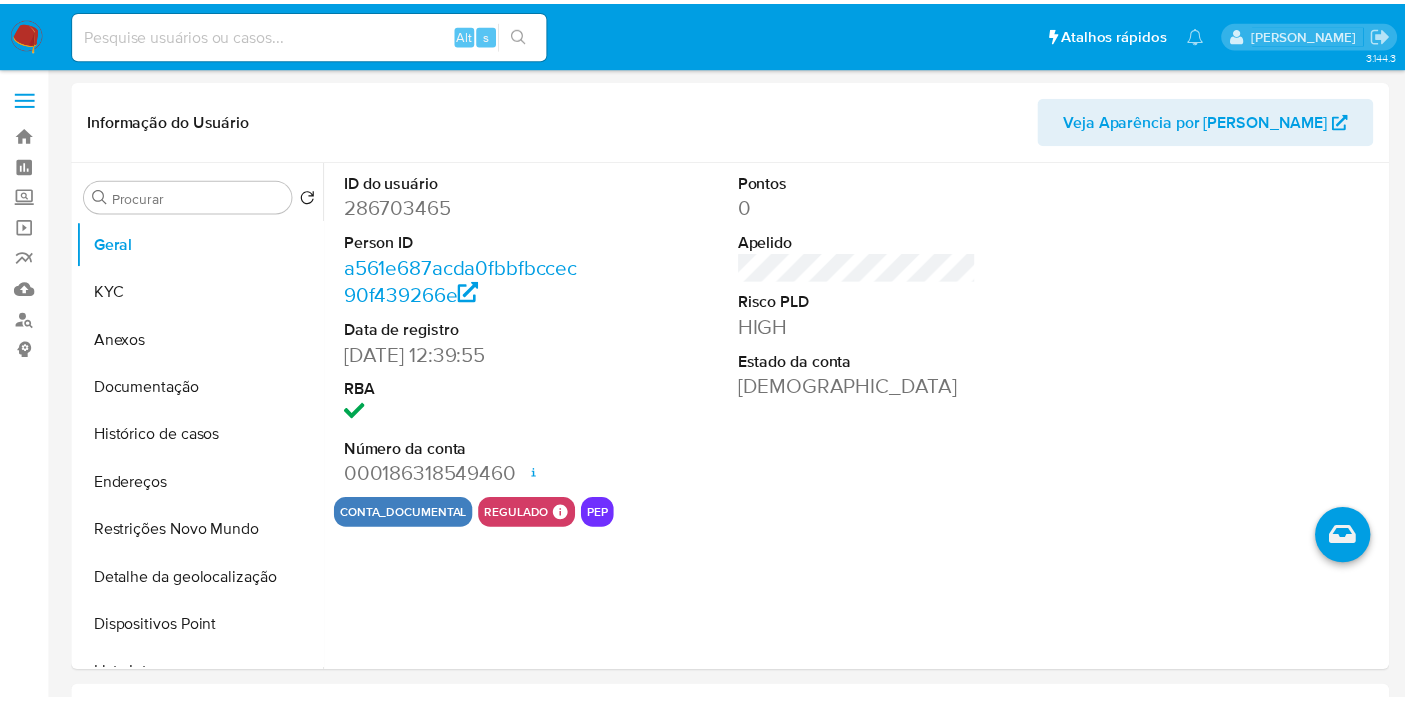 scroll, scrollTop: 0, scrollLeft: 0, axis: both 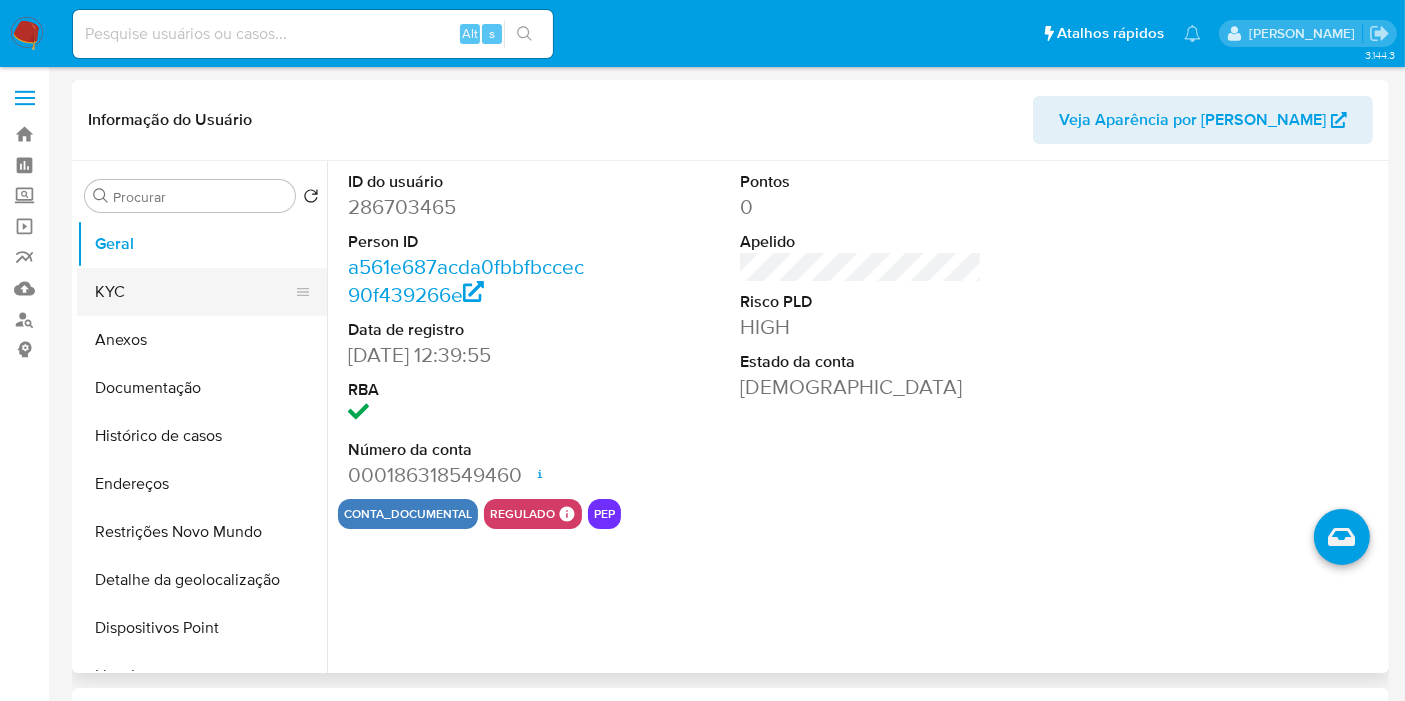 click on "KYC" at bounding box center [194, 292] 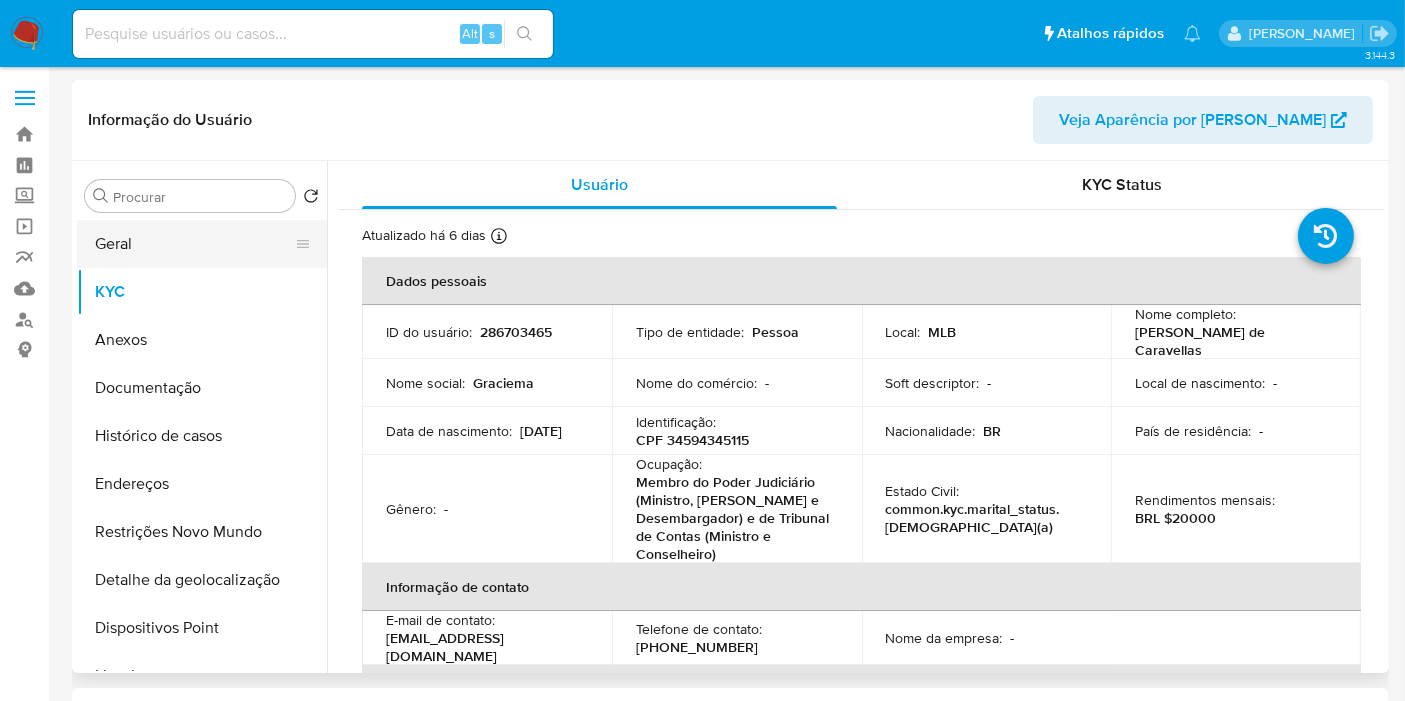 click on "Geral" at bounding box center [194, 244] 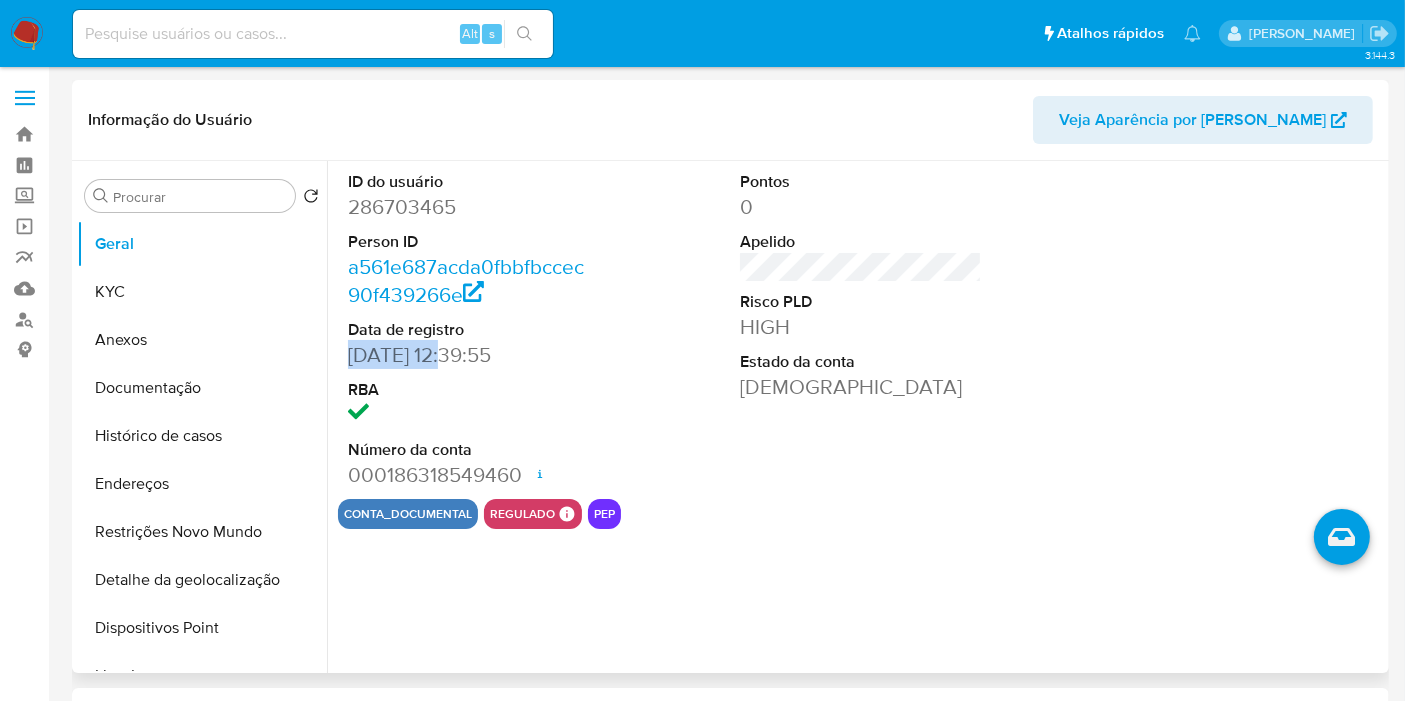 drag, startPoint x: 443, startPoint y: 355, endPoint x: 332, endPoint y: 355, distance: 111 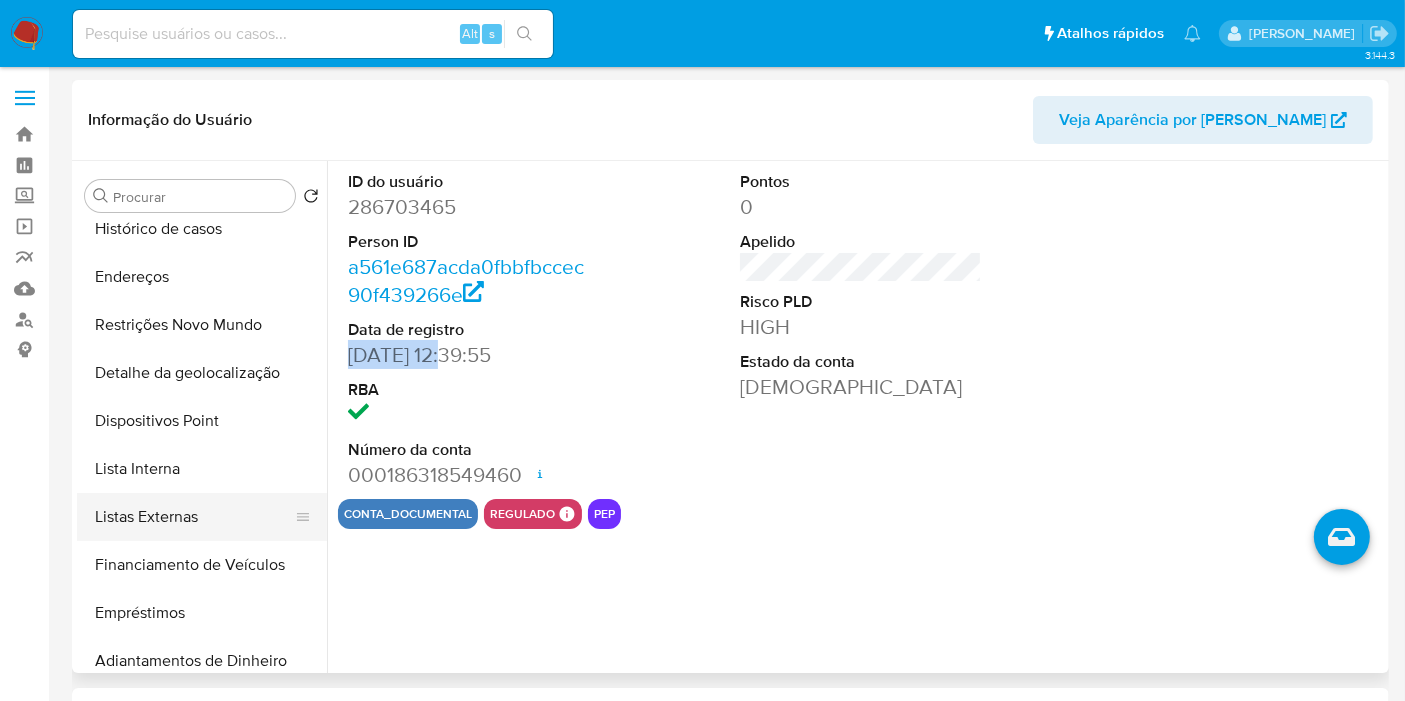 scroll, scrollTop: 222, scrollLeft: 0, axis: vertical 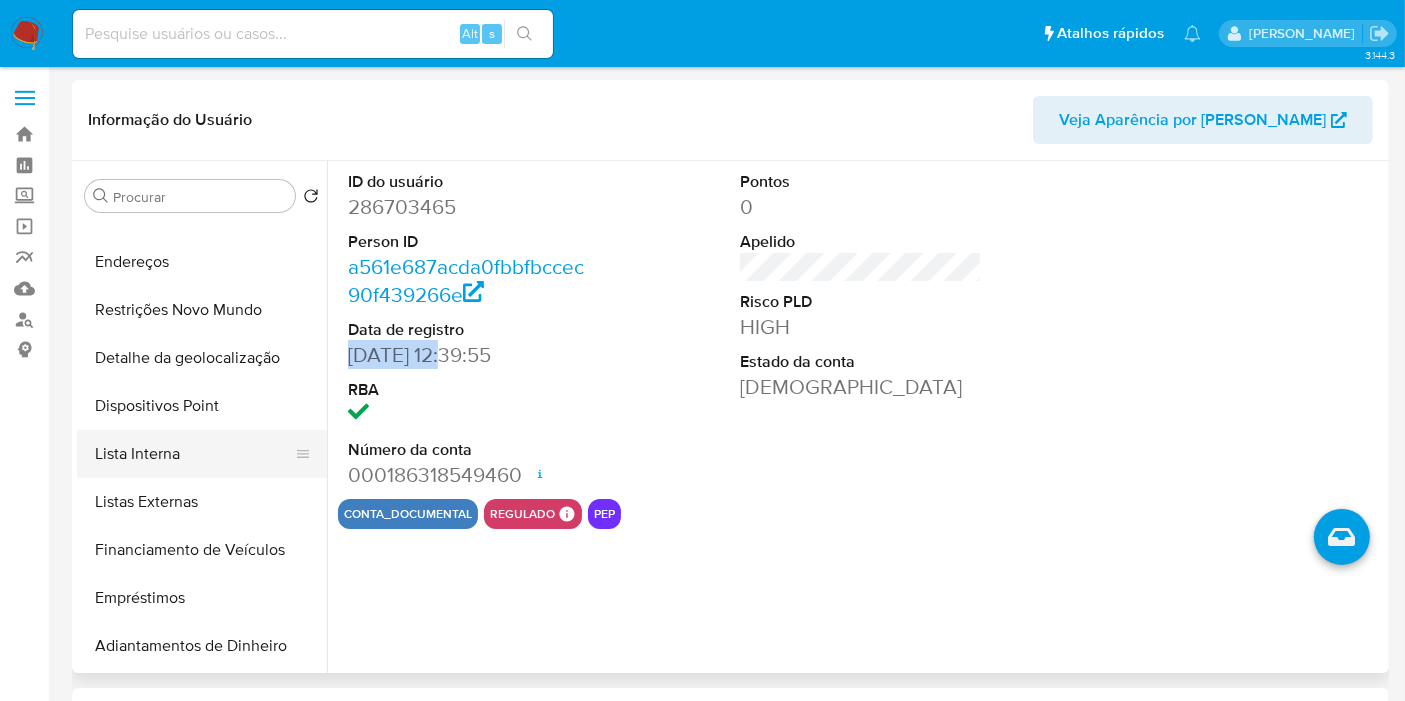click on "Lista Interna" at bounding box center (194, 454) 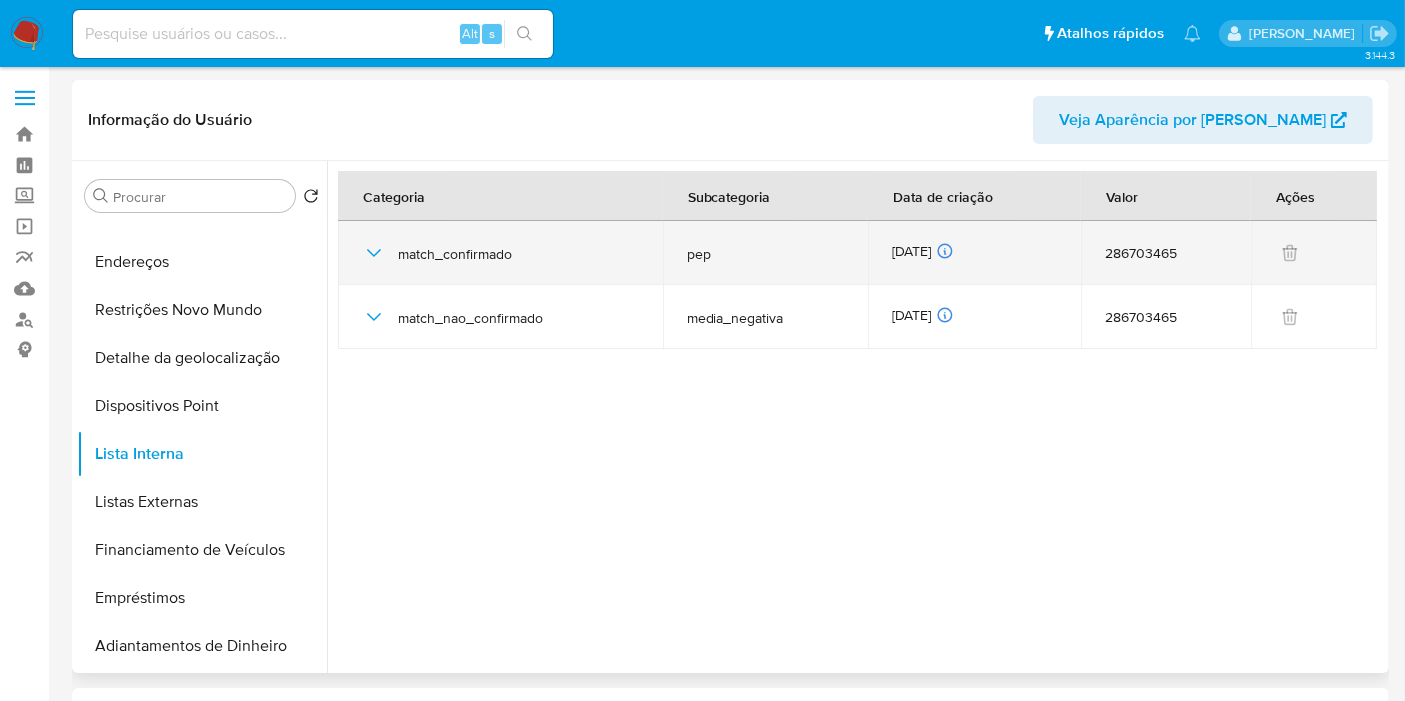 drag, startPoint x: 964, startPoint y: 250, endPoint x: 887, endPoint y: 252, distance: 77.02597 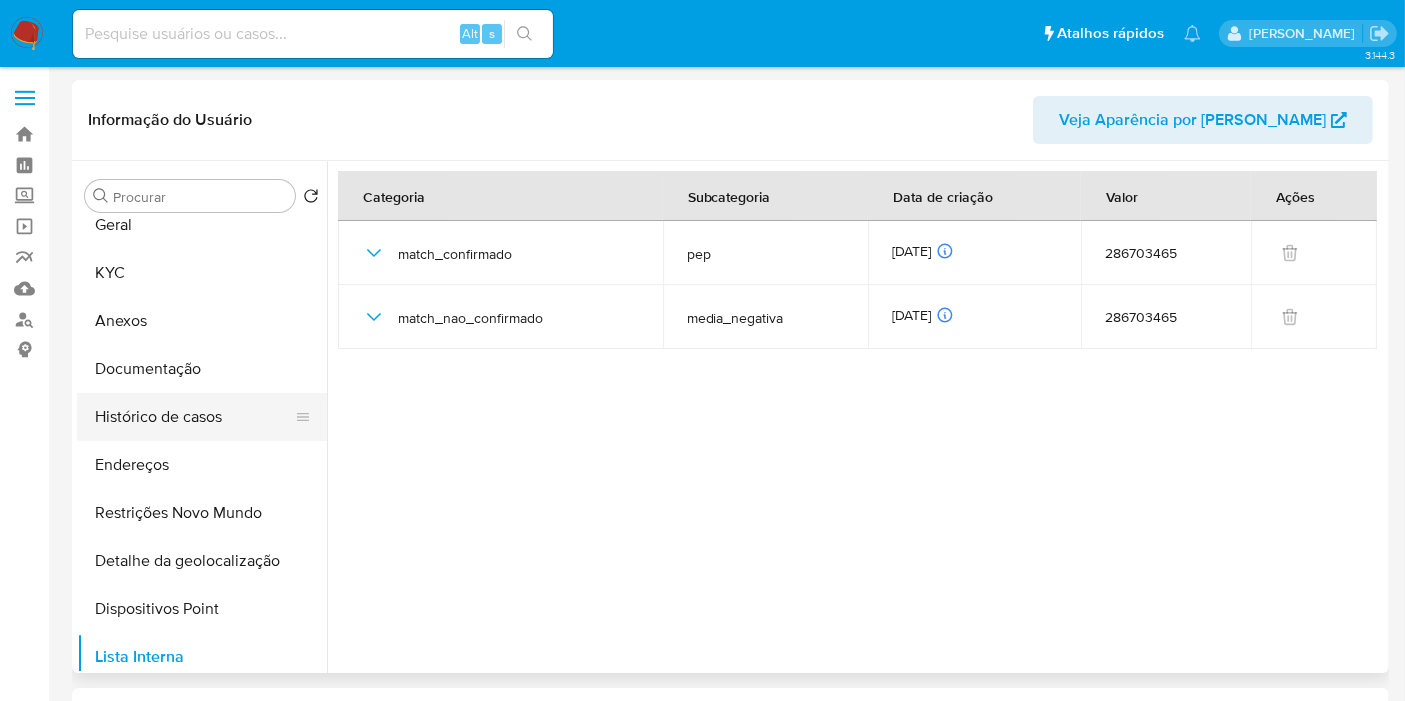 scroll, scrollTop: 0, scrollLeft: 0, axis: both 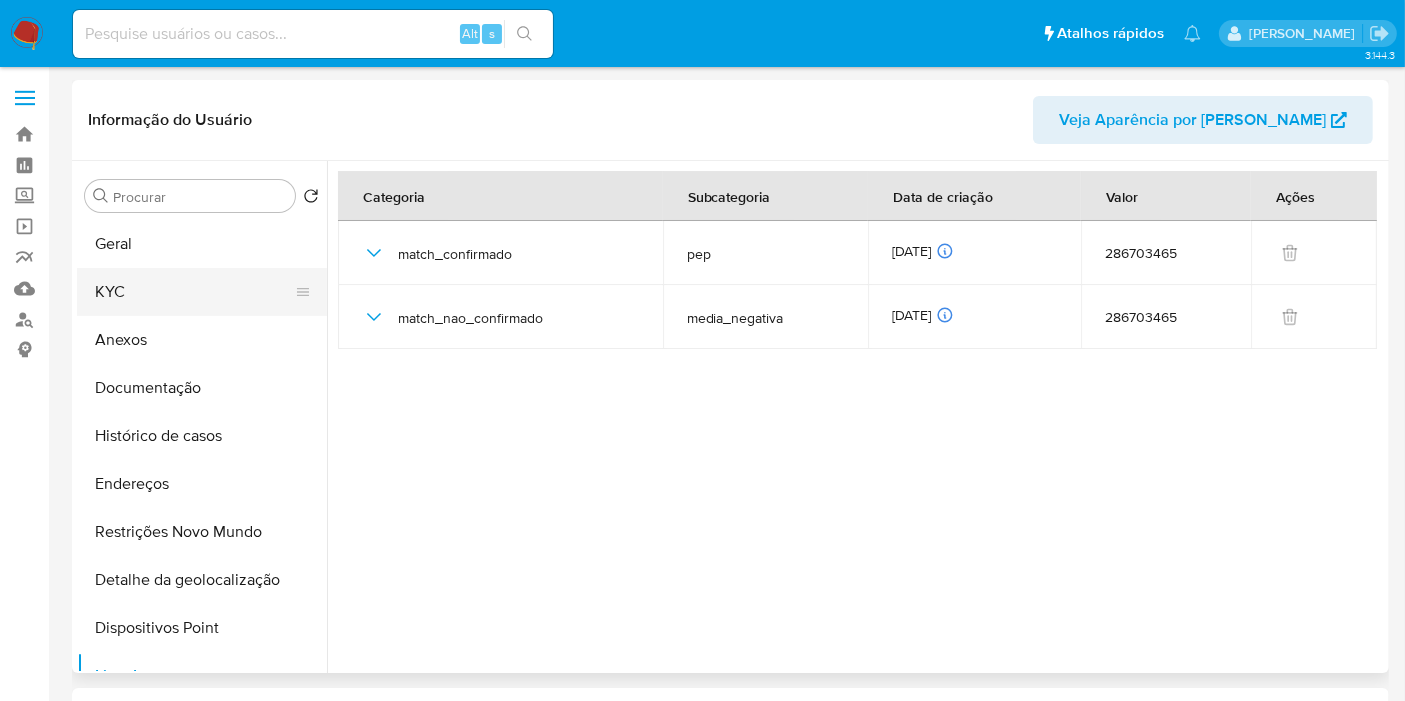 click on "KYC" at bounding box center (194, 292) 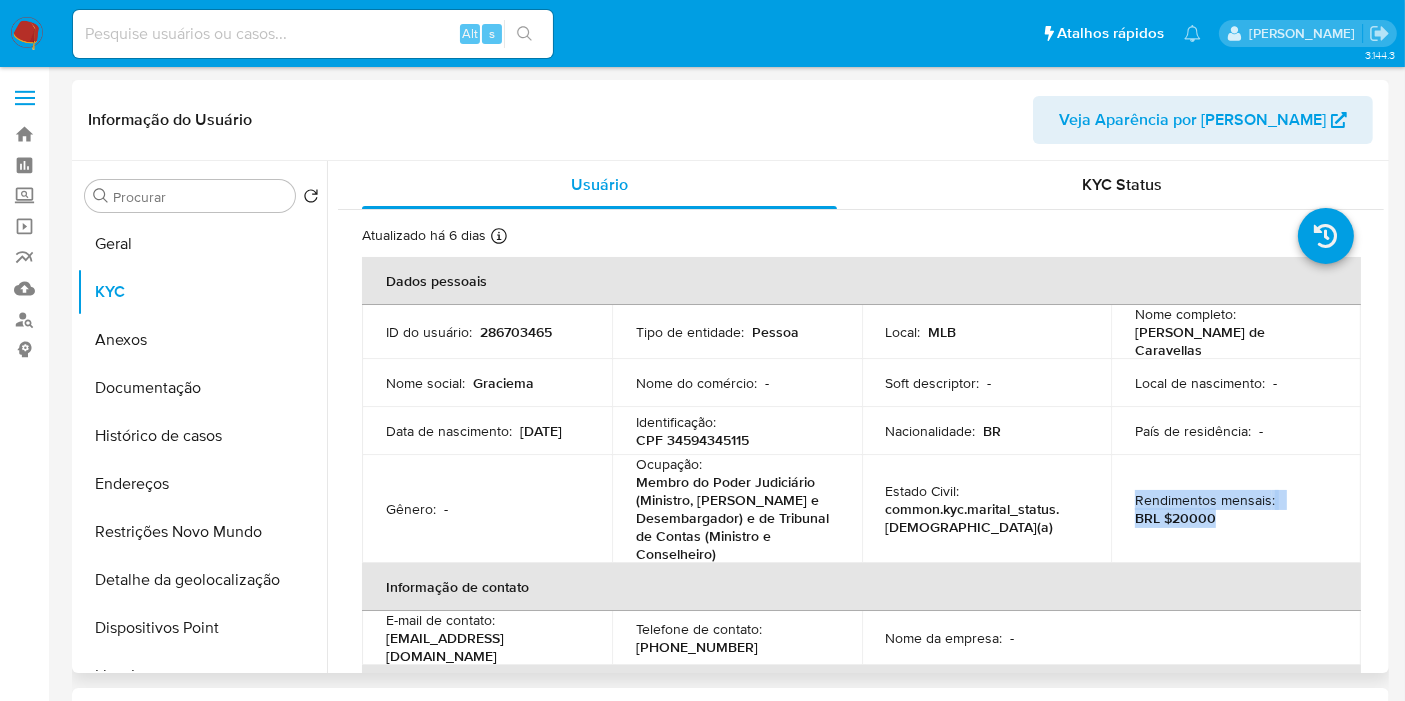 drag, startPoint x: 1212, startPoint y: 514, endPoint x: 1127, endPoint y: 502, distance: 85.84288 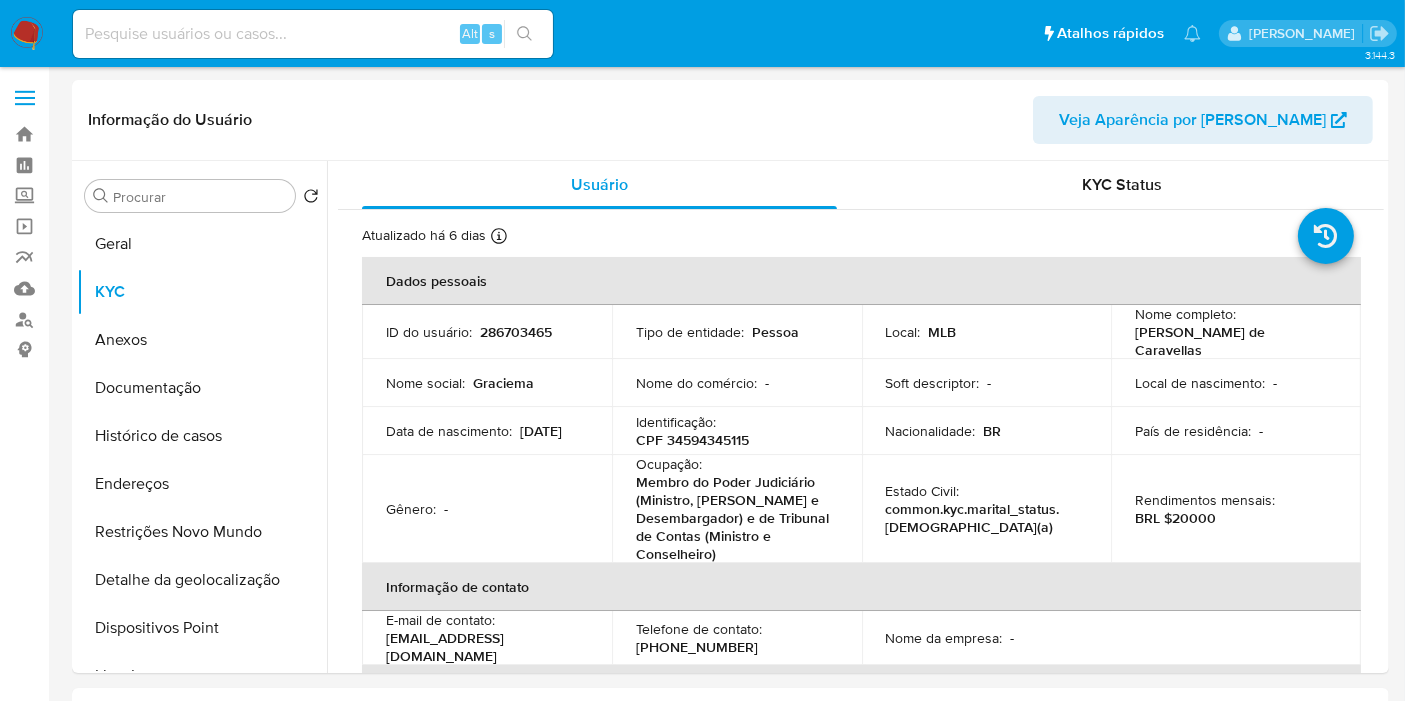 click on "Bandeja Painel Screening Pesquisa em Listas Watchlist Ferramentas Operações em massa relatórios Mulan Localizador de pessoas Consolidado" at bounding box center (24, 1315) 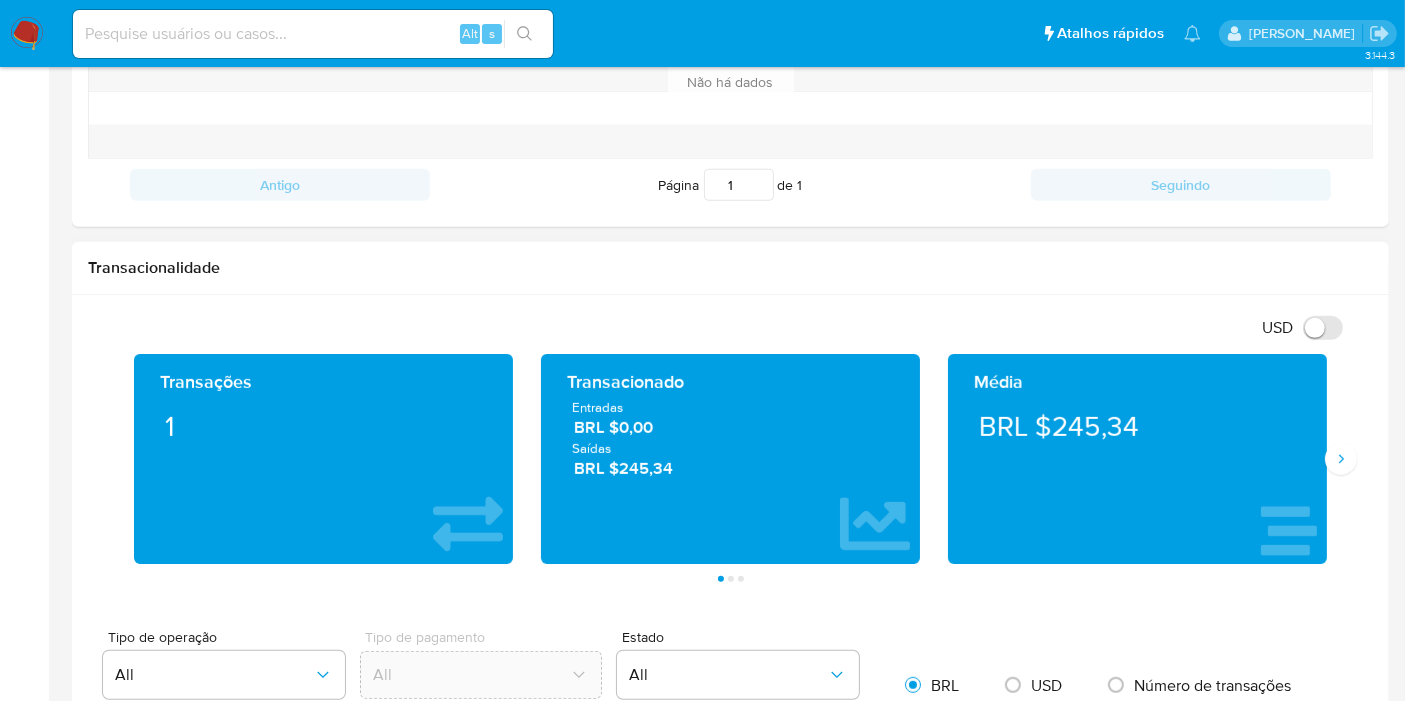 scroll, scrollTop: 1000, scrollLeft: 0, axis: vertical 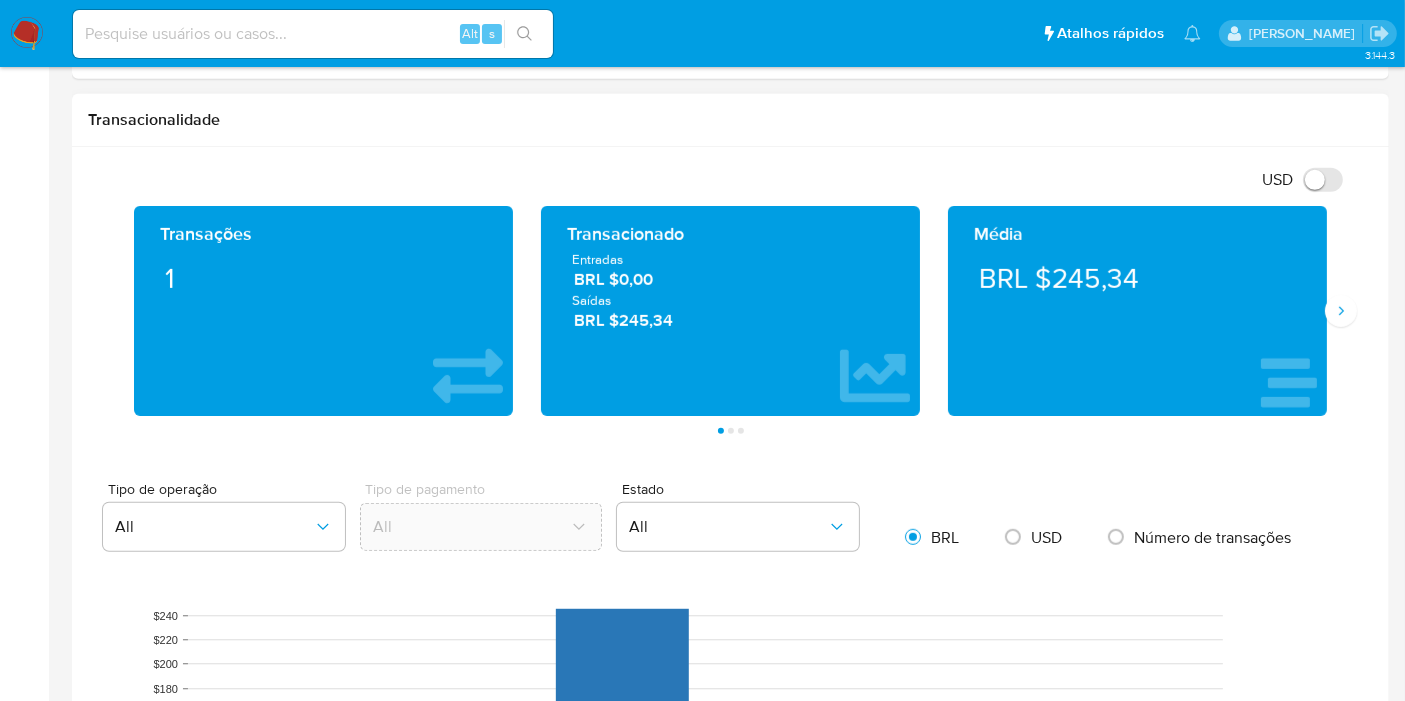 drag, startPoint x: 685, startPoint y: 323, endPoint x: 551, endPoint y: 270, distance: 144.10066 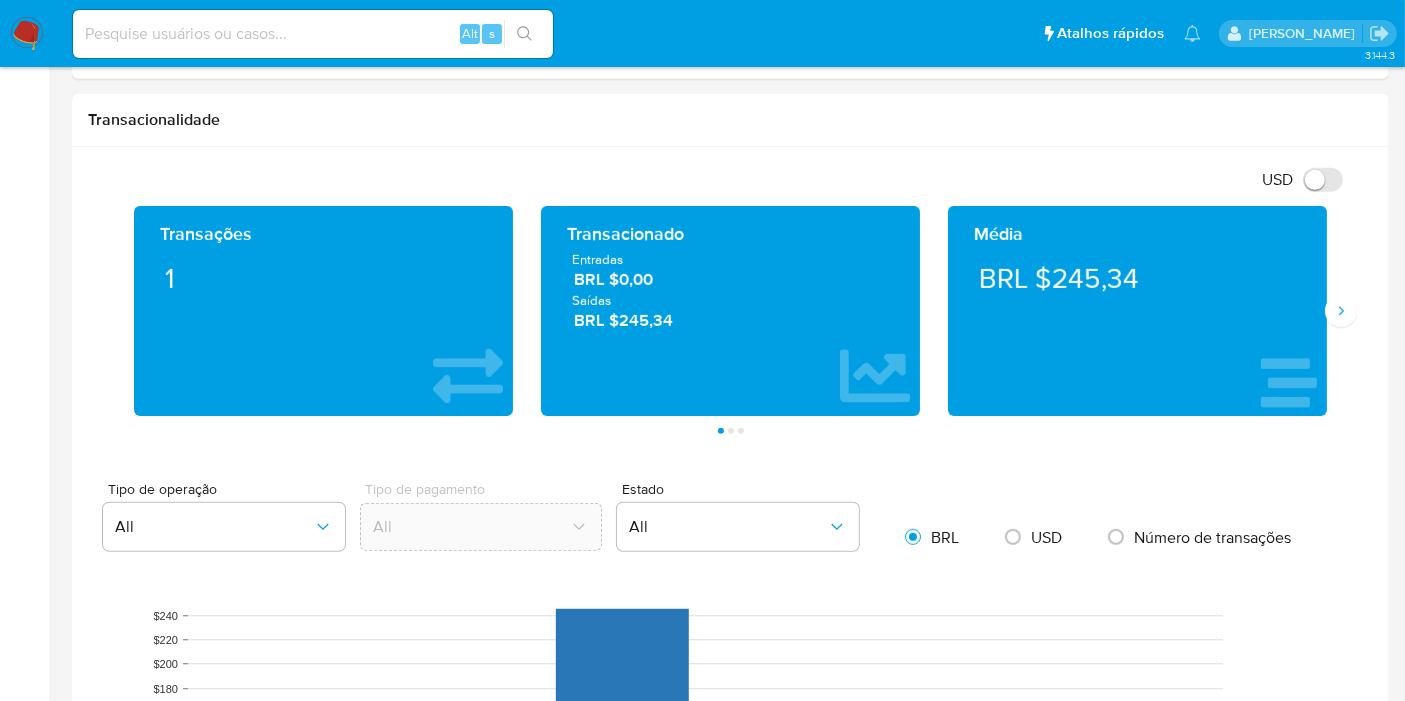 click on "3.144.3 Informação do Usuário Veja Aparência por Pessoa Procurar   Retornar ao pedido padrão Geral KYC Anexos Documentação Histórico de casos Endereços Restrições Novo Mundo Detalhe da geolocalização Dispositivos Point Lista Interna Listas Externas Financiamento de Veículos Empréstimos Adiantamentos de Dinheiro Cartões Contas Bancárias Dados Modificados Devices Geolocation Fecha Compliant Histórico de Risco PLD Histórico de conversas IV Challenges Insurtech Items Marcas AML Perfis Relacionados Usuário KYC Status Atualizado há 6 dias   Criado: [DATE] 12:22:00 Atualizado: [DATE] 09:32:41 Dados pessoais   ID do usuário :    286703465   Tipo de entidade :    Pessoa   Local :    MLB   Nome completo :    [PERSON_NAME] de Caravellas   Nome social :    Graciema   Nome do comércio :    -   Soft descriptor :    -   Local de nascimento :    -   Data de nascimento :    [DEMOGRAPHIC_DATA]   Identificação :    CPF 34594345115   Nacionalidade :    BR   País de residência :    -   :" at bounding box center (702, 315) 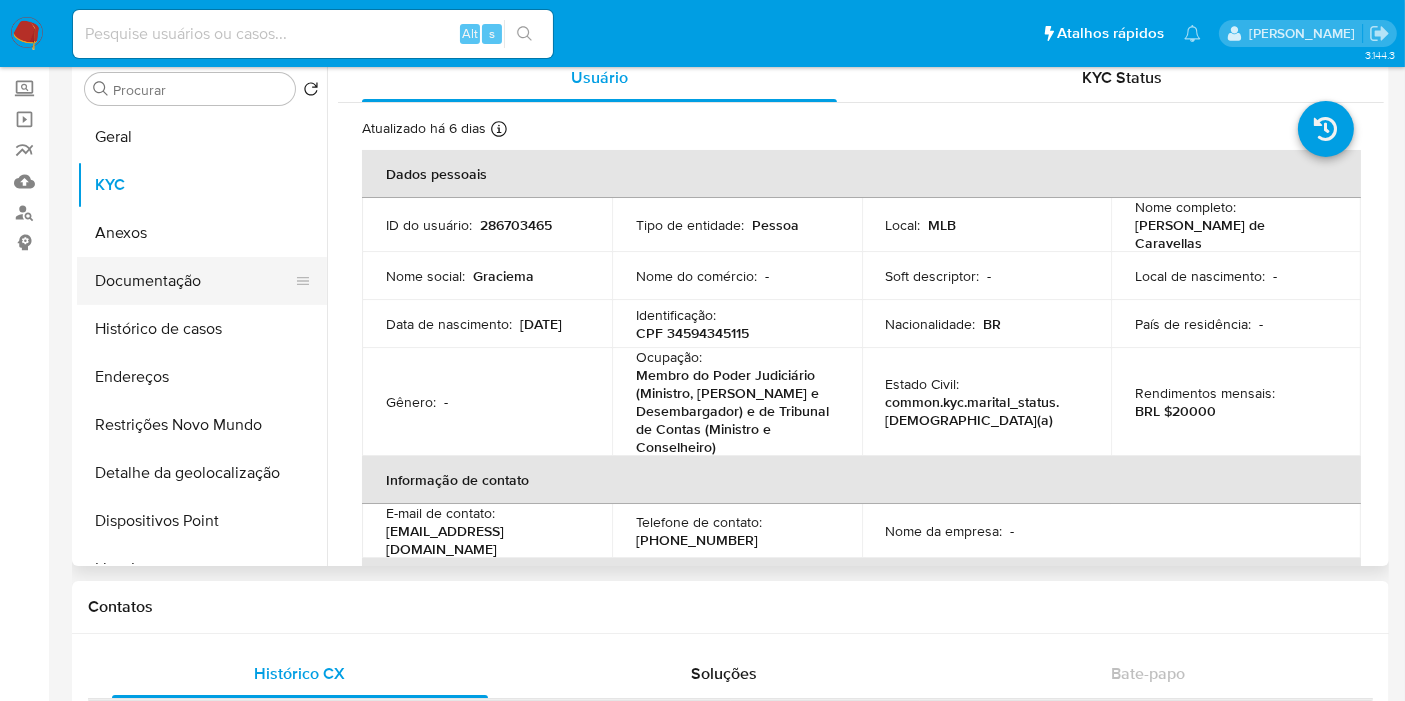 scroll, scrollTop: 0, scrollLeft: 0, axis: both 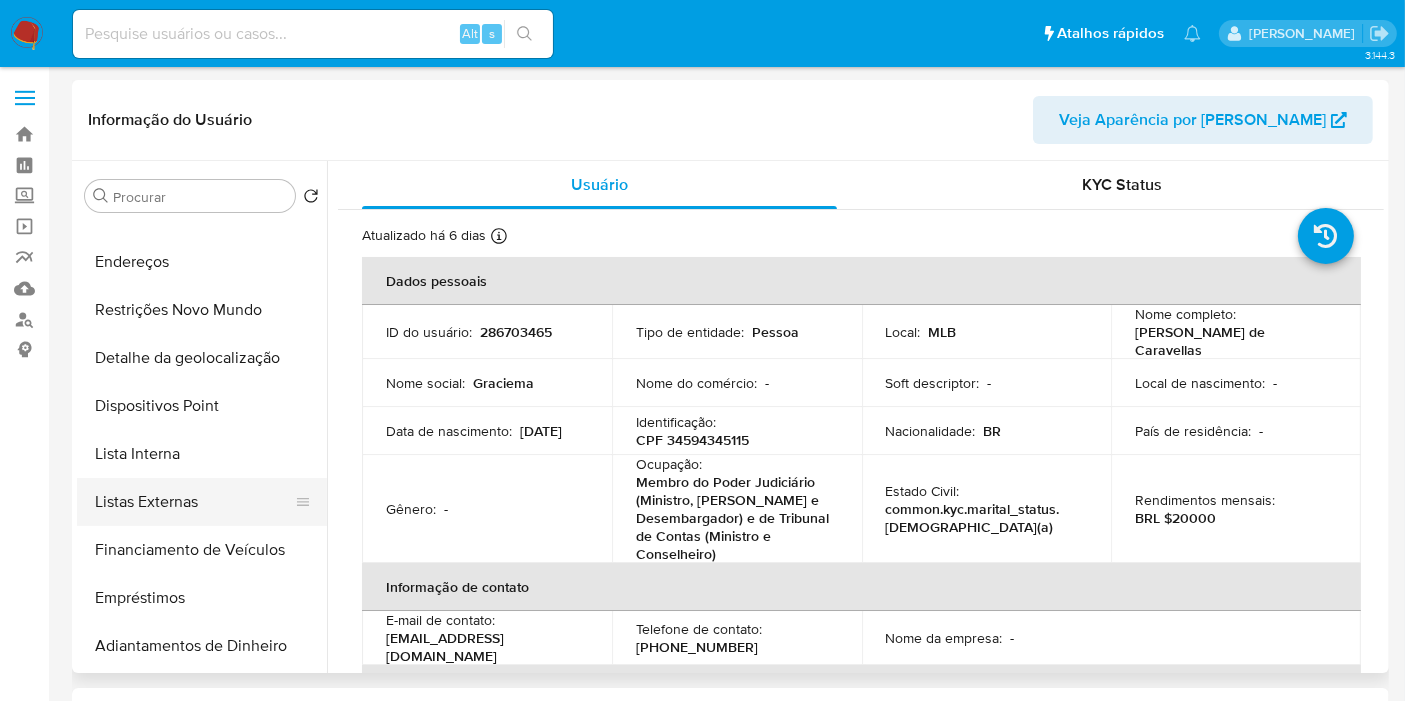 click on "Listas Externas" at bounding box center [194, 502] 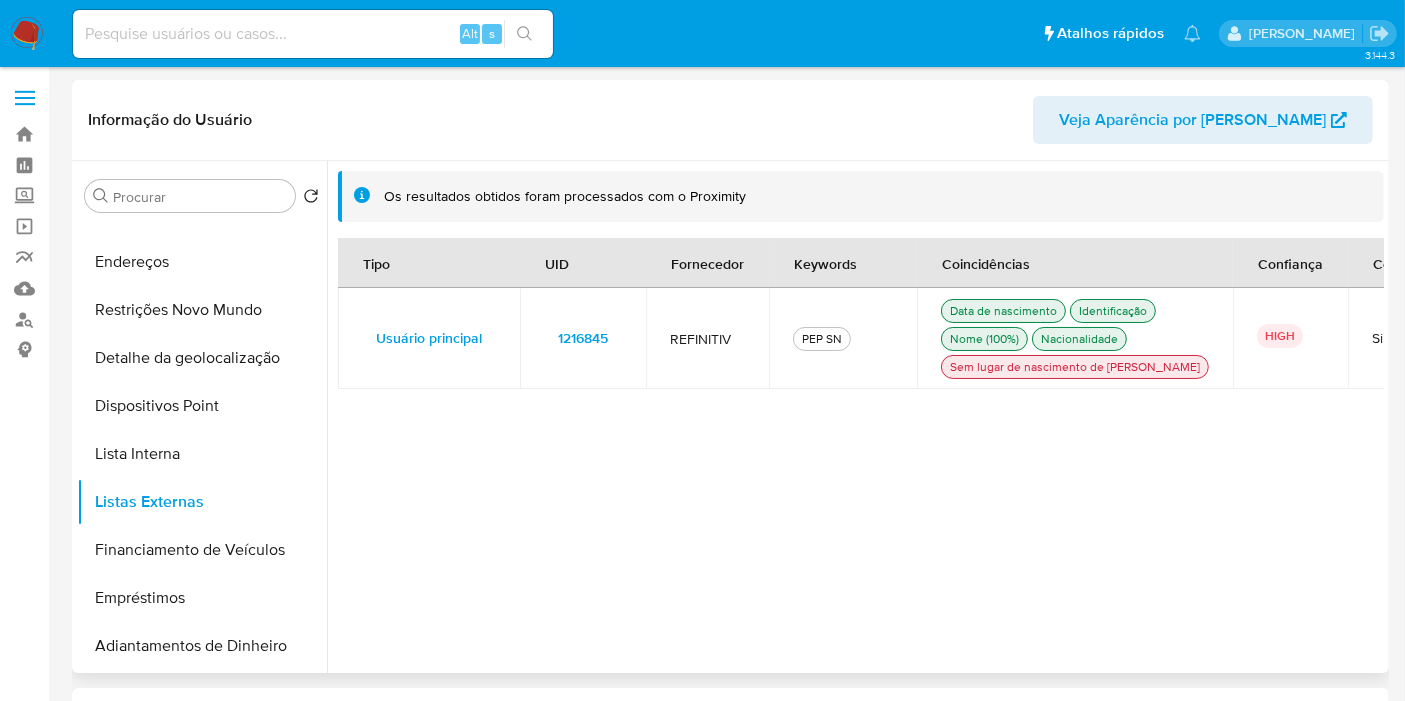 click on "1216845" at bounding box center (583, 338) 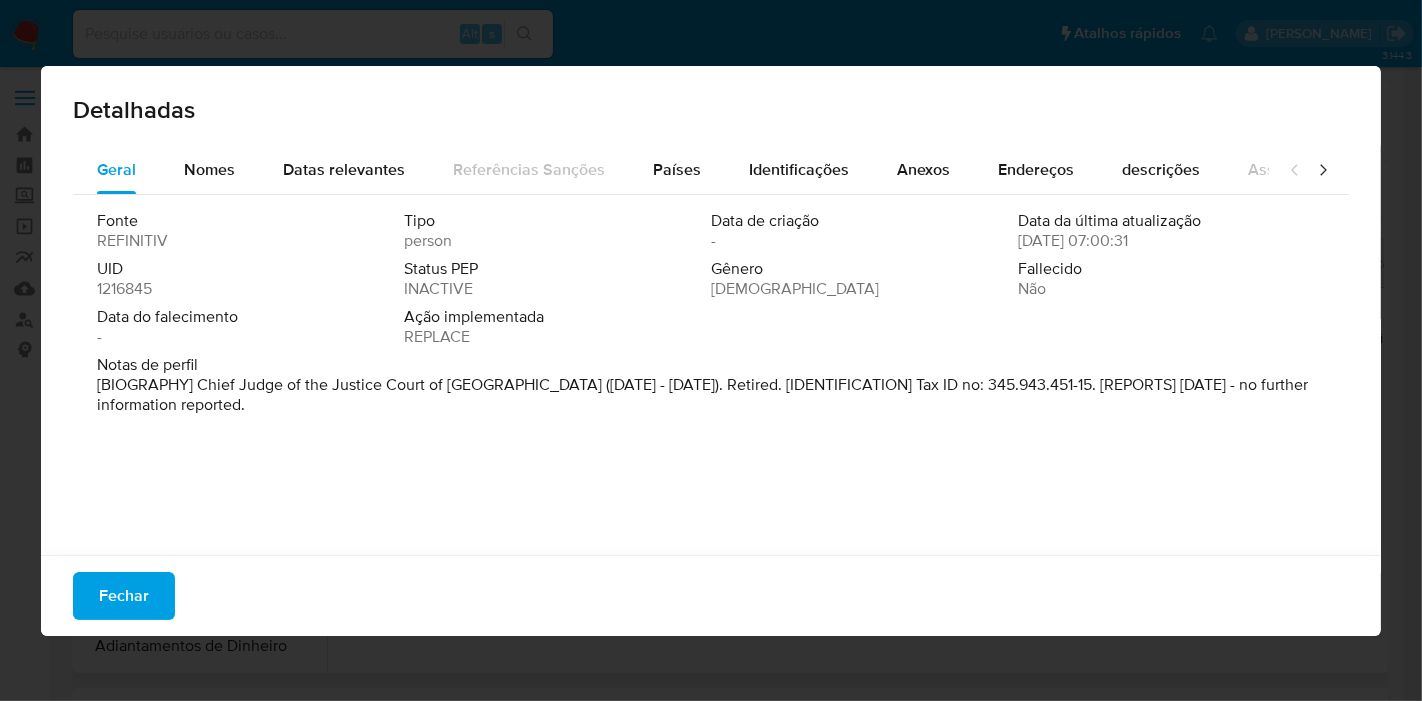 click on "1216845" at bounding box center [124, 289] 